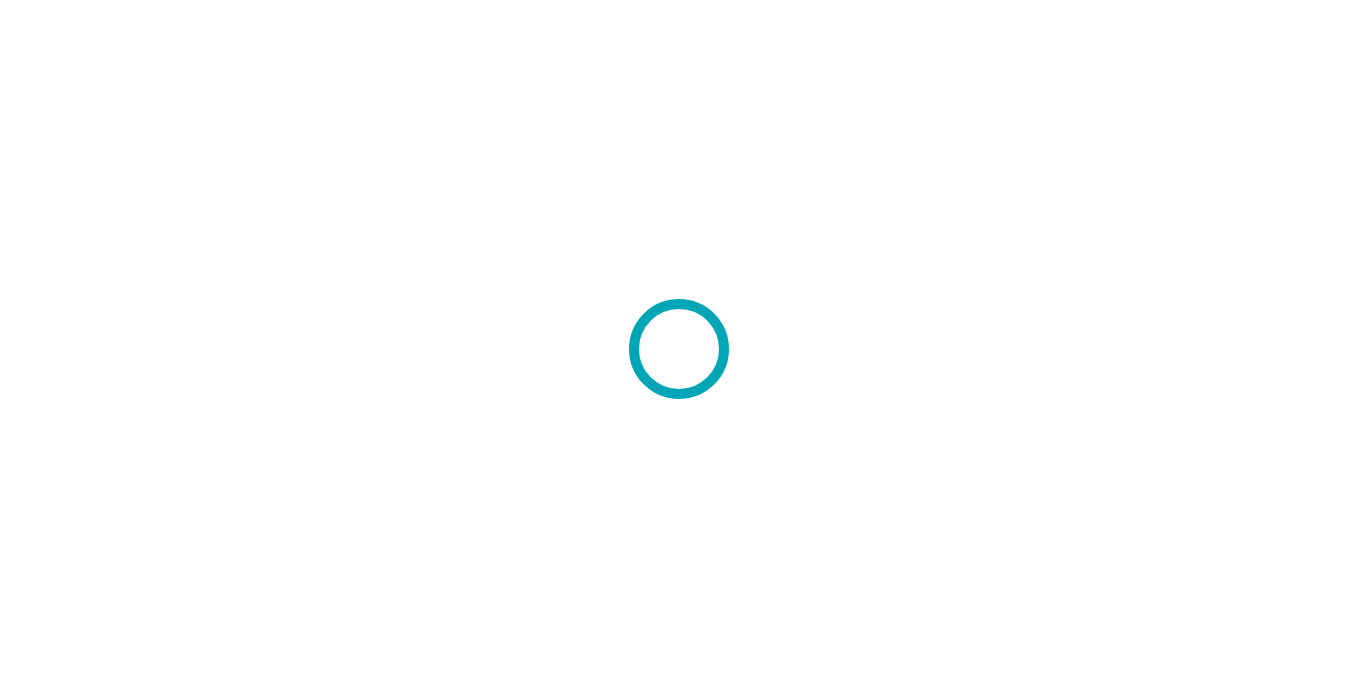 scroll, scrollTop: 0, scrollLeft: 0, axis: both 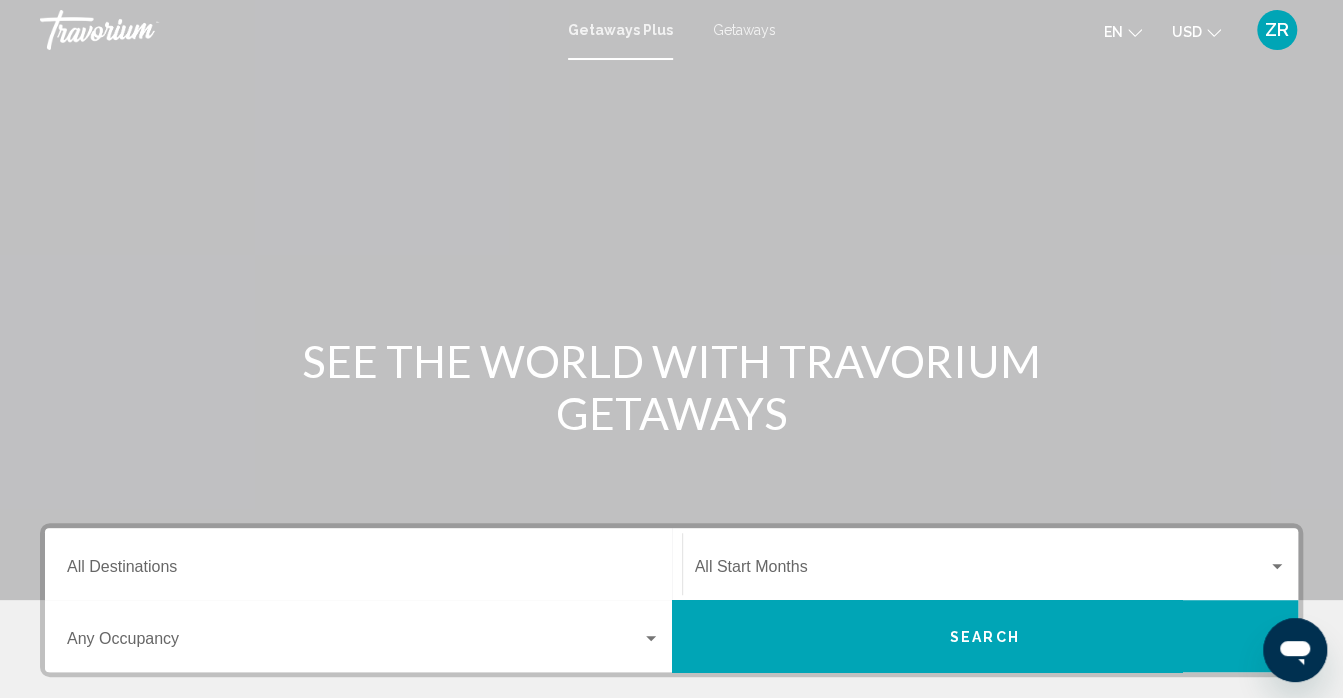 click on "Getaways" at bounding box center (744, 30) 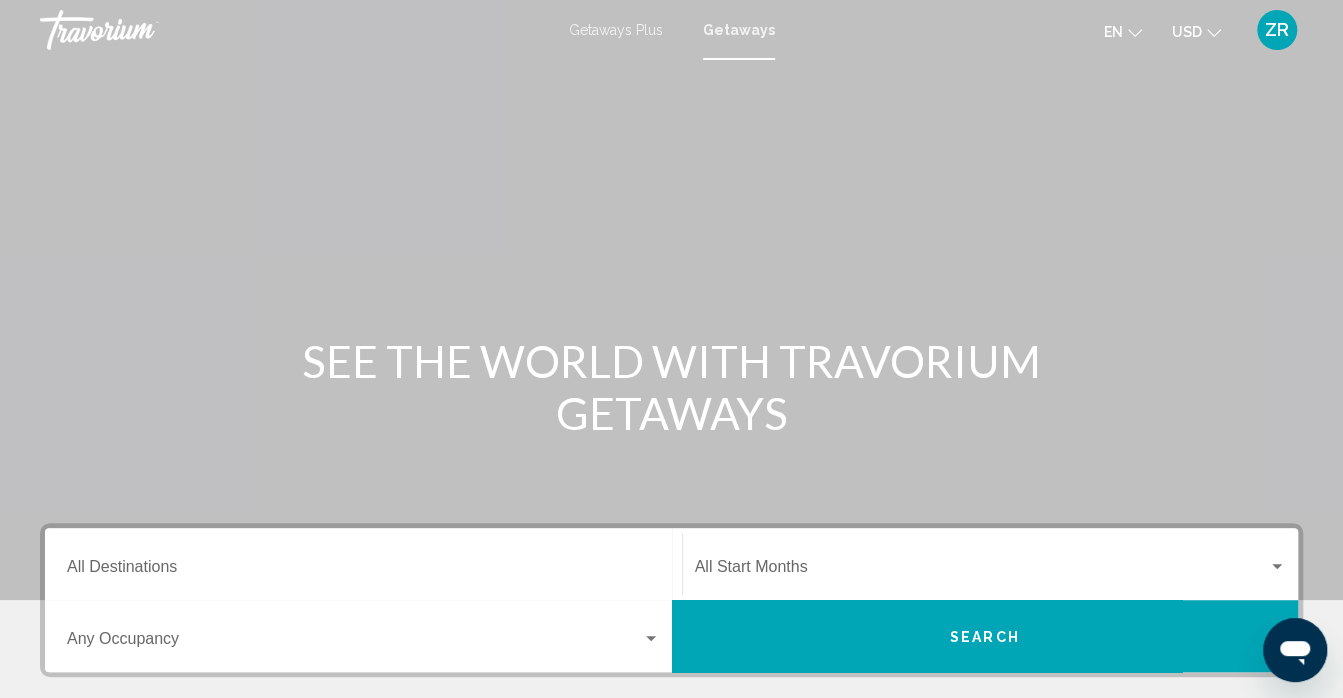click on "Destination All Destinations" at bounding box center [363, 571] 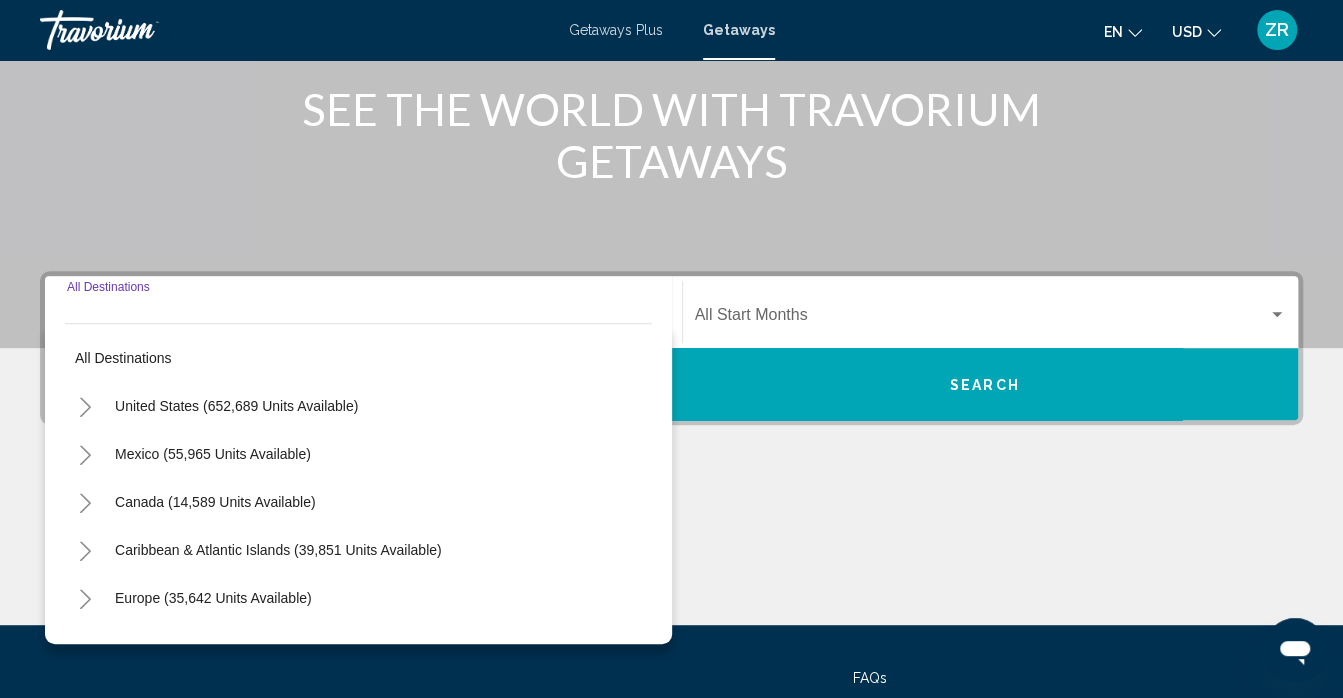scroll, scrollTop: 423, scrollLeft: 0, axis: vertical 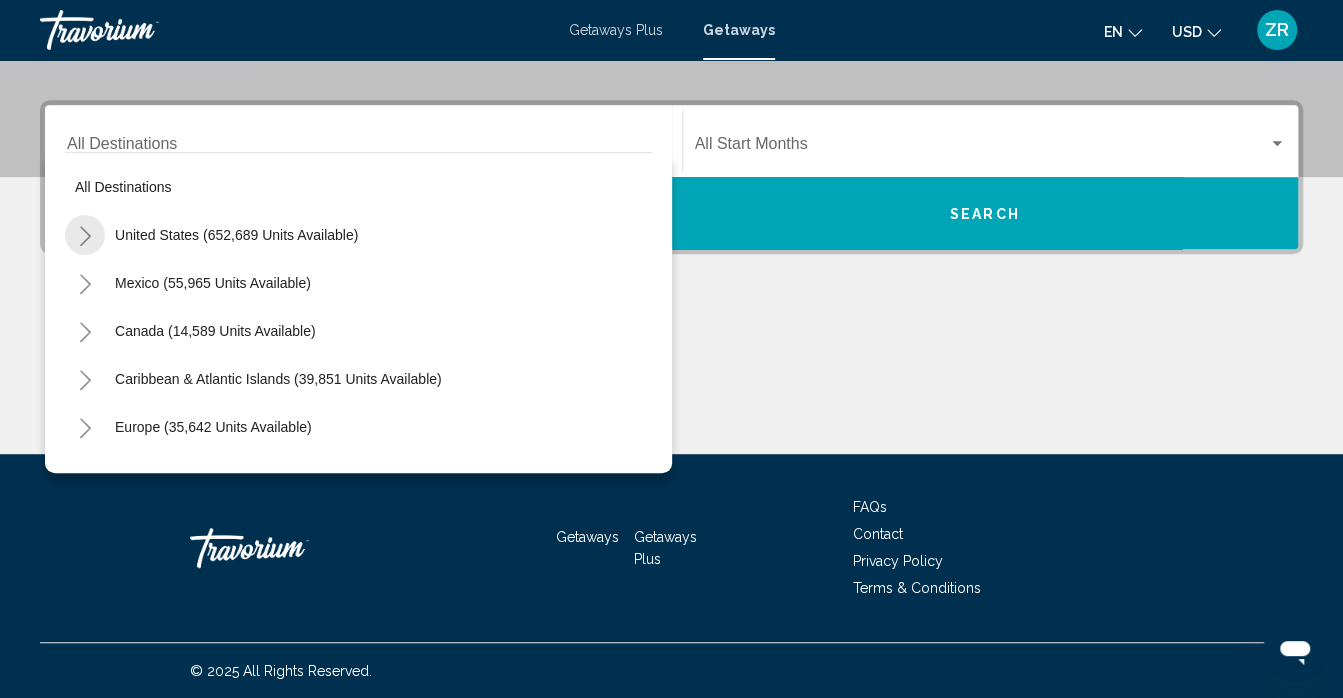 click 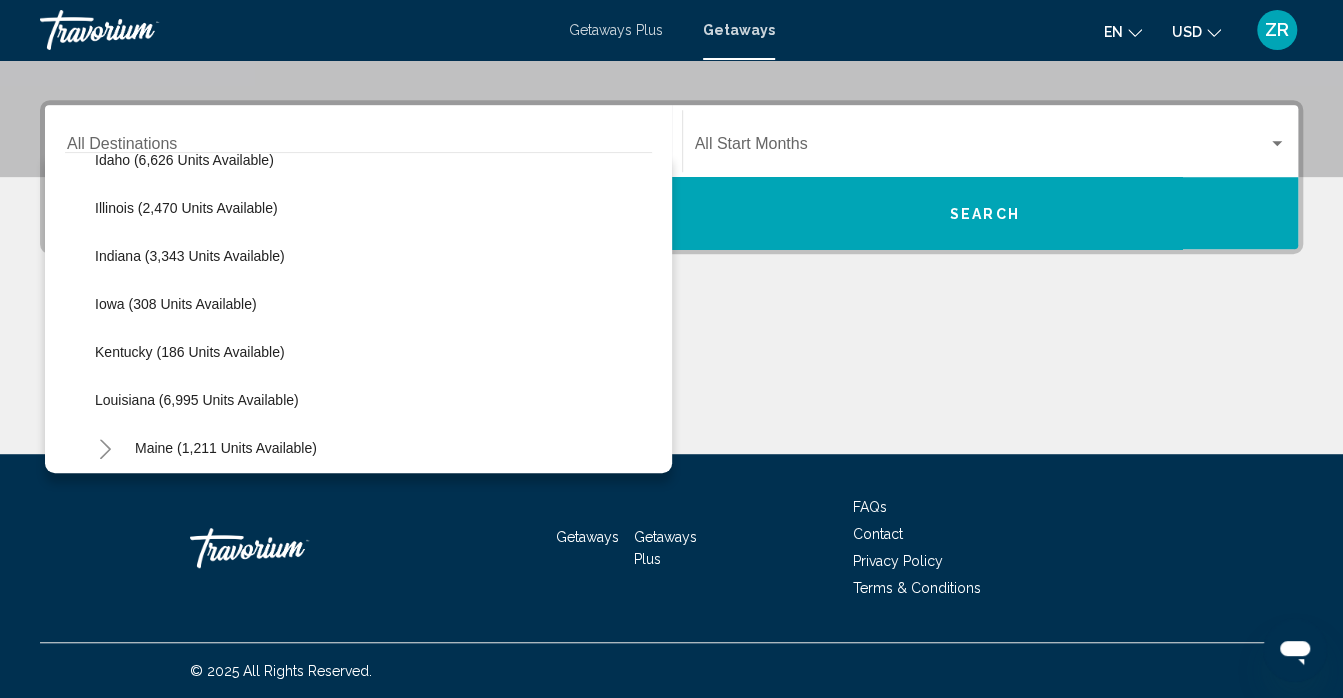 scroll, scrollTop: 556, scrollLeft: 0, axis: vertical 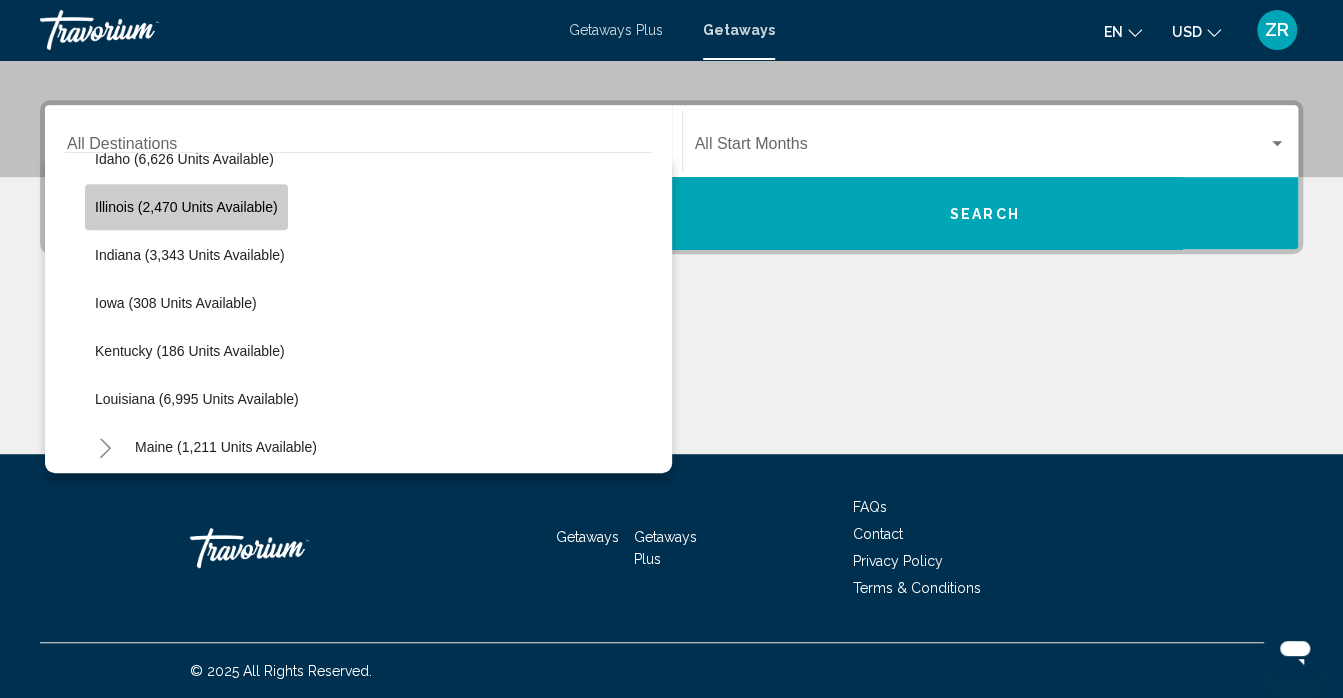 click on "Illinois (2,470 units available)" 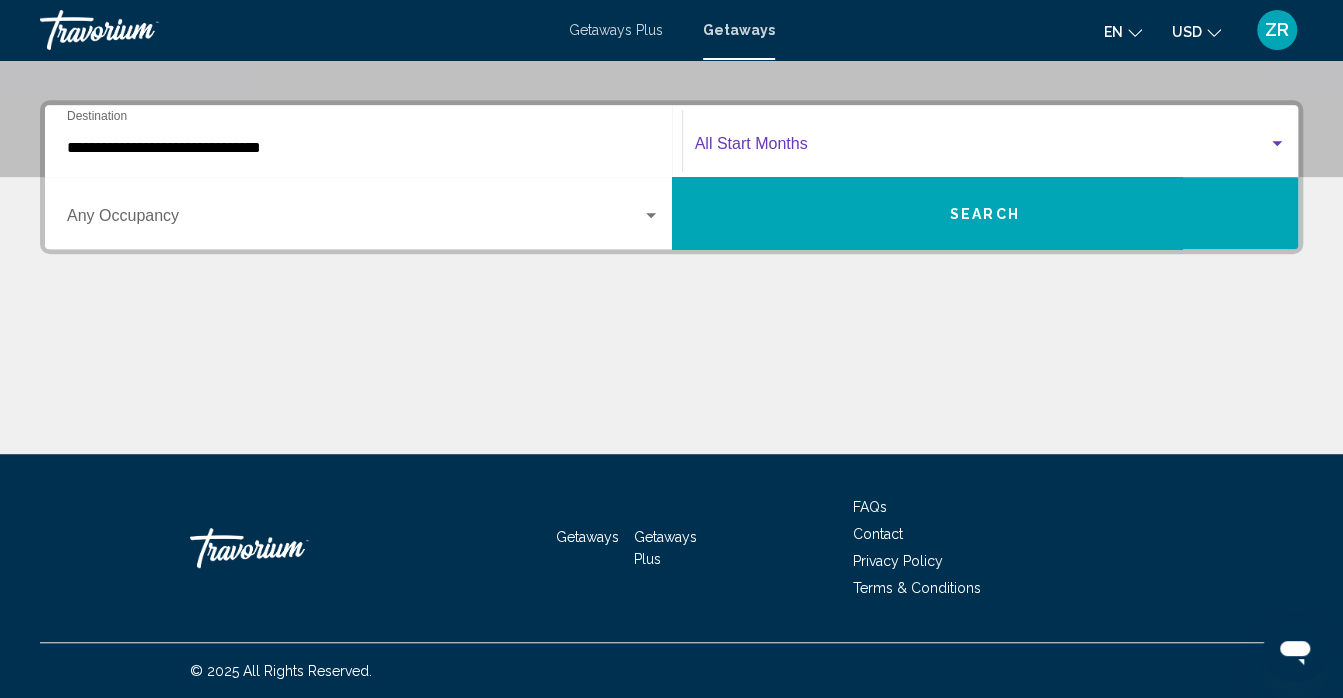 click at bounding box center [1277, 144] 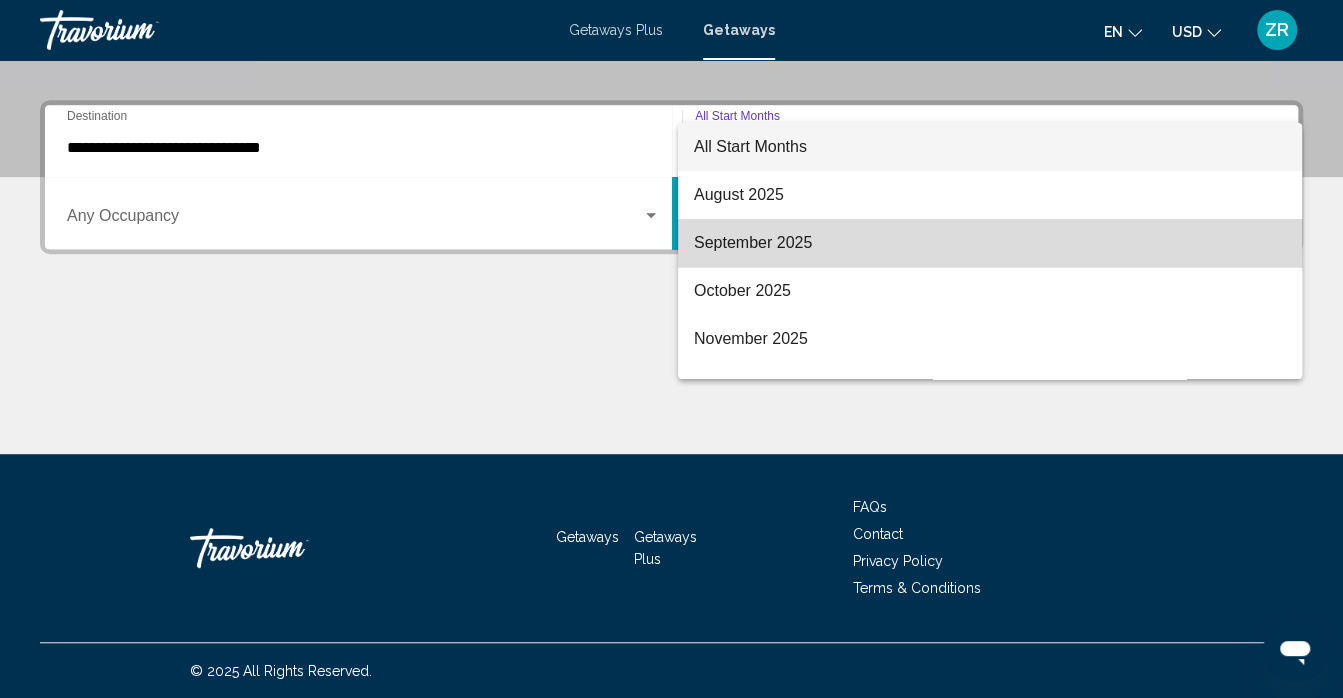 click on "September 2025" at bounding box center [990, 243] 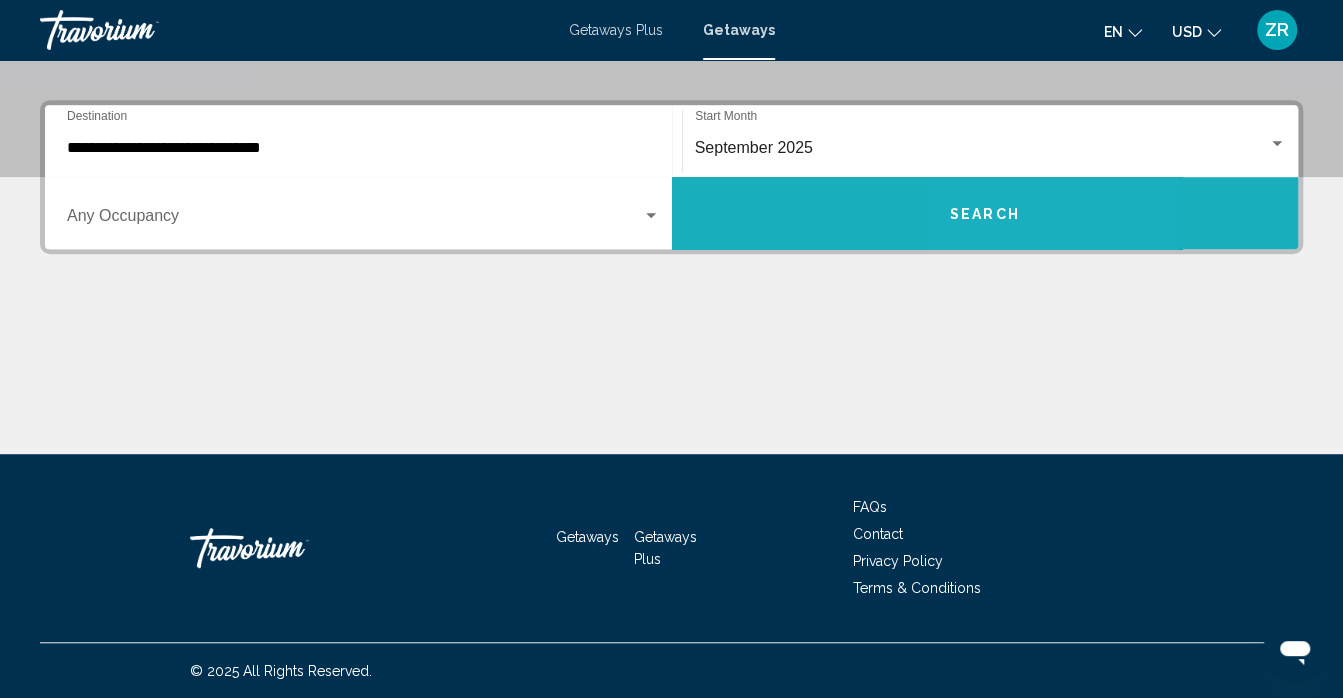 click on "Search" at bounding box center (985, 214) 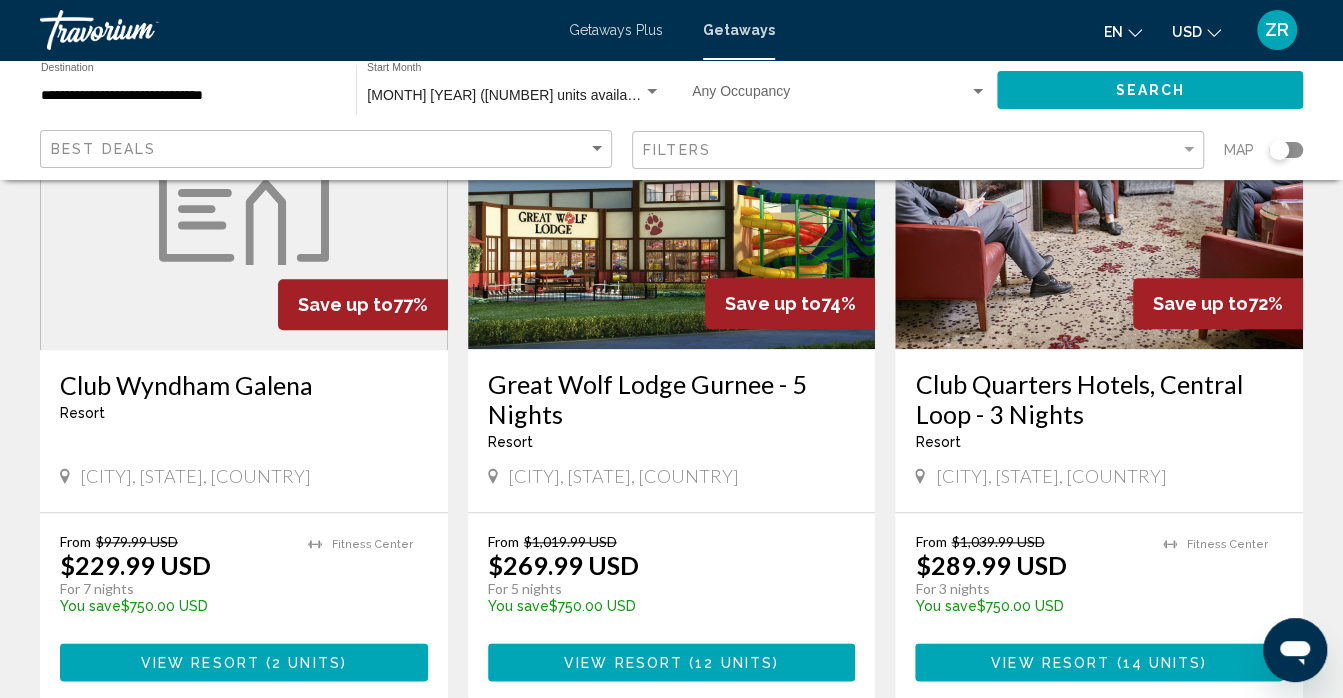 scroll, scrollTop: 951, scrollLeft: 0, axis: vertical 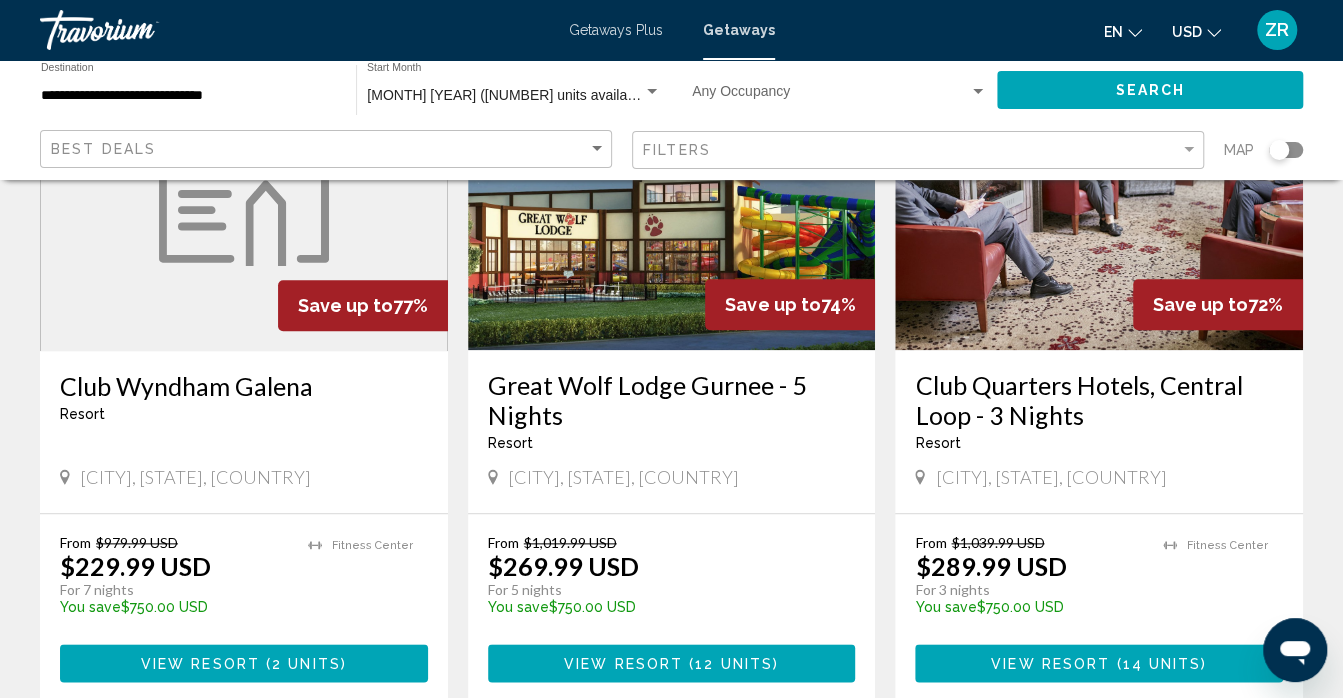 click on "Save up to  72%" at bounding box center (1218, 304) 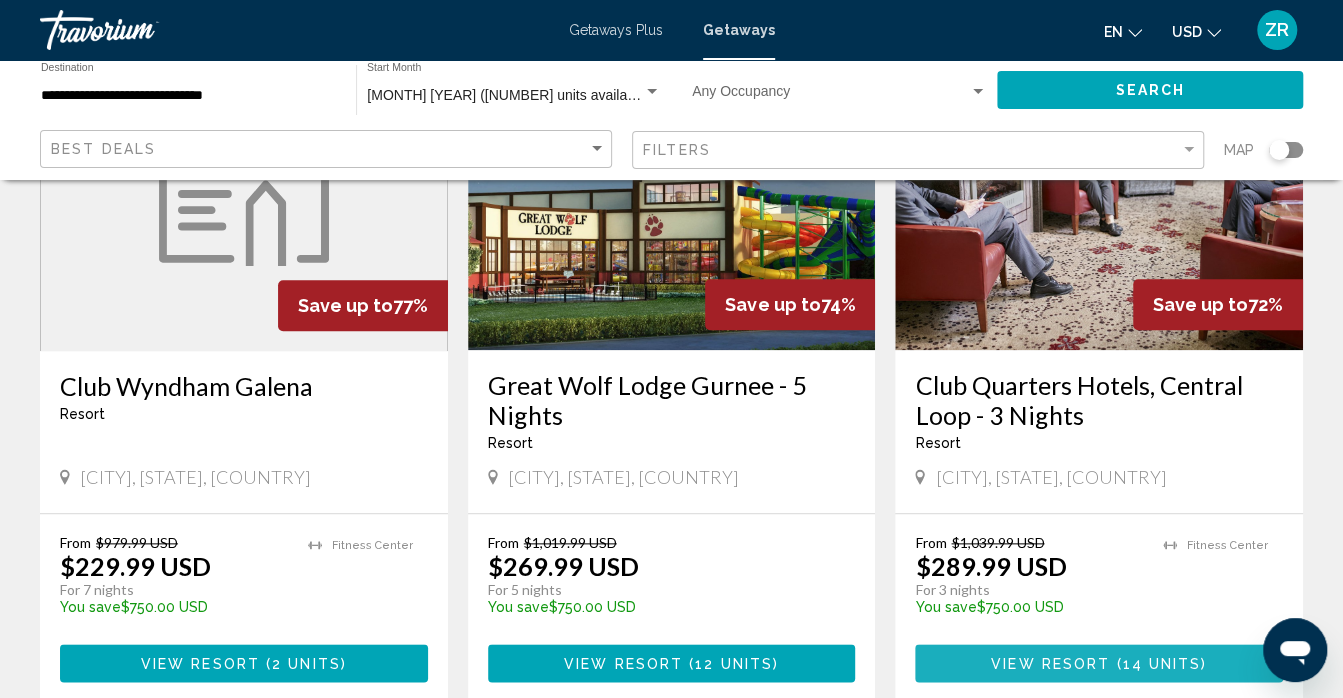 click on "View Resort" at bounding box center (1050, 664) 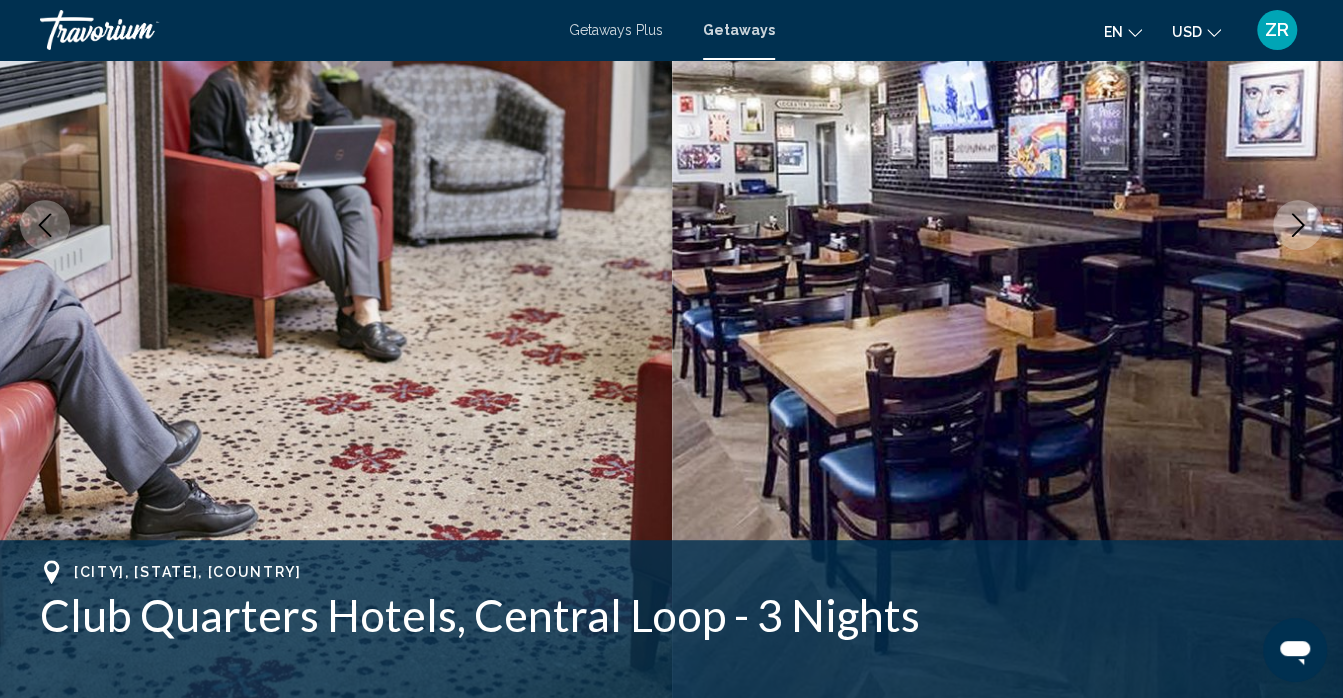 scroll, scrollTop: 0, scrollLeft: 0, axis: both 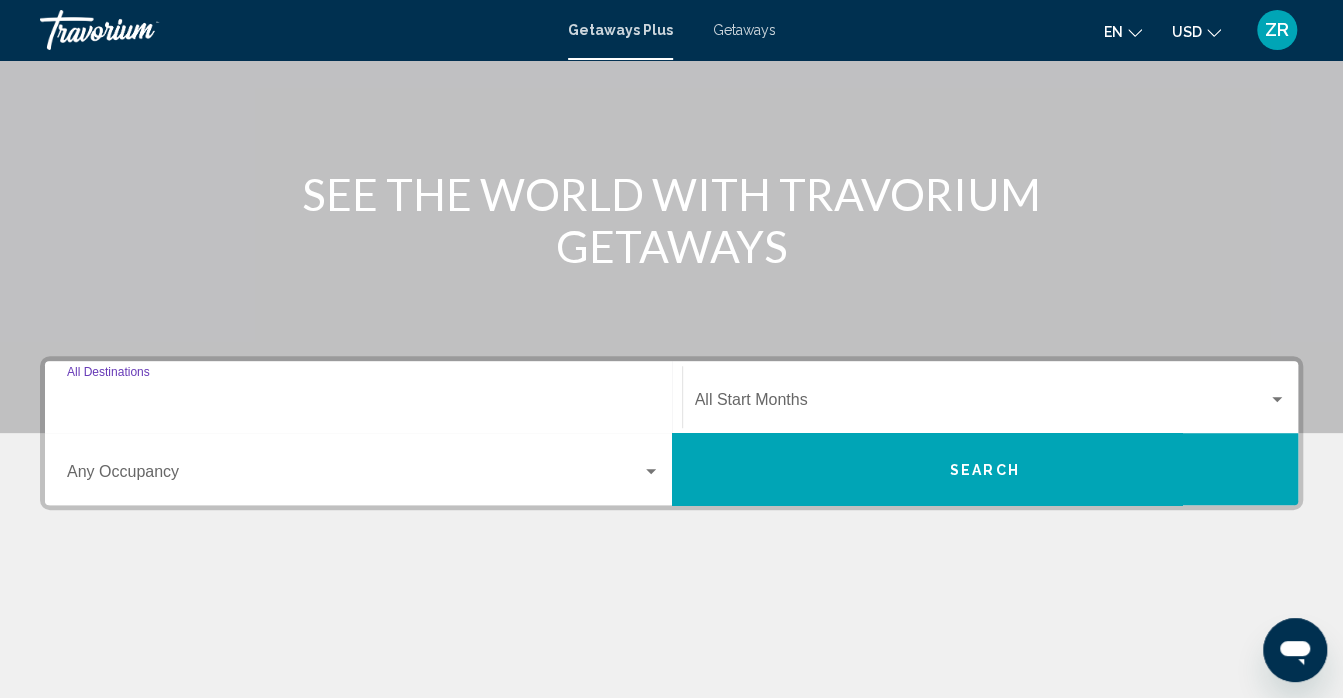 click on "Destination All Destinations" at bounding box center (363, 404) 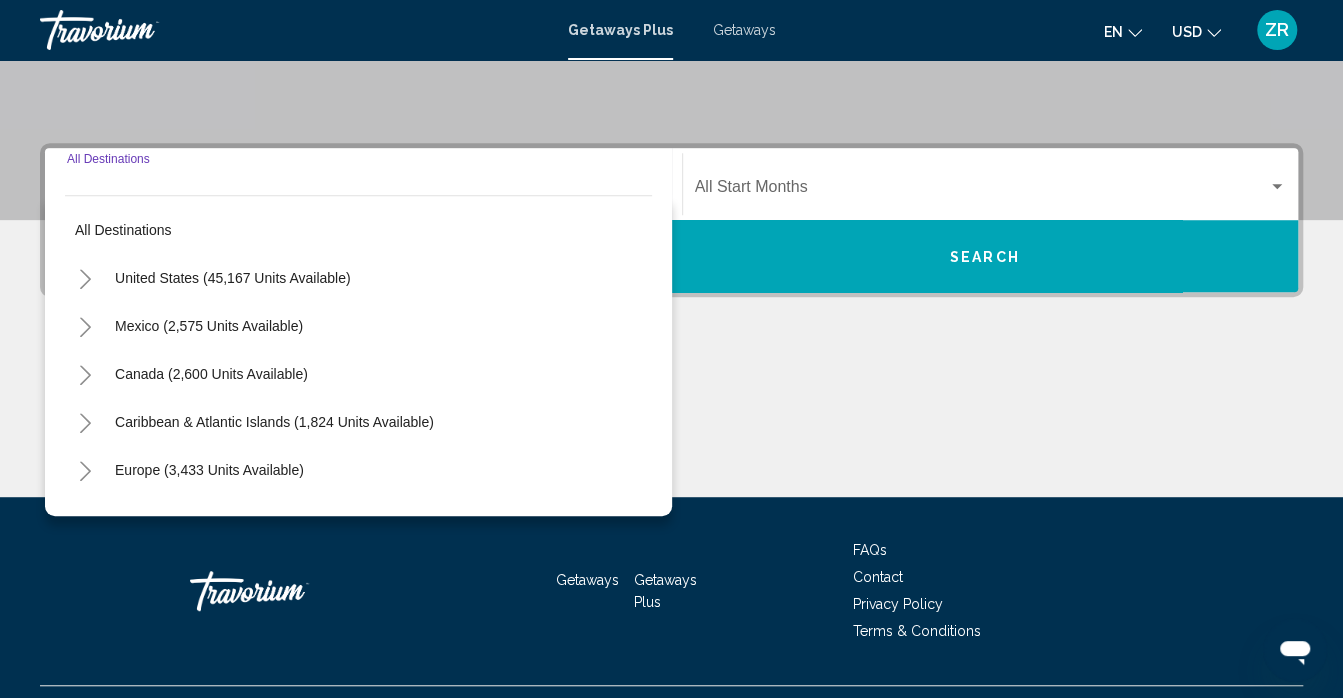 scroll, scrollTop: 423, scrollLeft: 0, axis: vertical 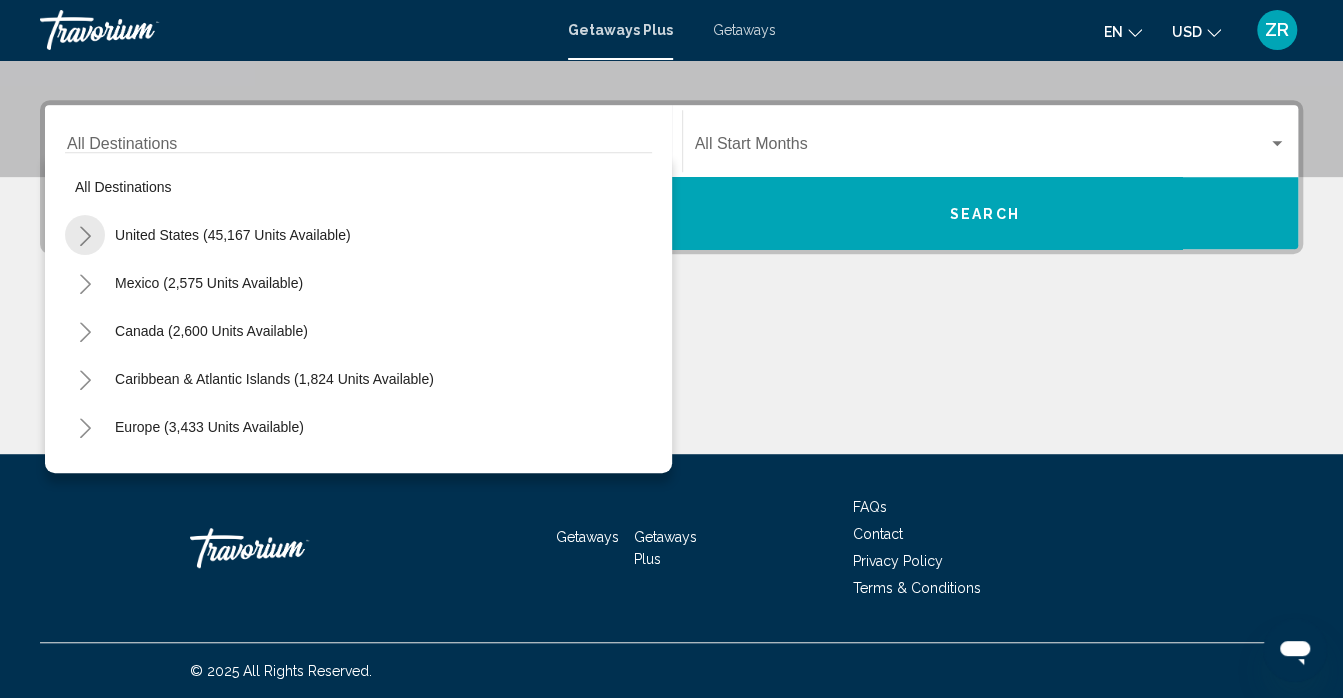 click 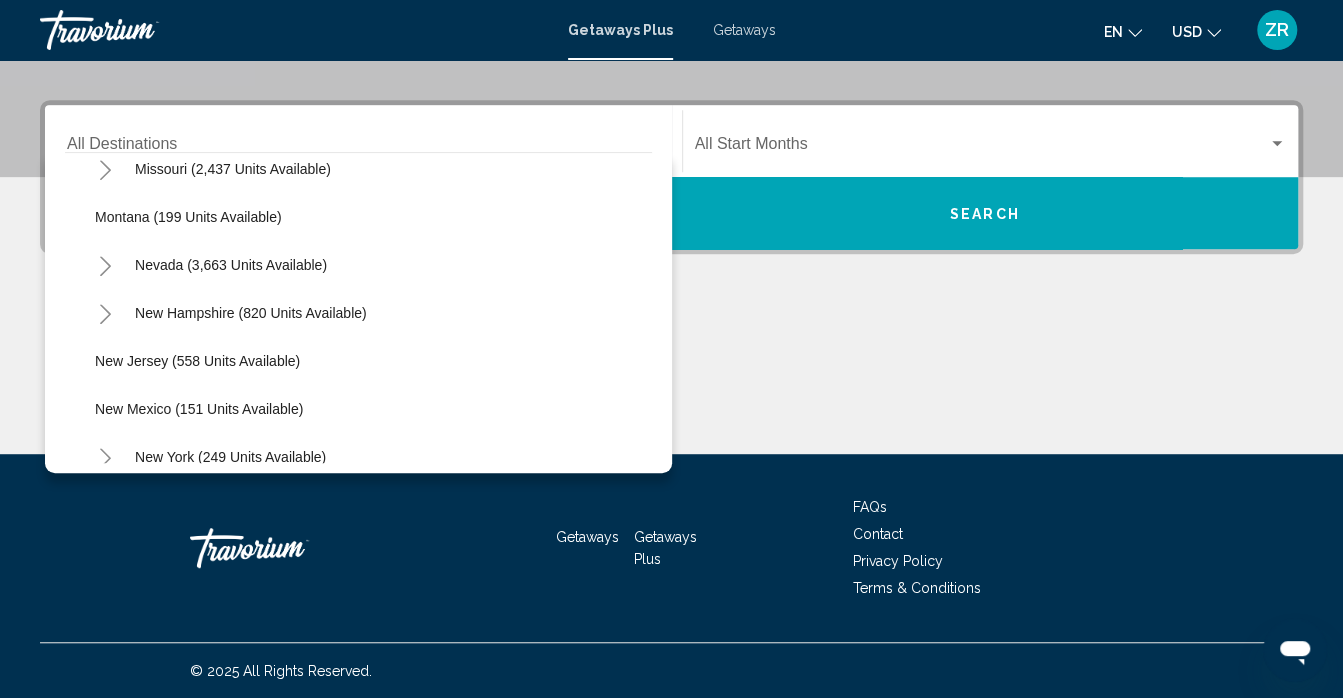 scroll, scrollTop: 1075, scrollLeft: 0, axis: vertical 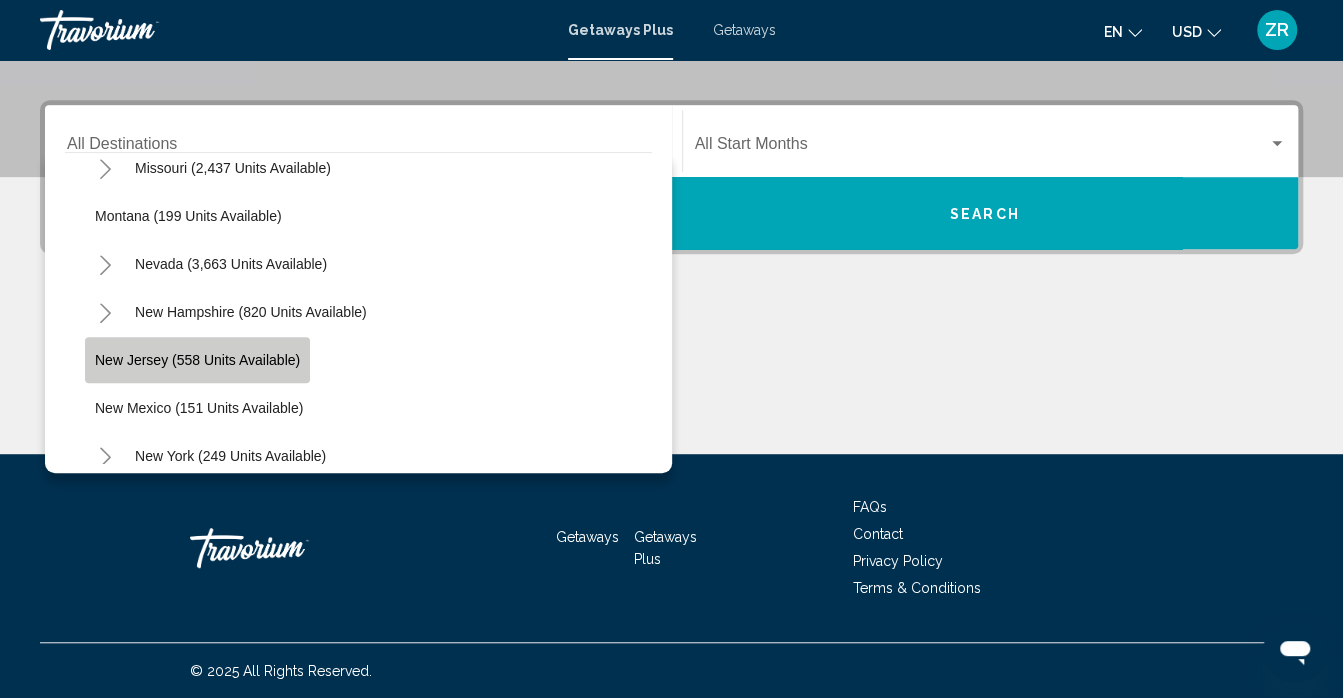 click on "New Jersey (558 units available)" 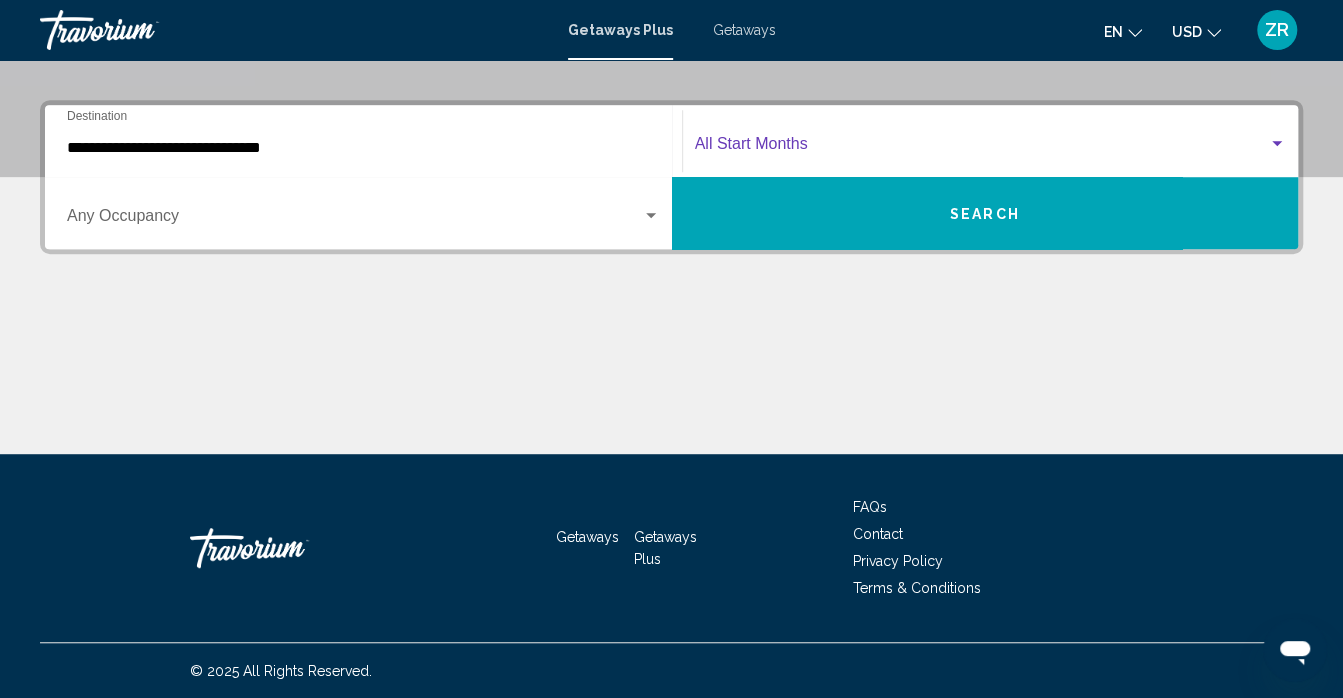 click at bounding box center [1277, 143] 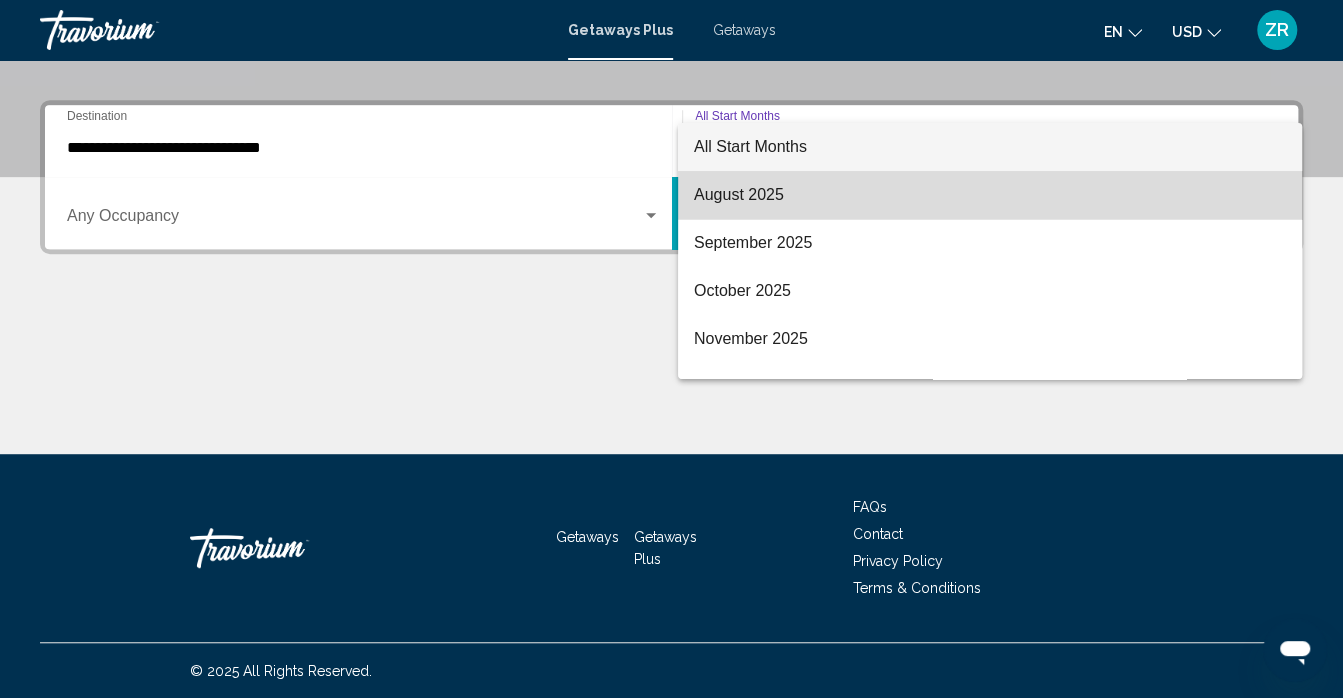 click on "August 2025" at bounding box center [990, 195] 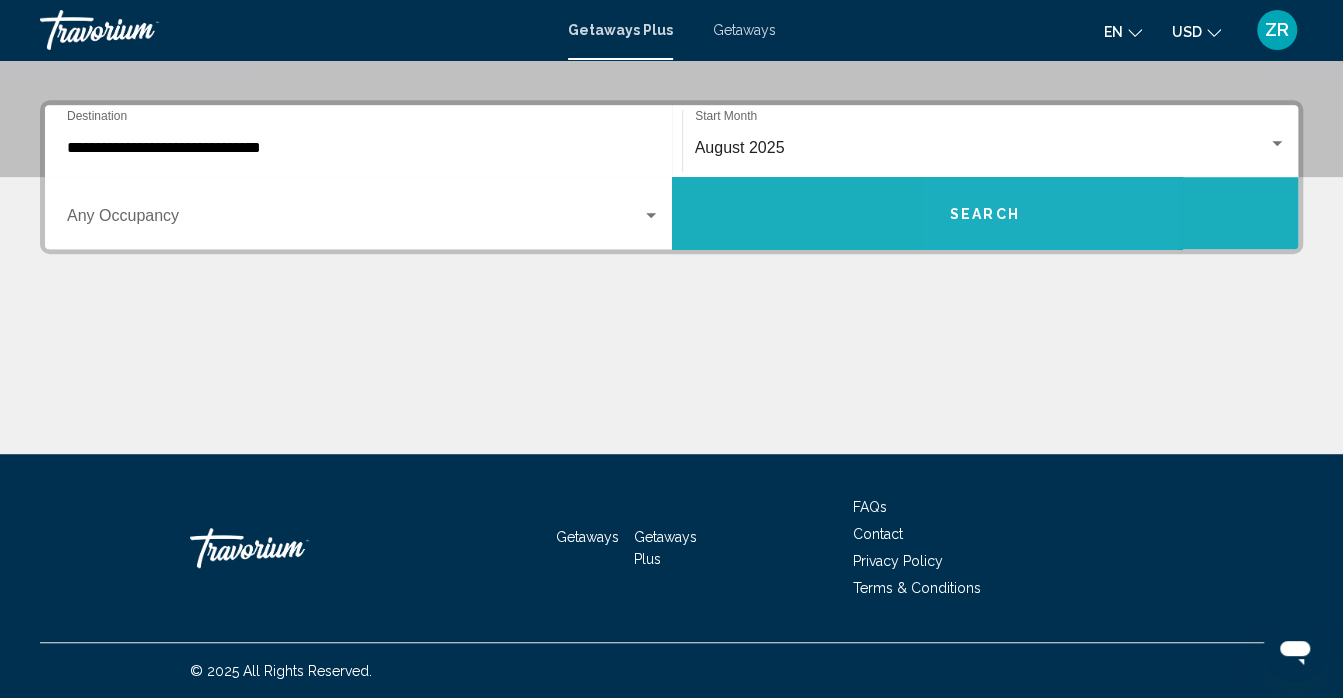 click on "Search" at bounding box center (985, 214) 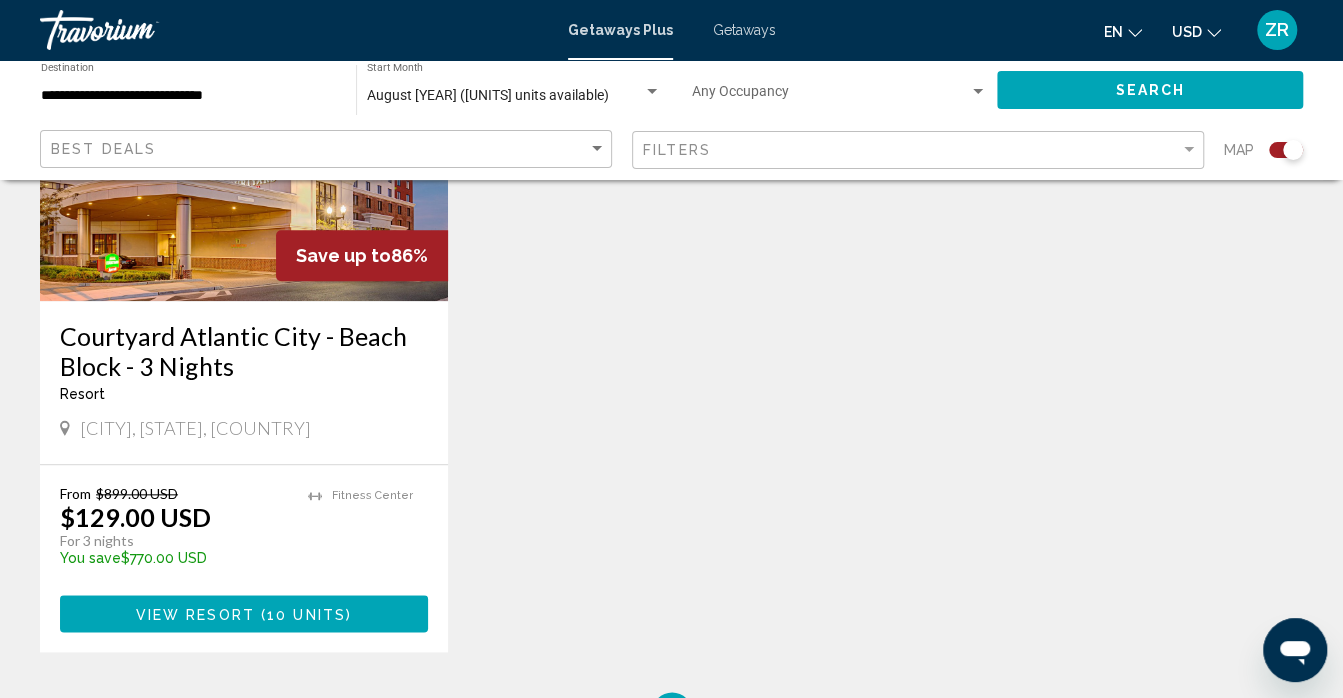 scroll, scrollTop: 907, scrollLeft: 0, axis: vertical 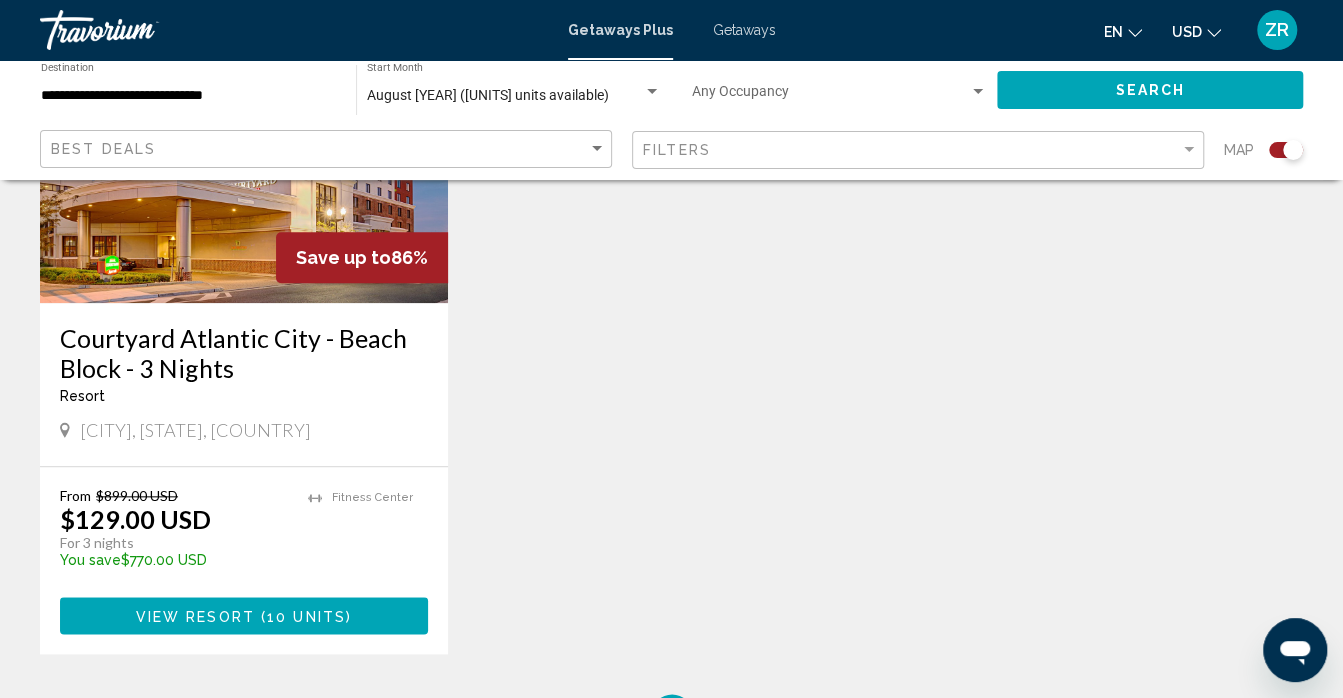 click on "Getaways" at bounding box center (744, 30) 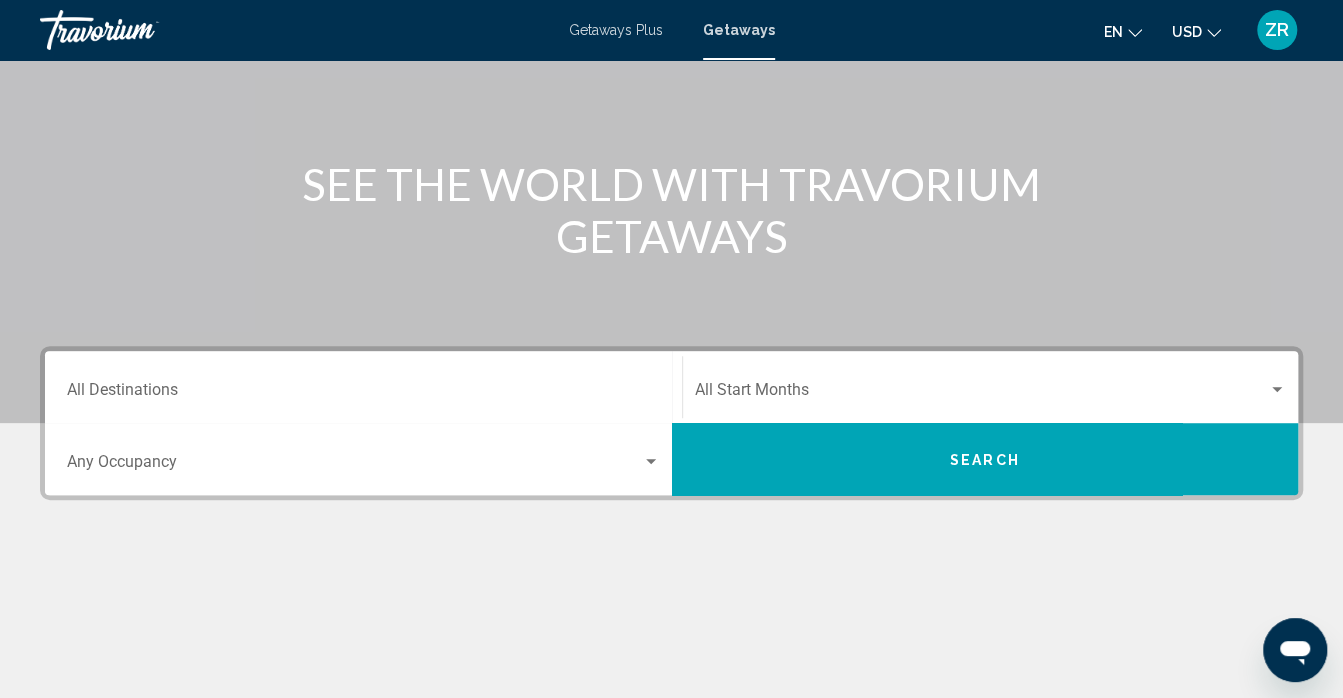 scroll, scrollTop: 178, scrollLeft: 0, axis: vertical 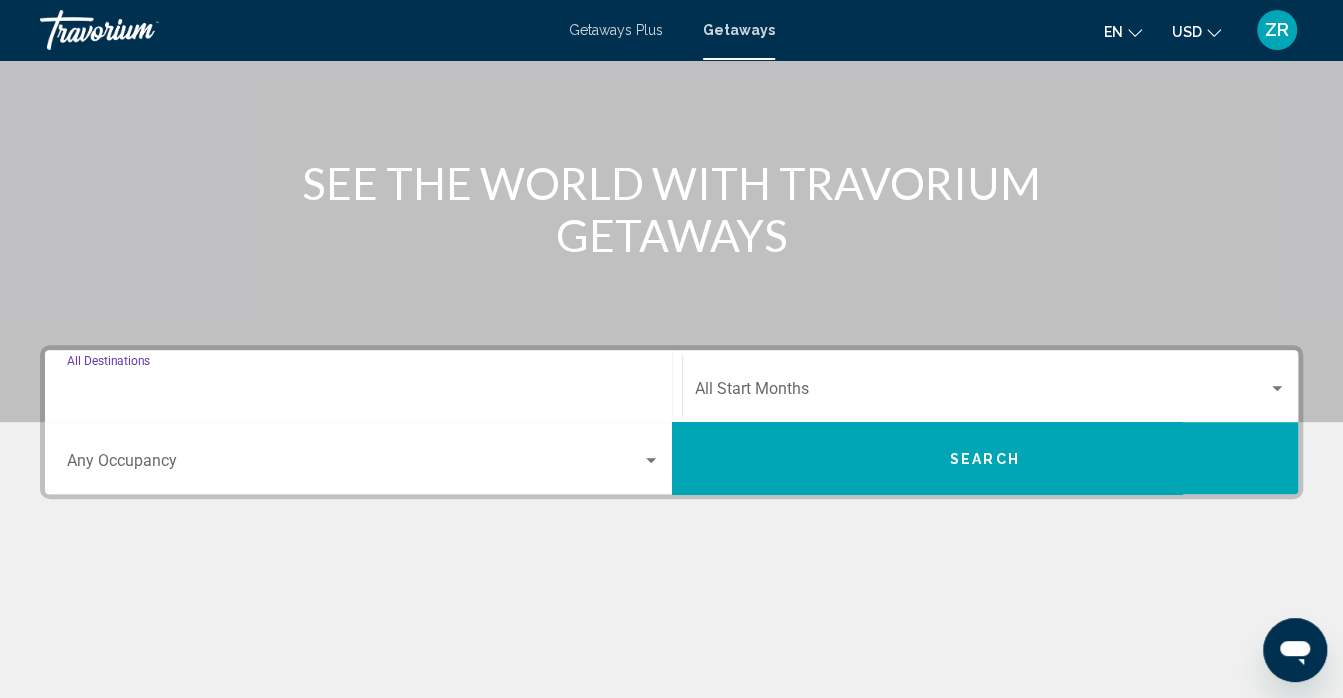 click on "Destination All Destinations" at bounding box center [363, 393] 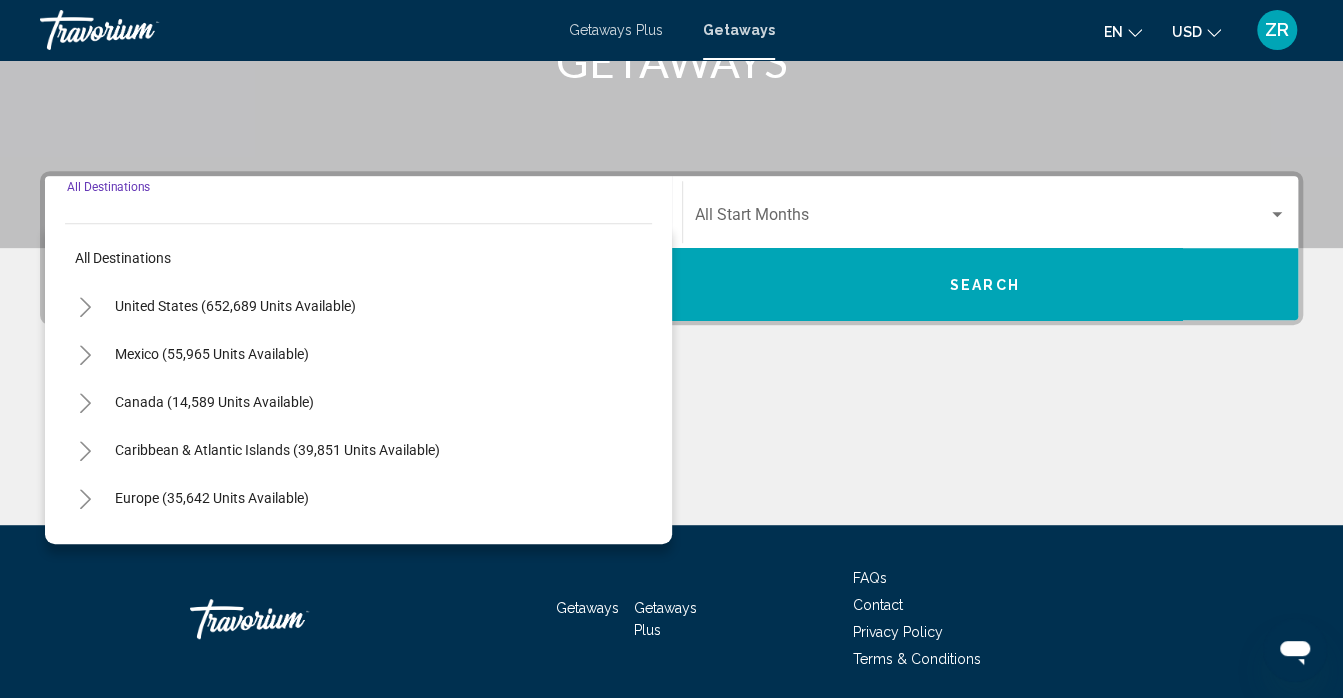 scroll, scrollTop: 423, scrollLeft: 0, axis: vertical 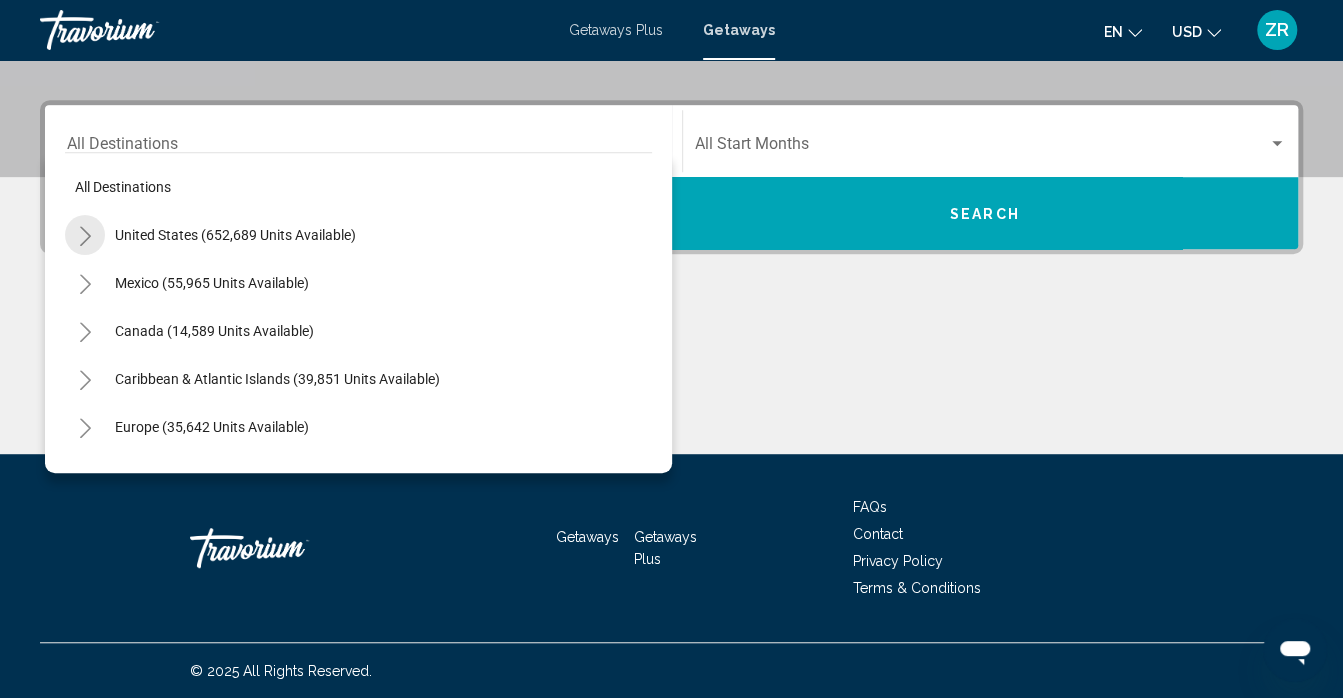 click 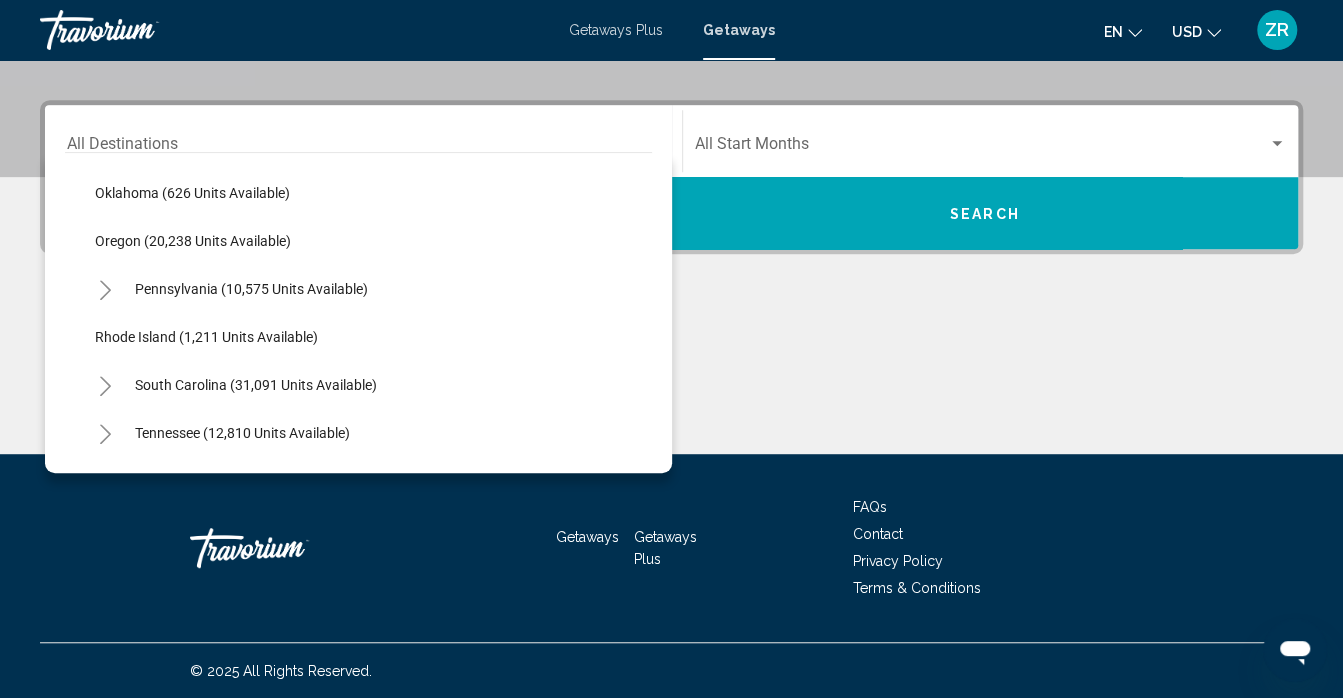 scroll, scrollTop: 1531, scrollLeft: 0, axis: vertical 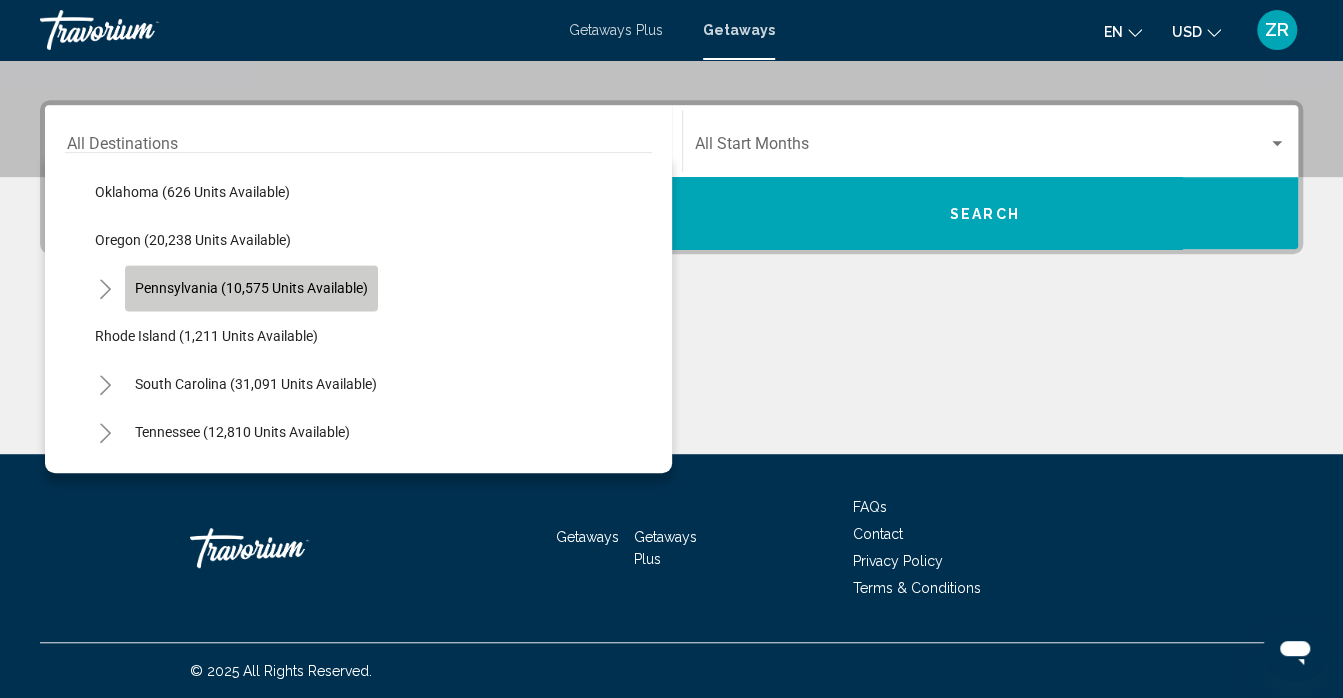 click on "Pennsylvania (10,575 units available)" 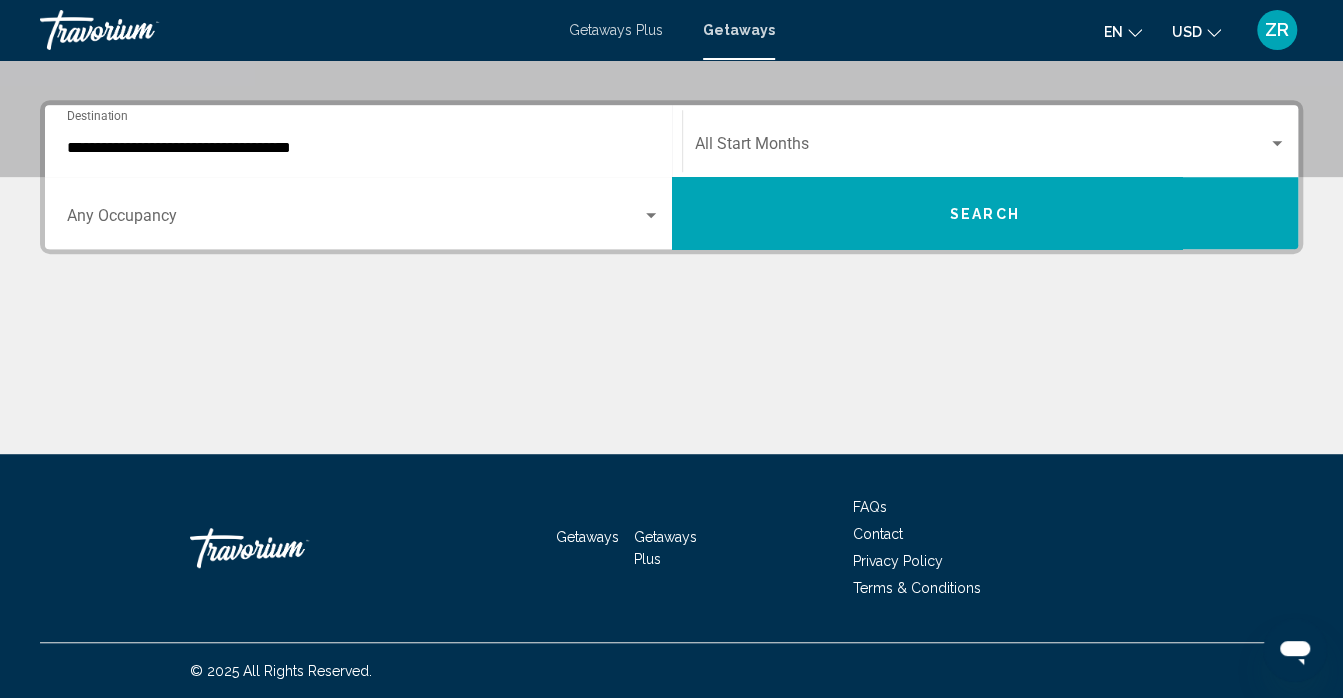 click on "Start Month All Start Months" 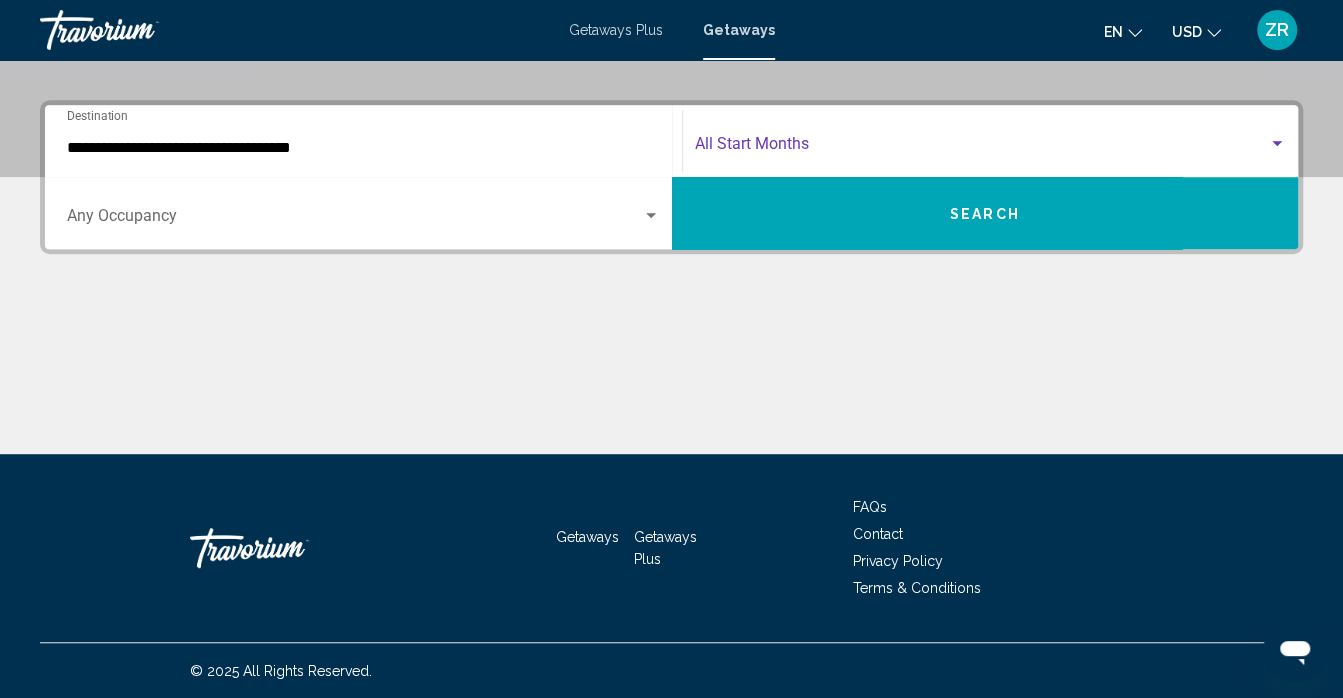 click at bounding box center (1277, 144) 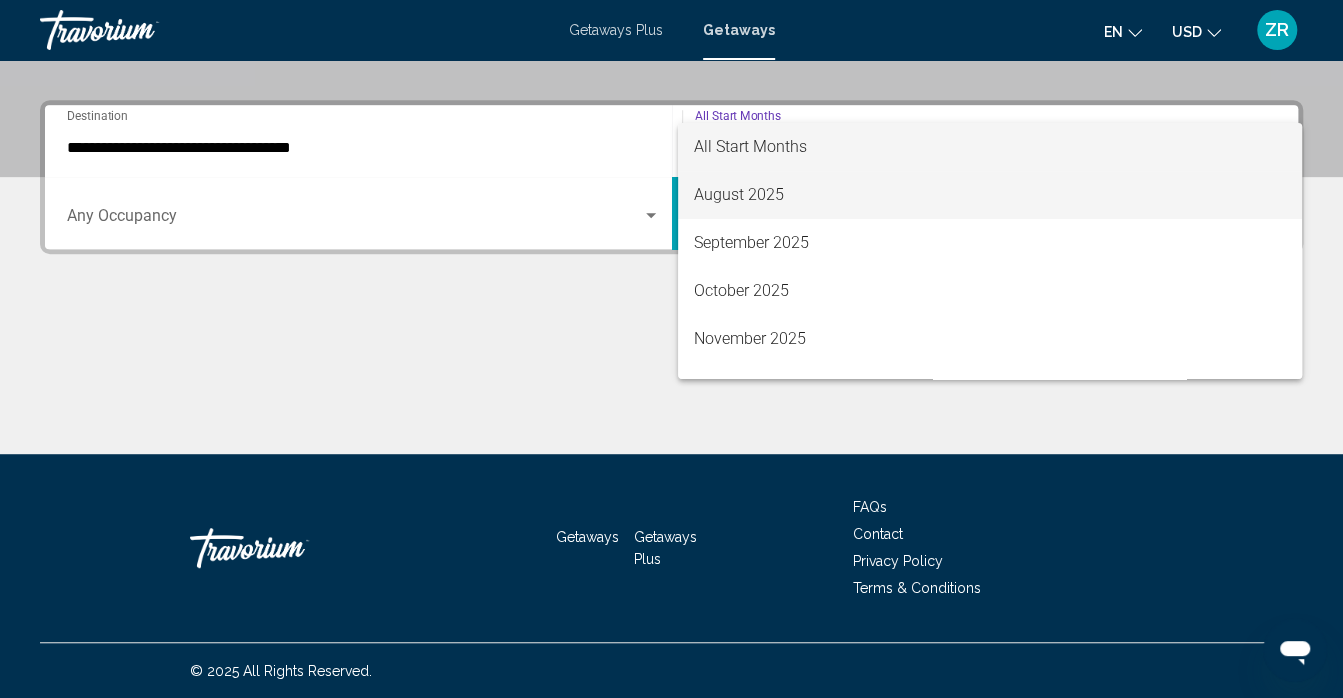 click on "August 2025" at bounding box center [990, 195] 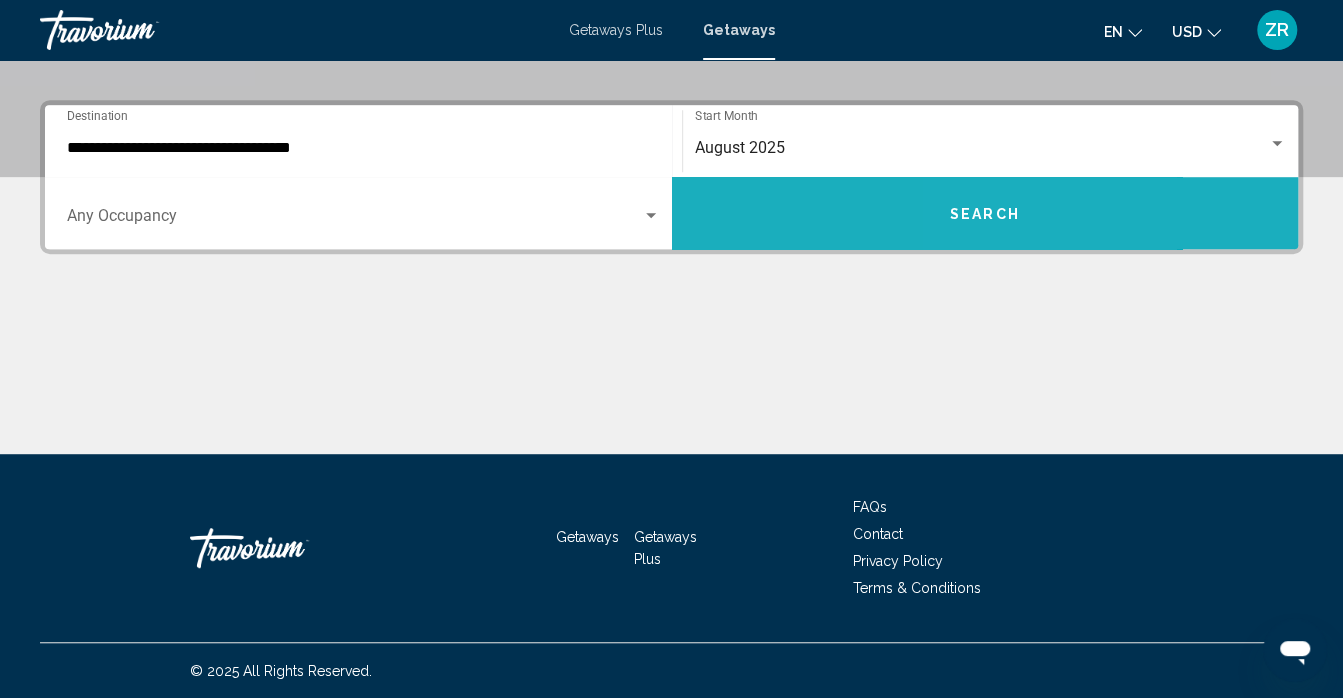 click on "Search" at bounding box center (985, 213) 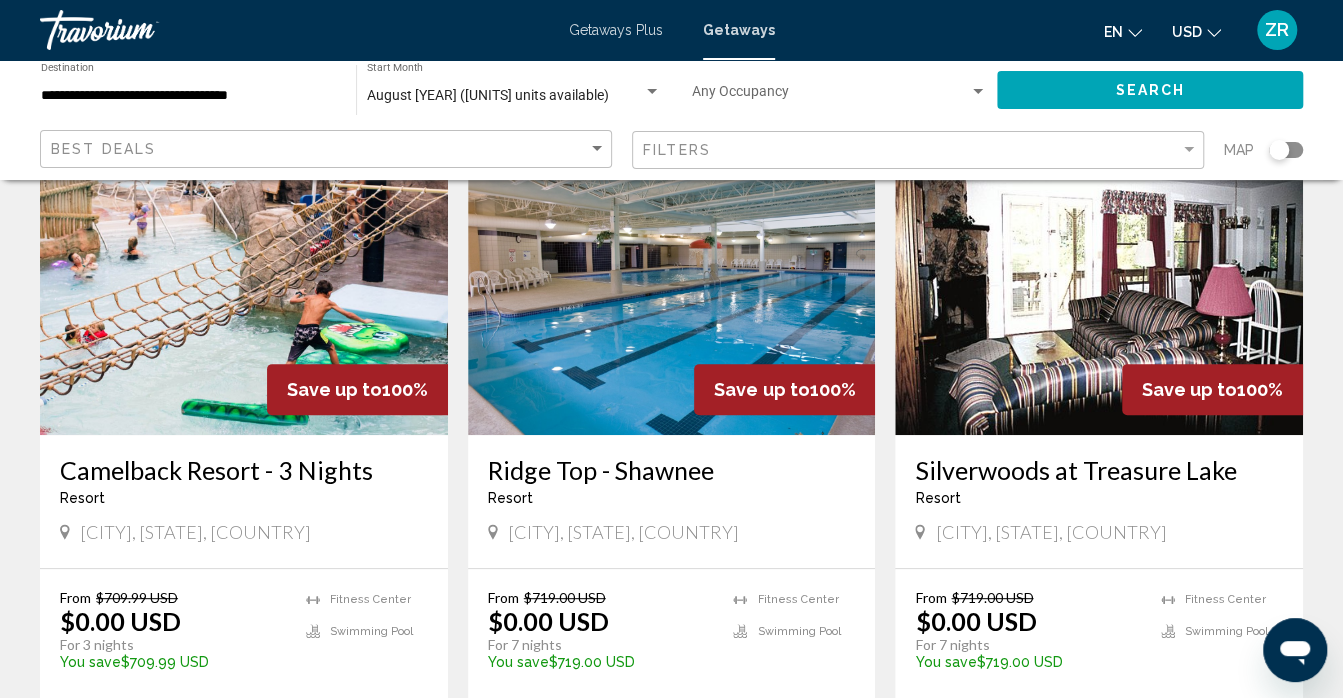 scroll, scrollTop: 0, scrollLeft: 0, axis: both 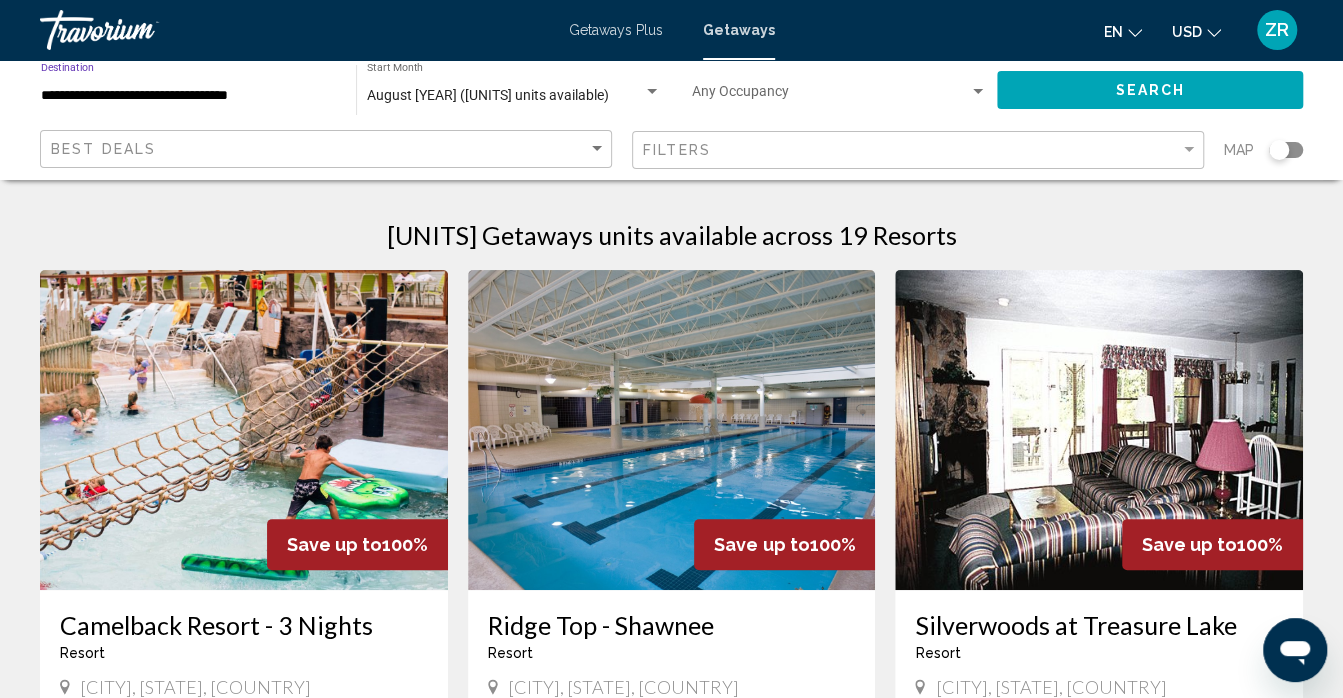 click on "**********" at bounding box center (188, 96) 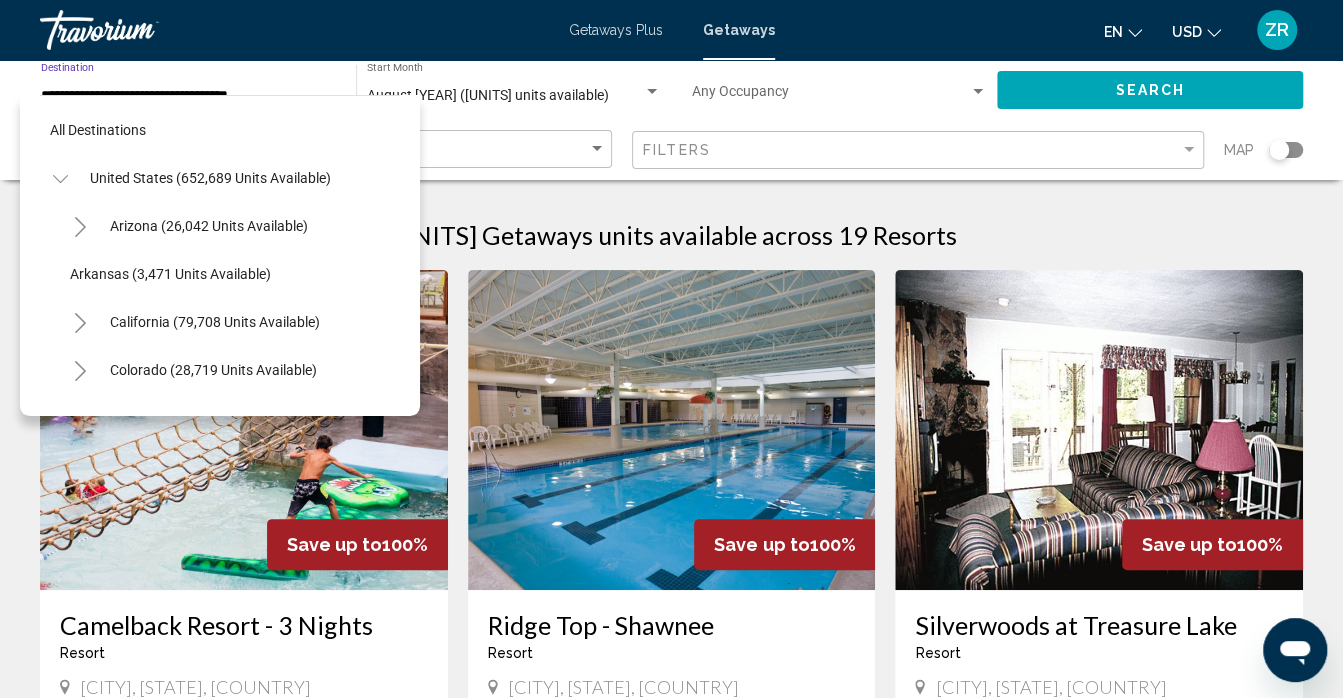 scroll, scrollTop: 1518, scrollLeft: 0, axis: vertical 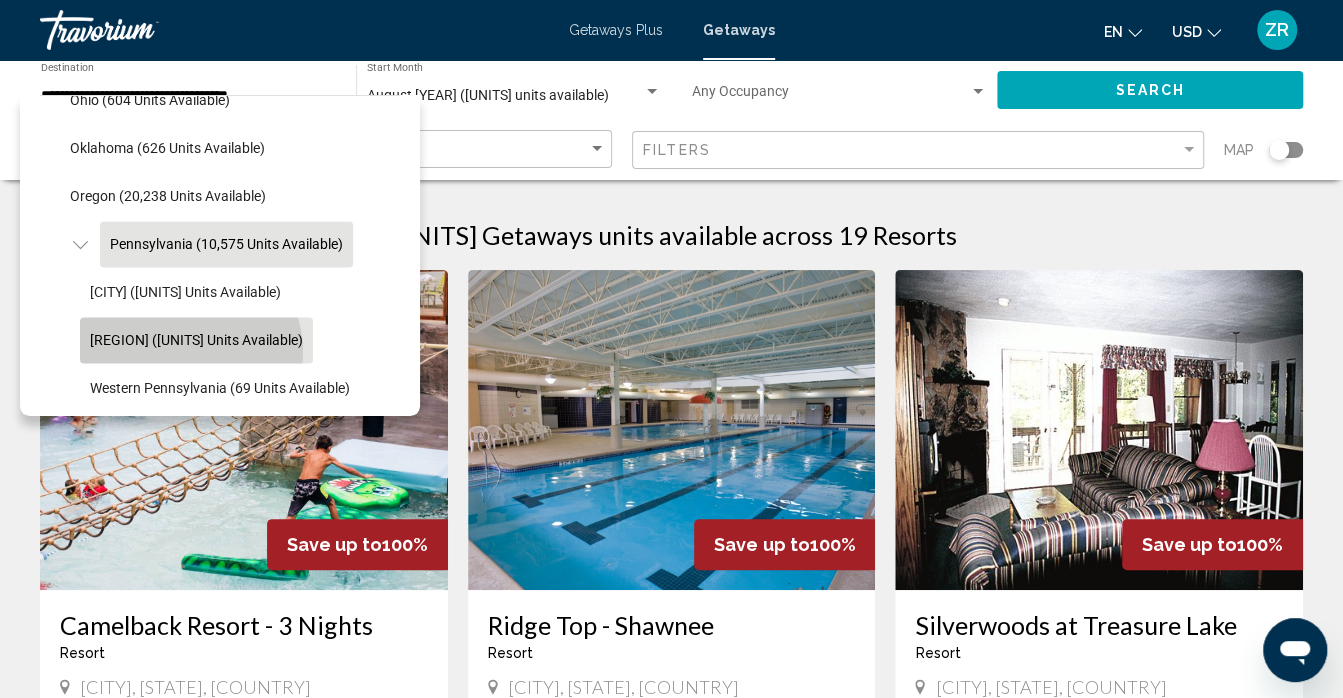 click on "[REGION] ([UNITS] units available)" 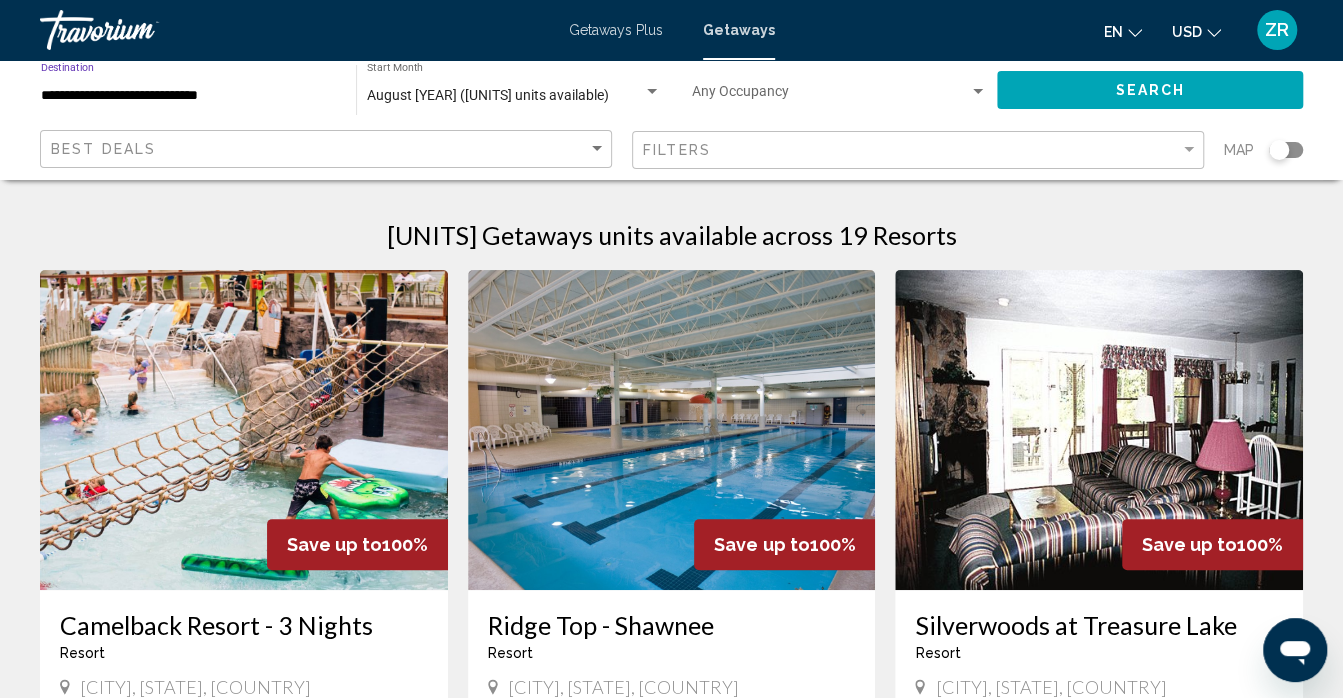 click 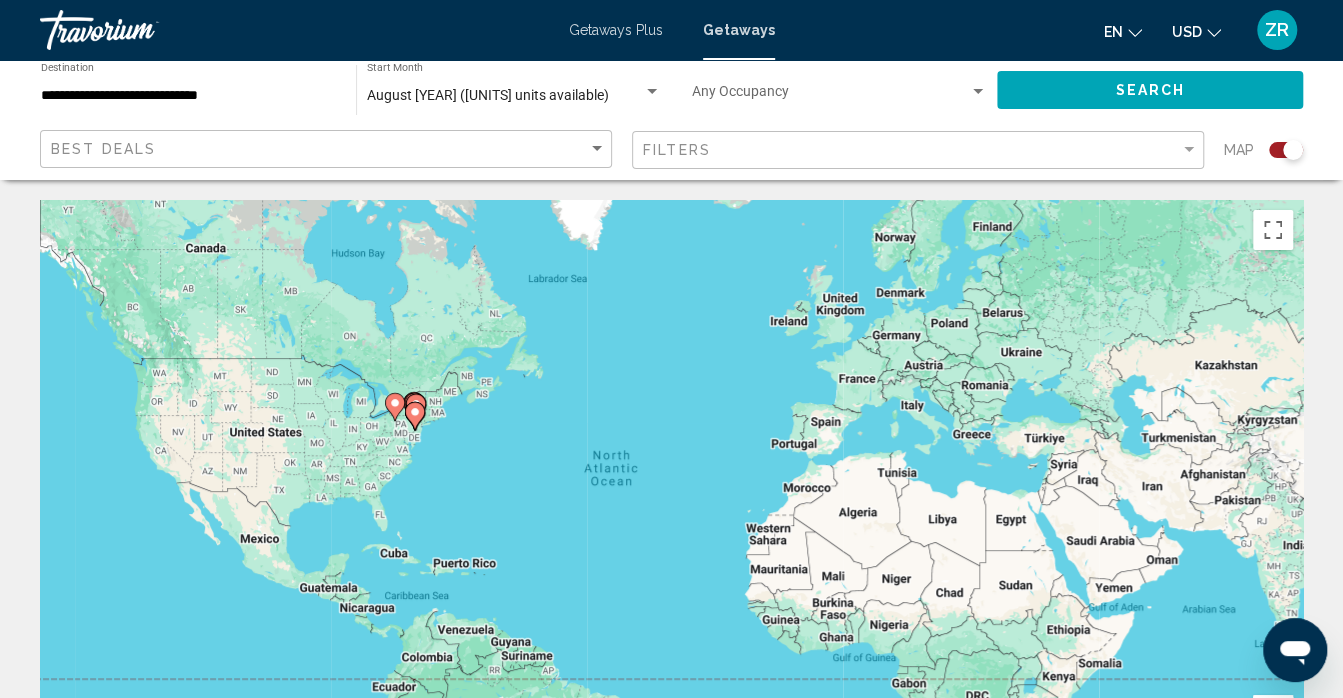 click on "Search" 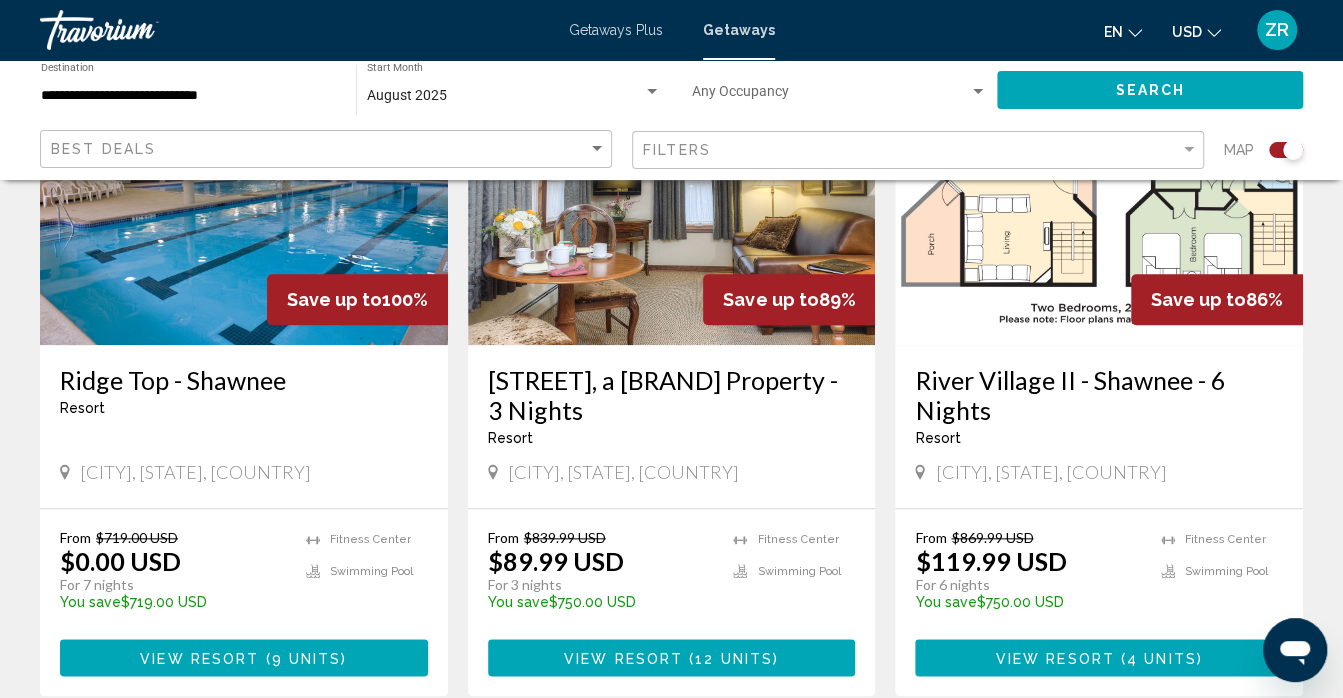 scroll, scrollTop: 861, scrollLeft: 0, axis: vertical 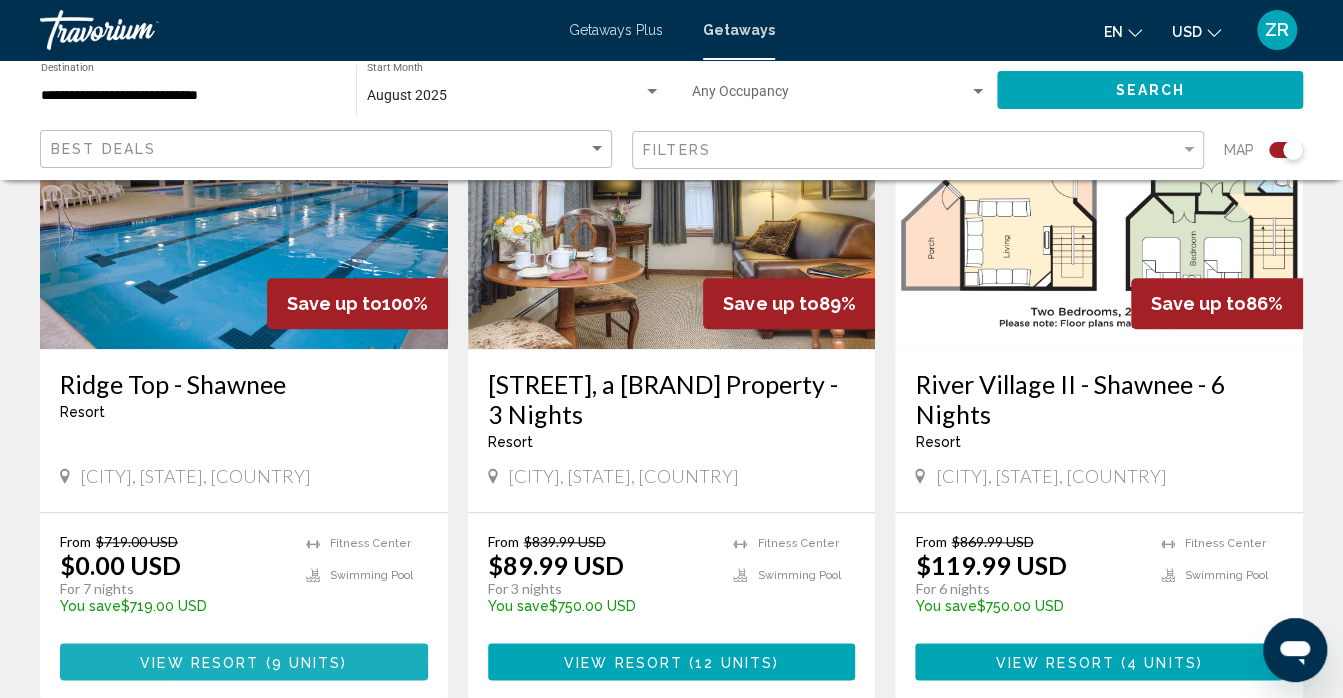 click on "View Resort" at bounding box center (199, 662) 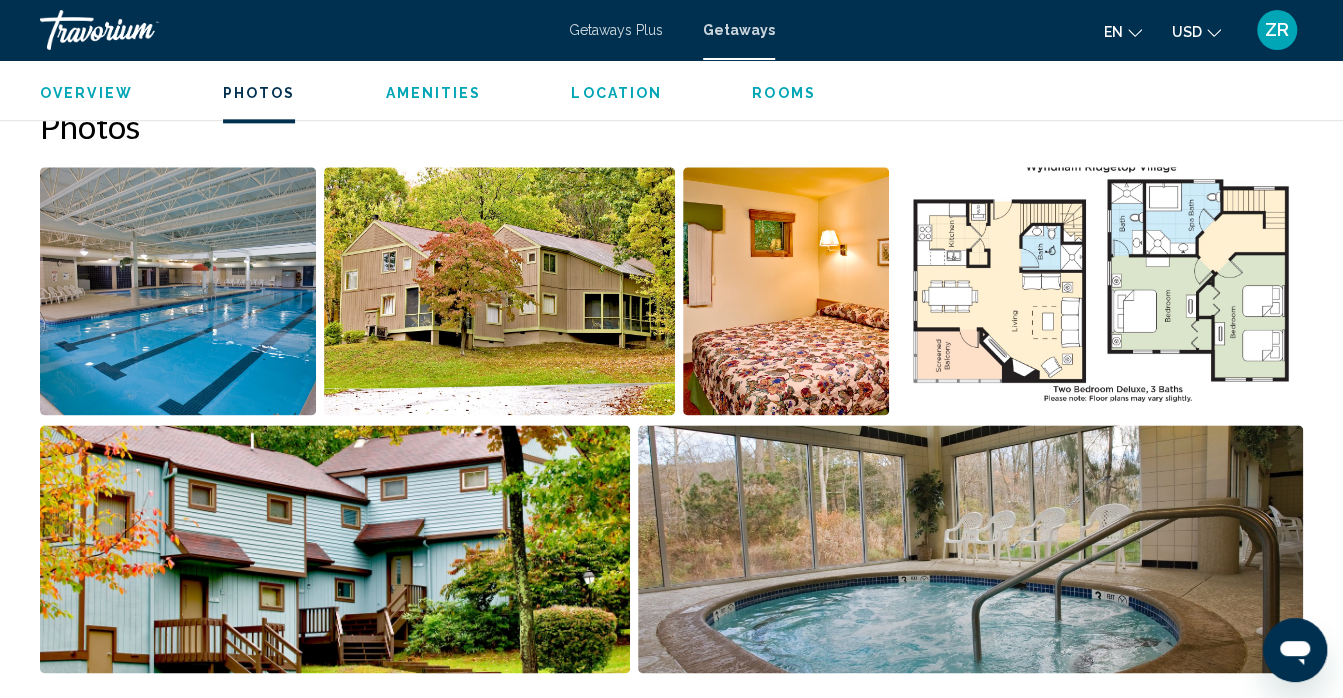 scroll, scrollTop: 1284, scrollLeft: 0, axis: vertical 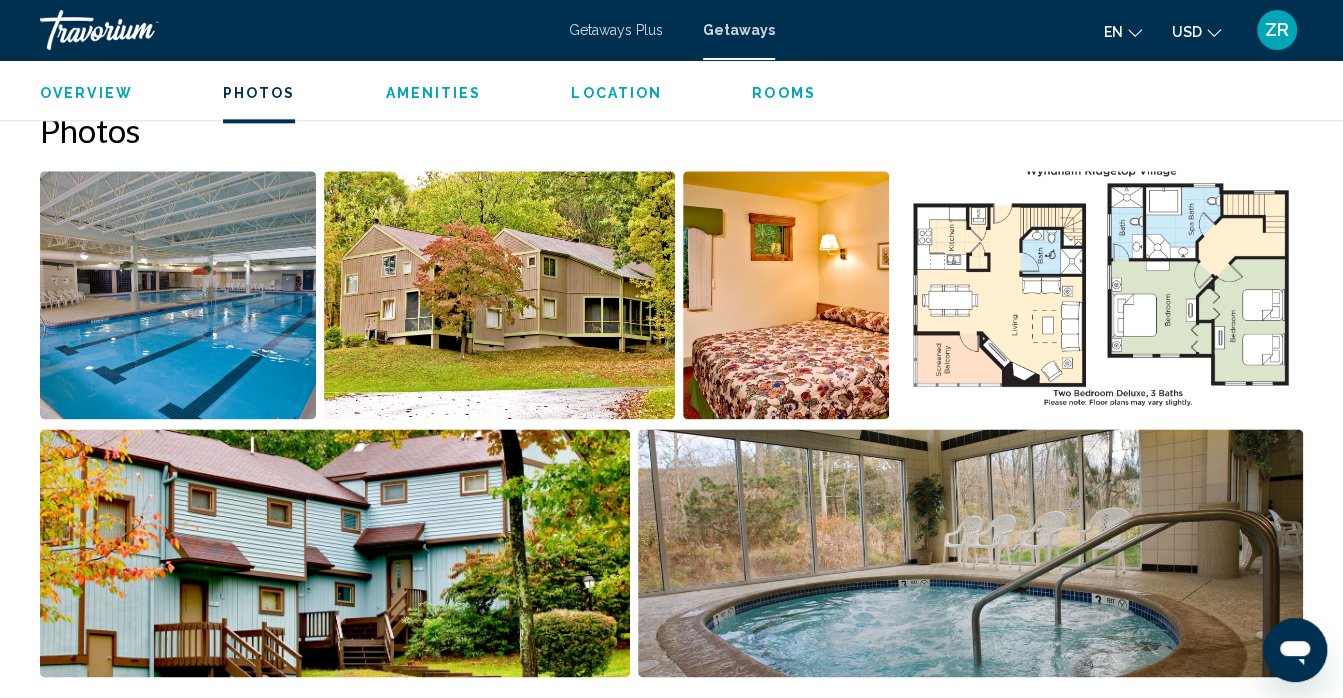 click at bounding box center (178, 295) 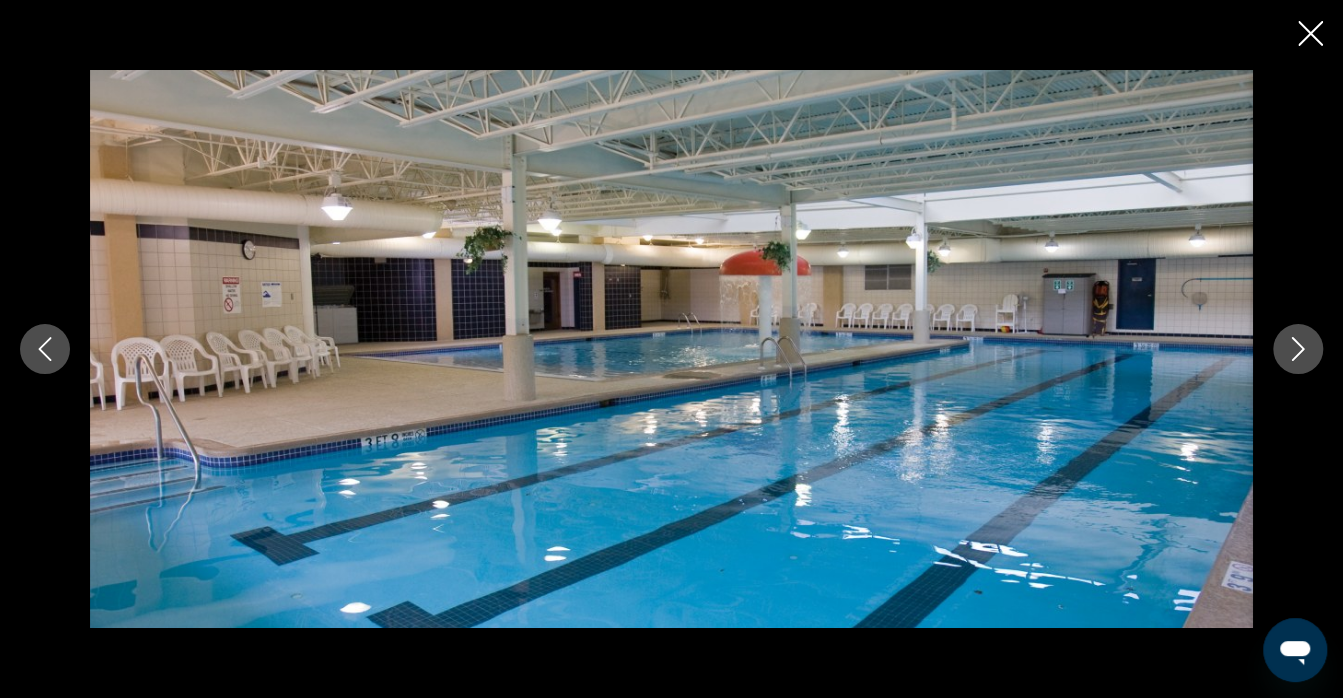 click 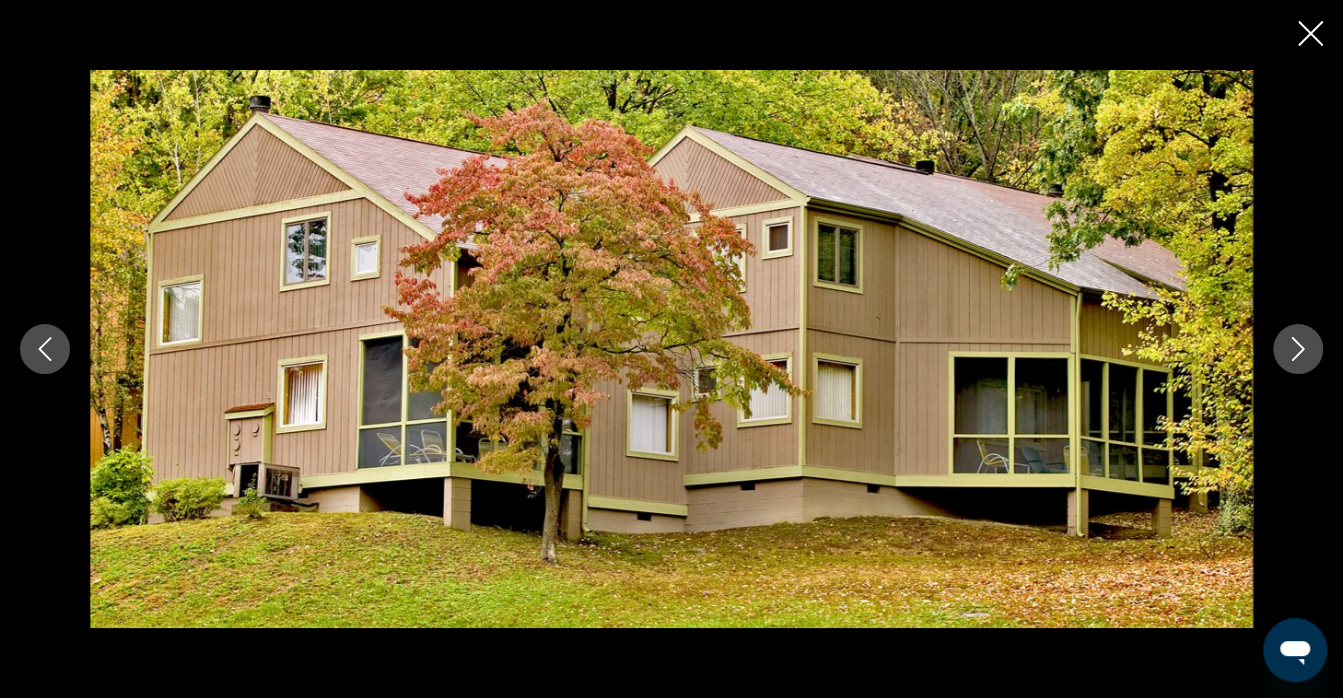 click 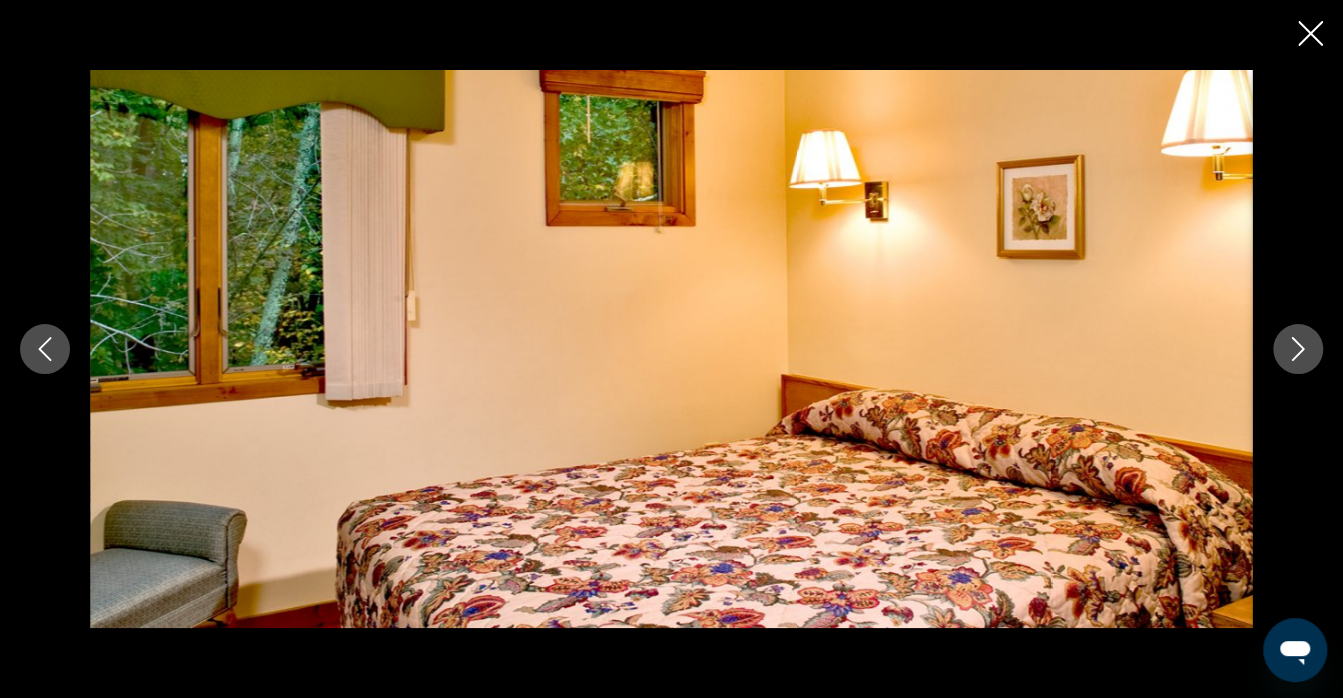 click 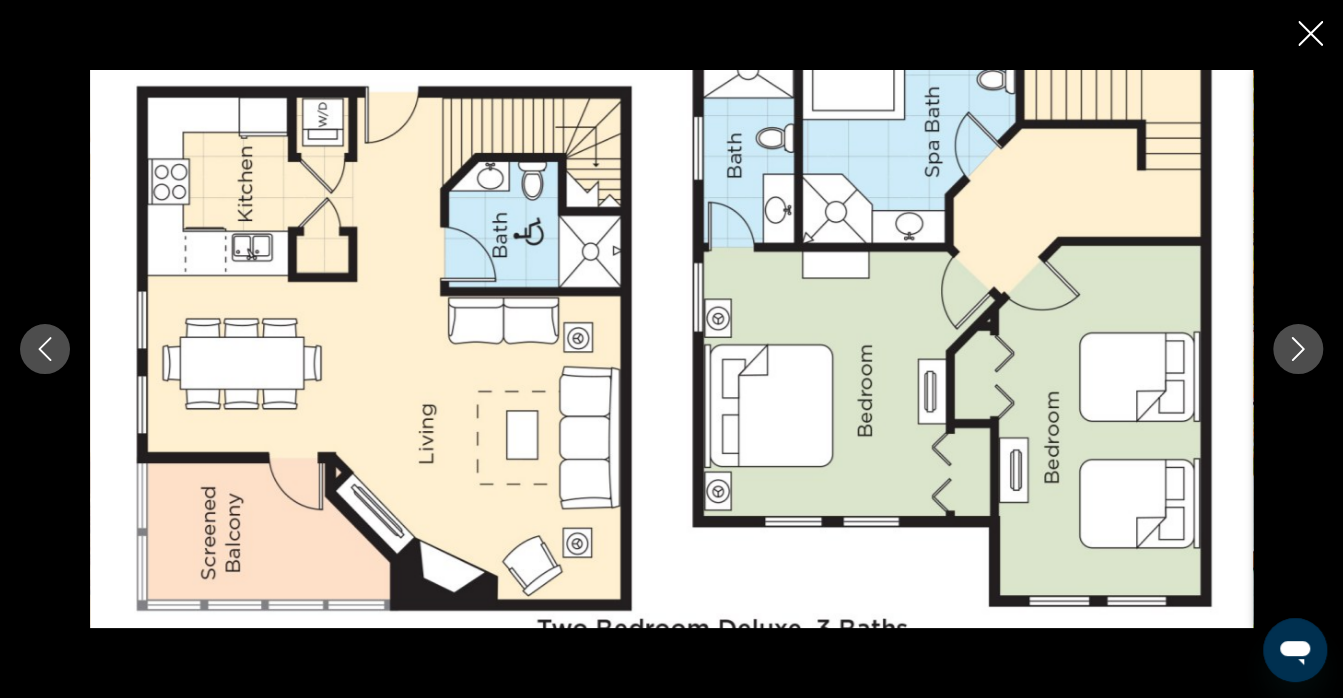 click 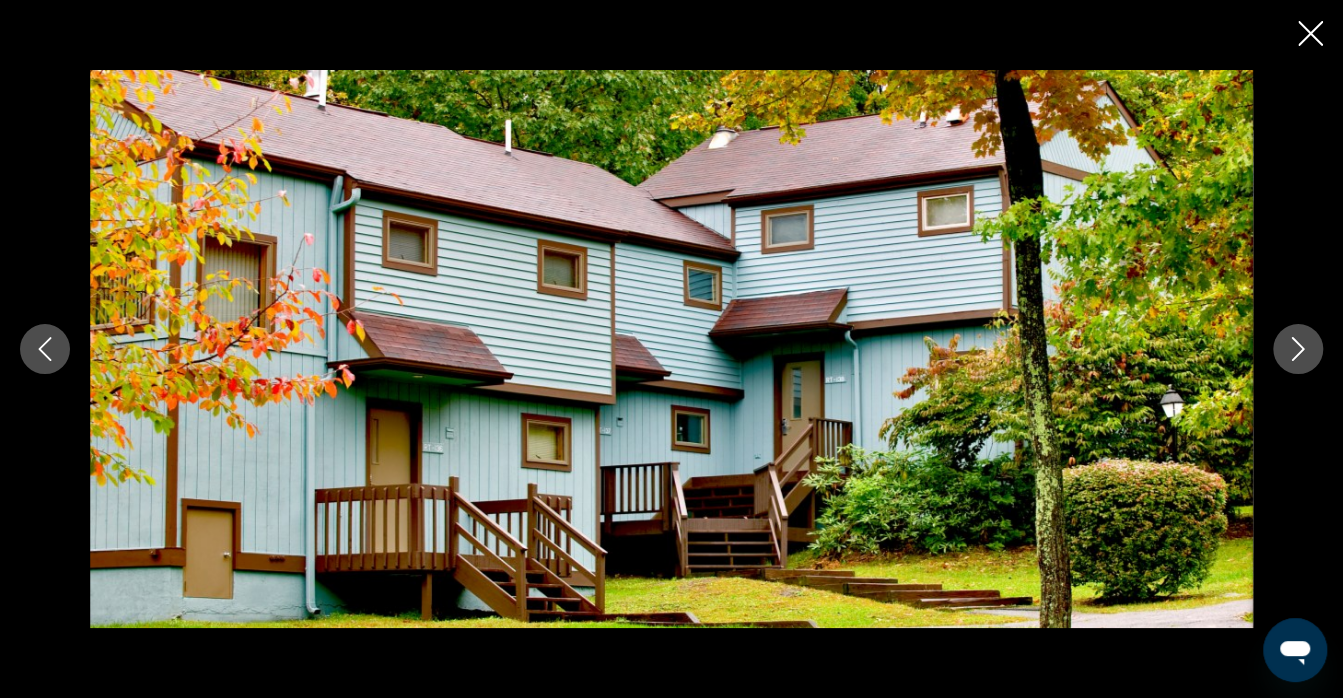 click 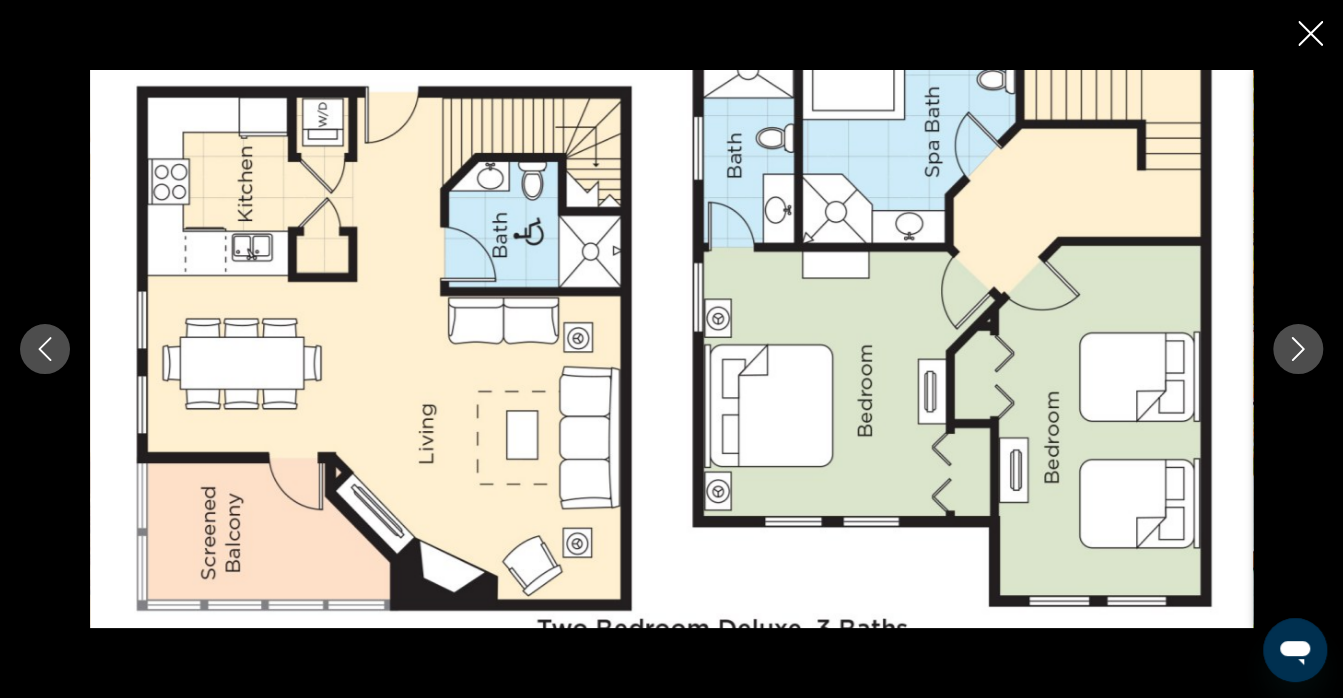 scroll, scrollTop: 1270, scrollLeft: 0, axis: vertical 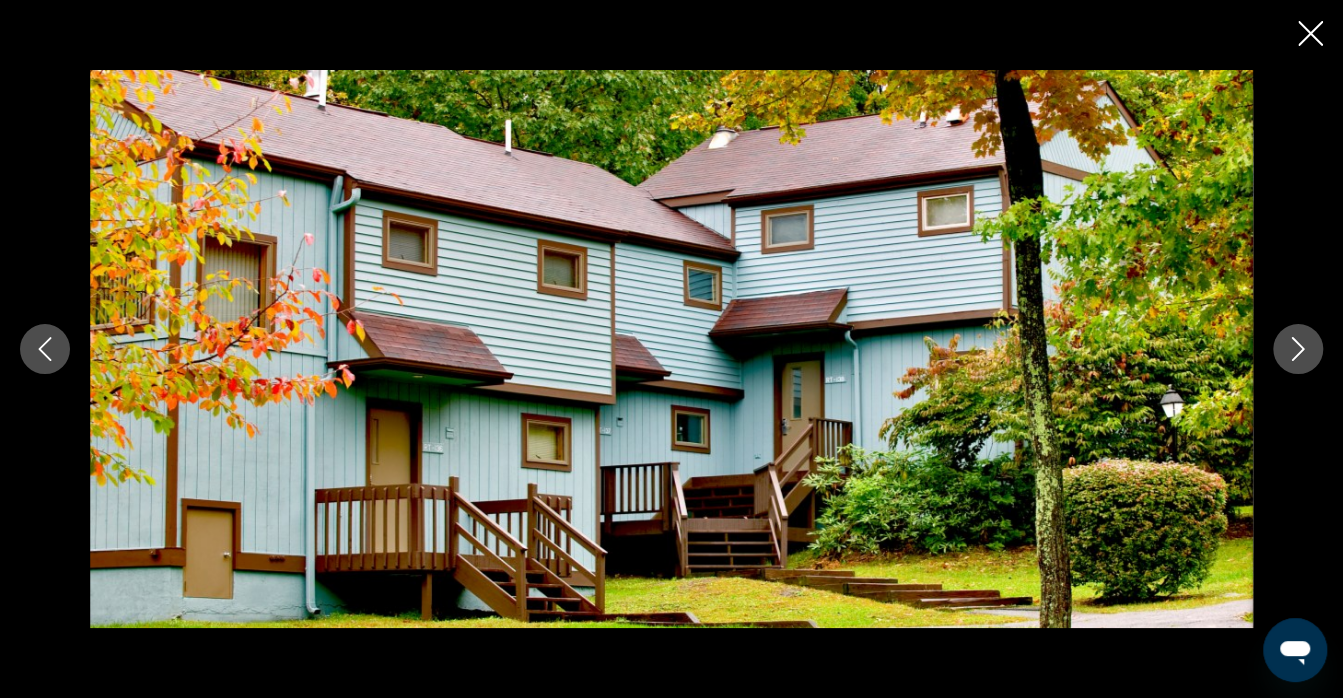 click 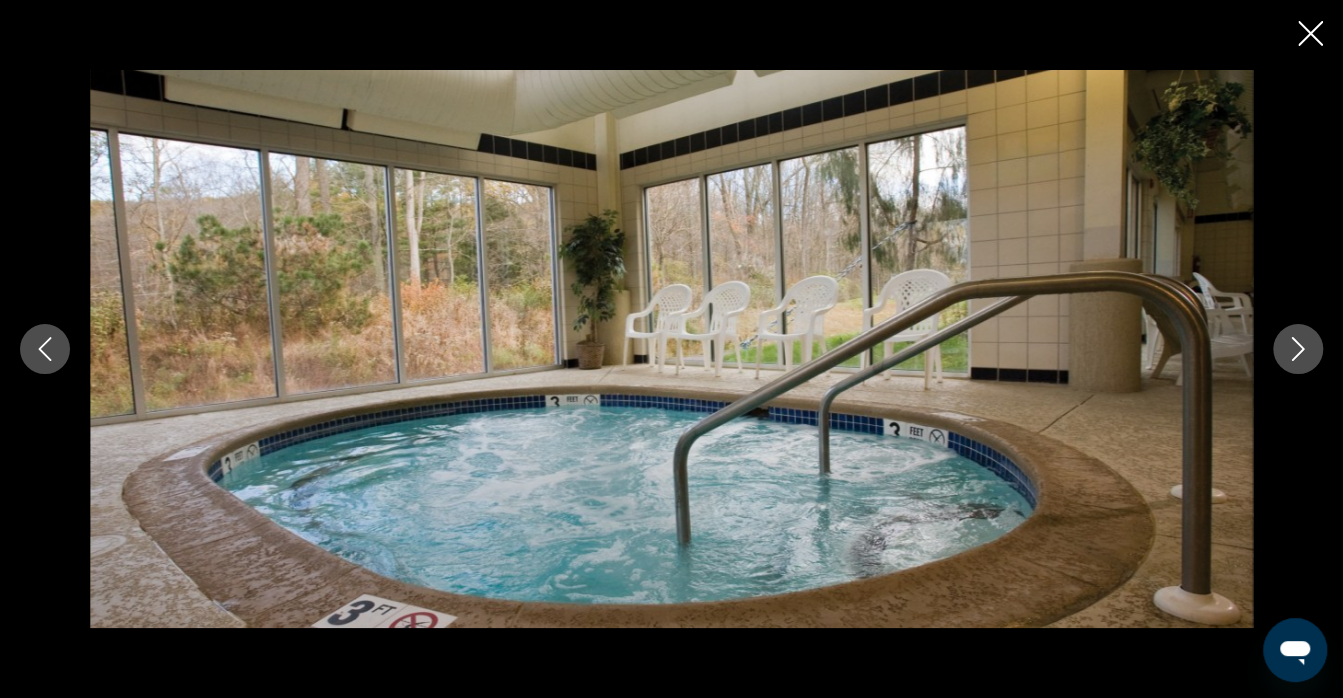 click 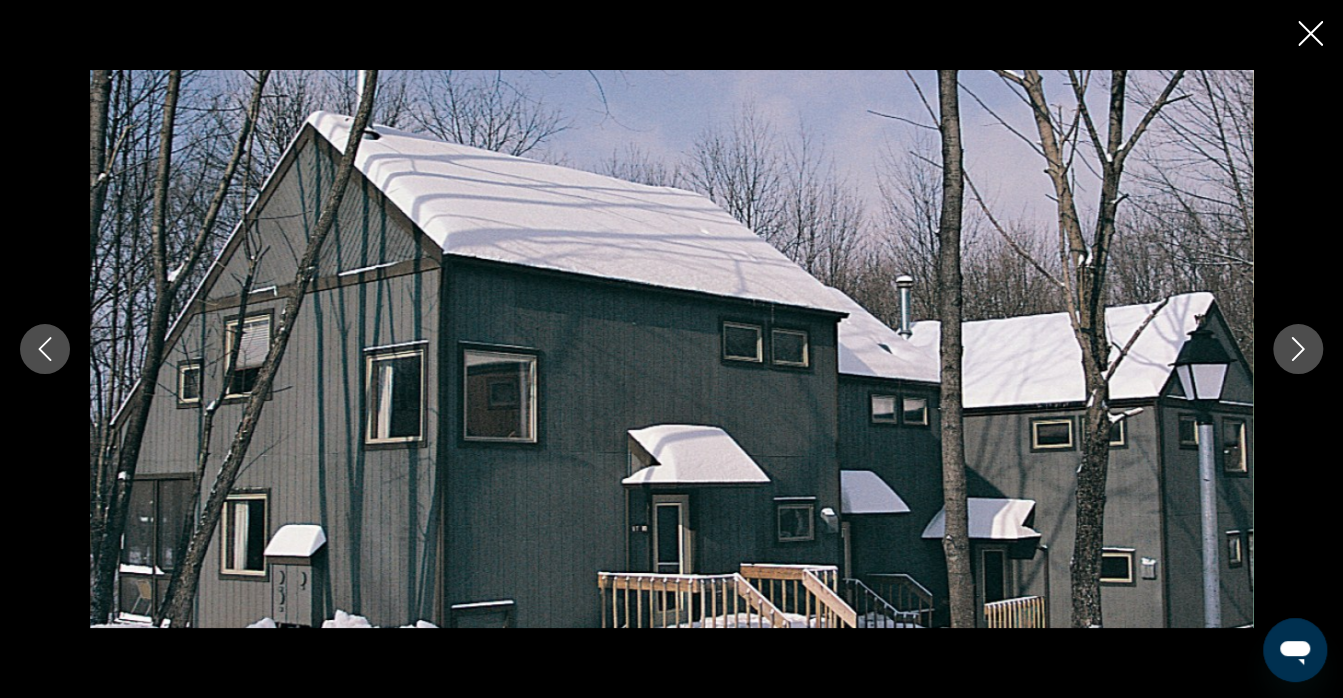 click 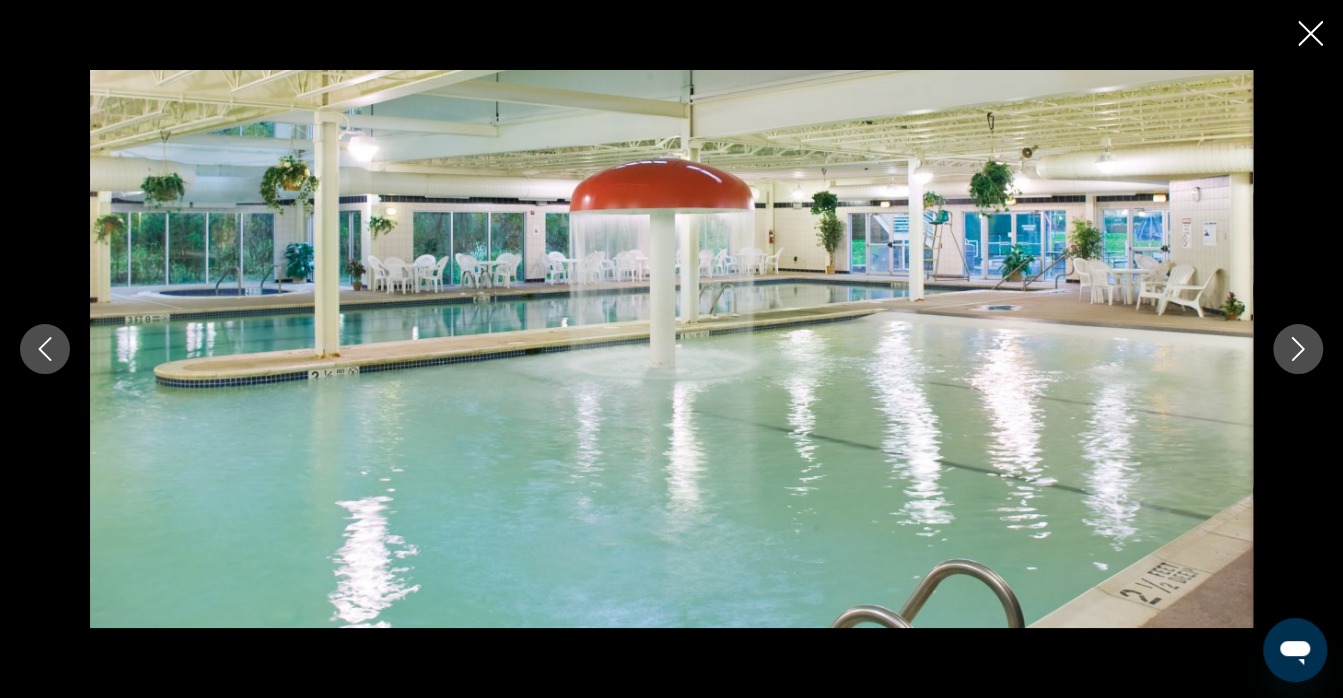 click 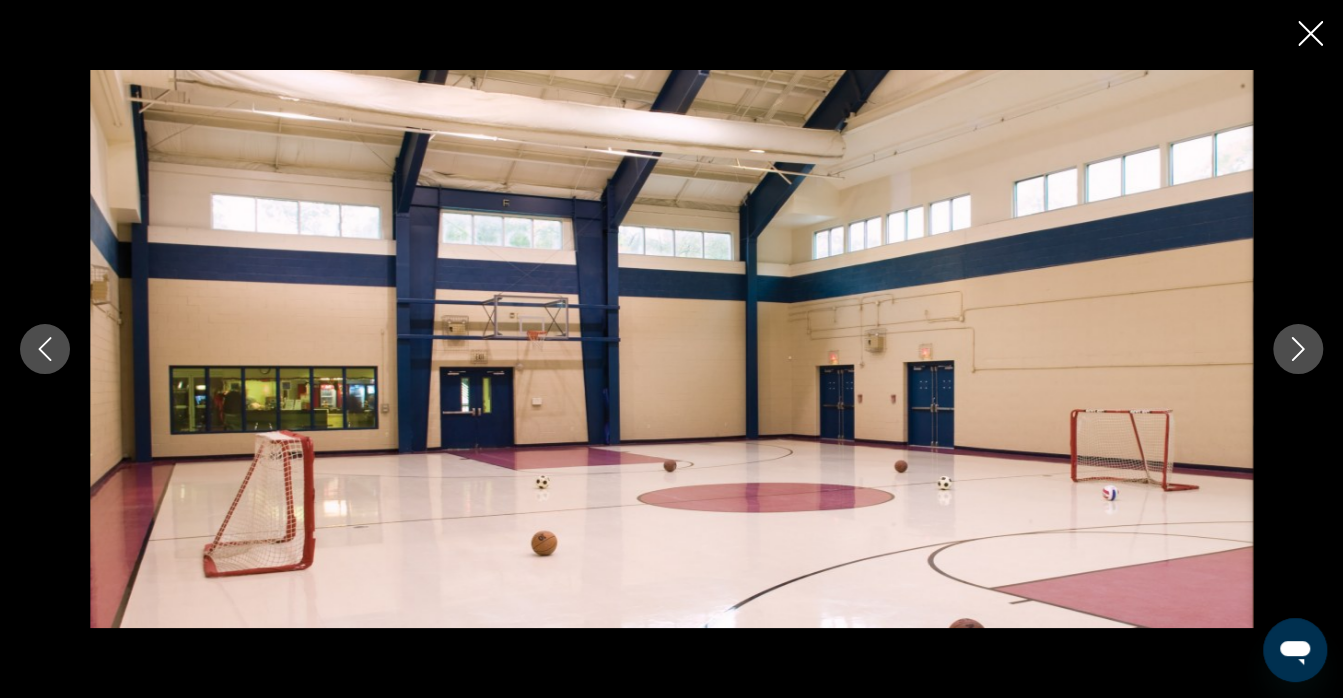 click 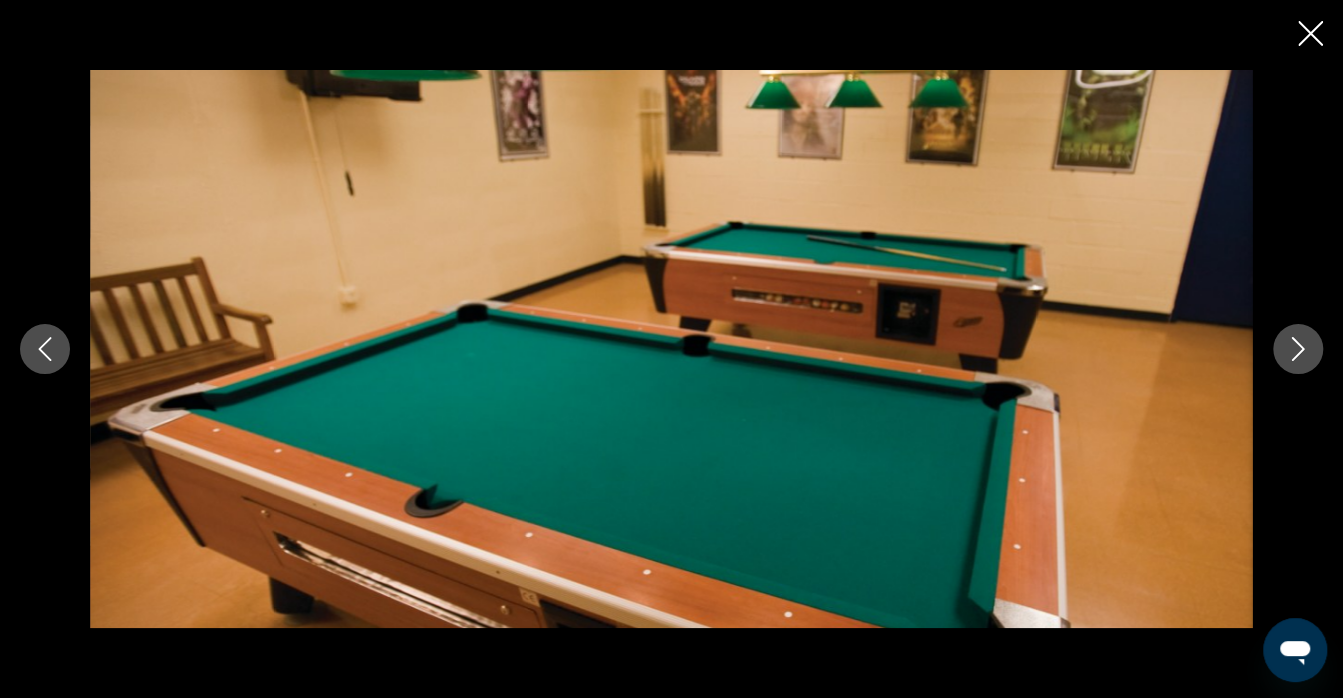 click 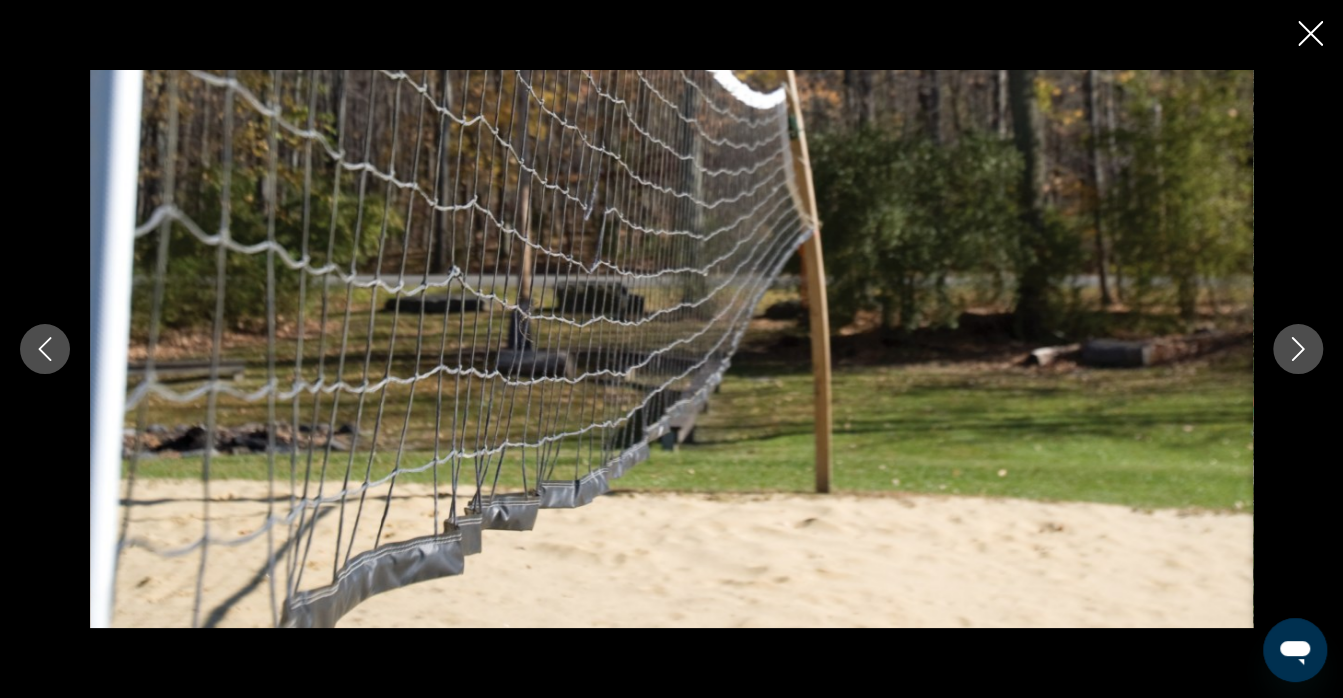 click 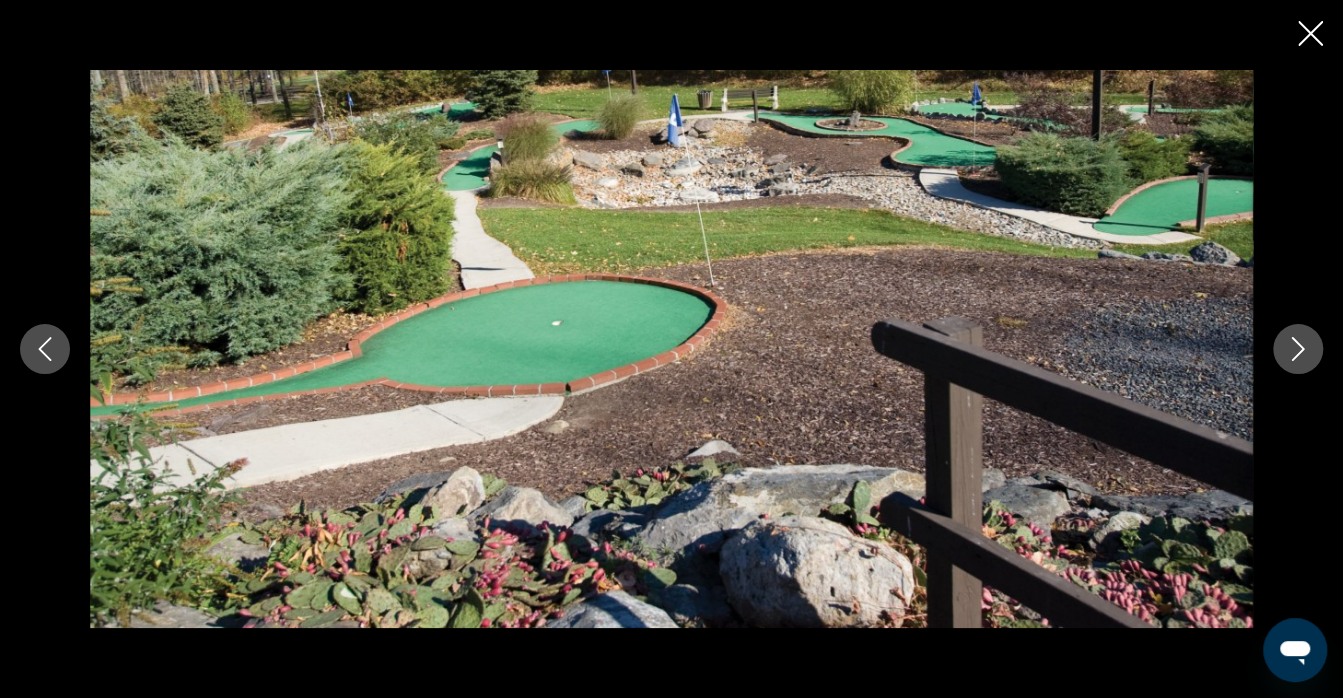 click 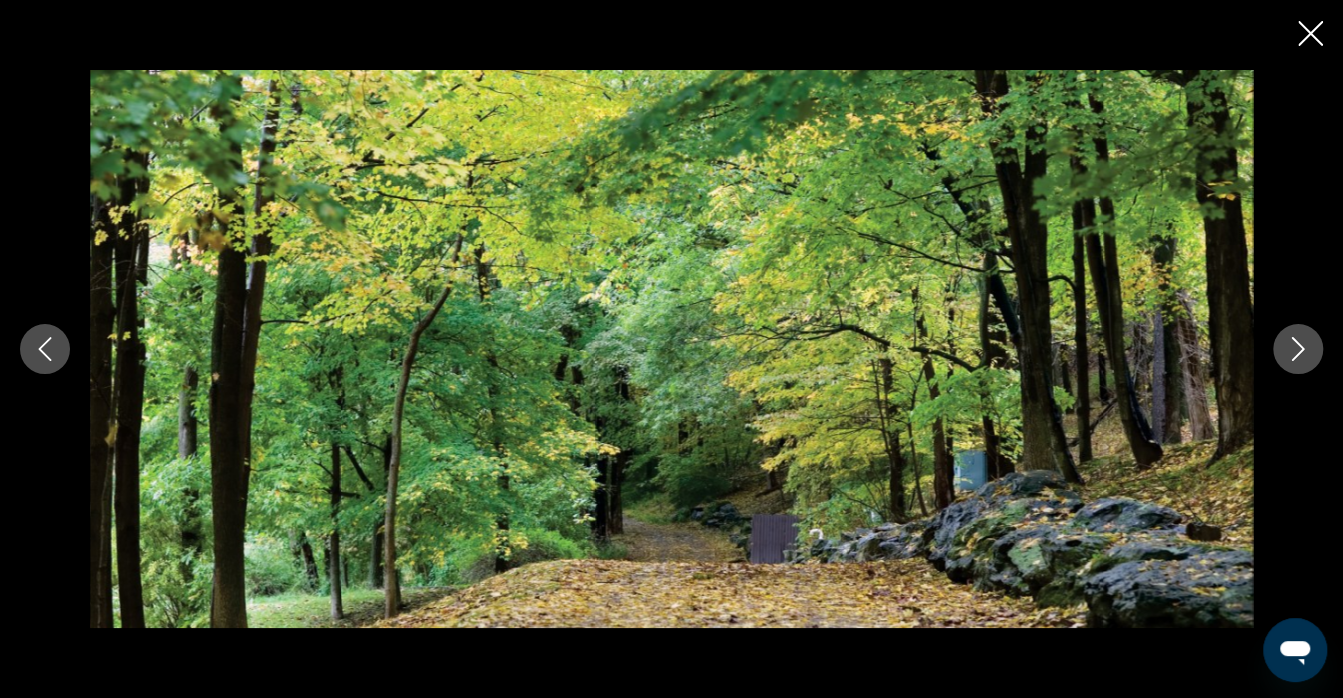 click 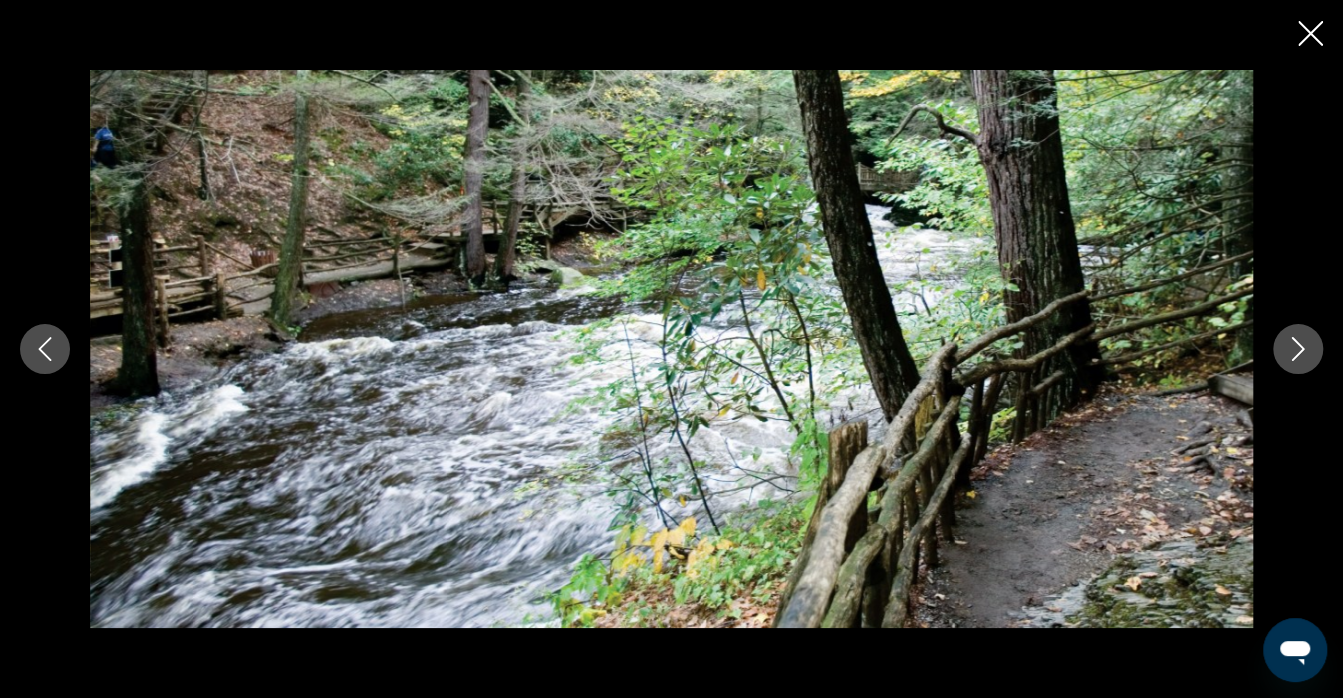 click 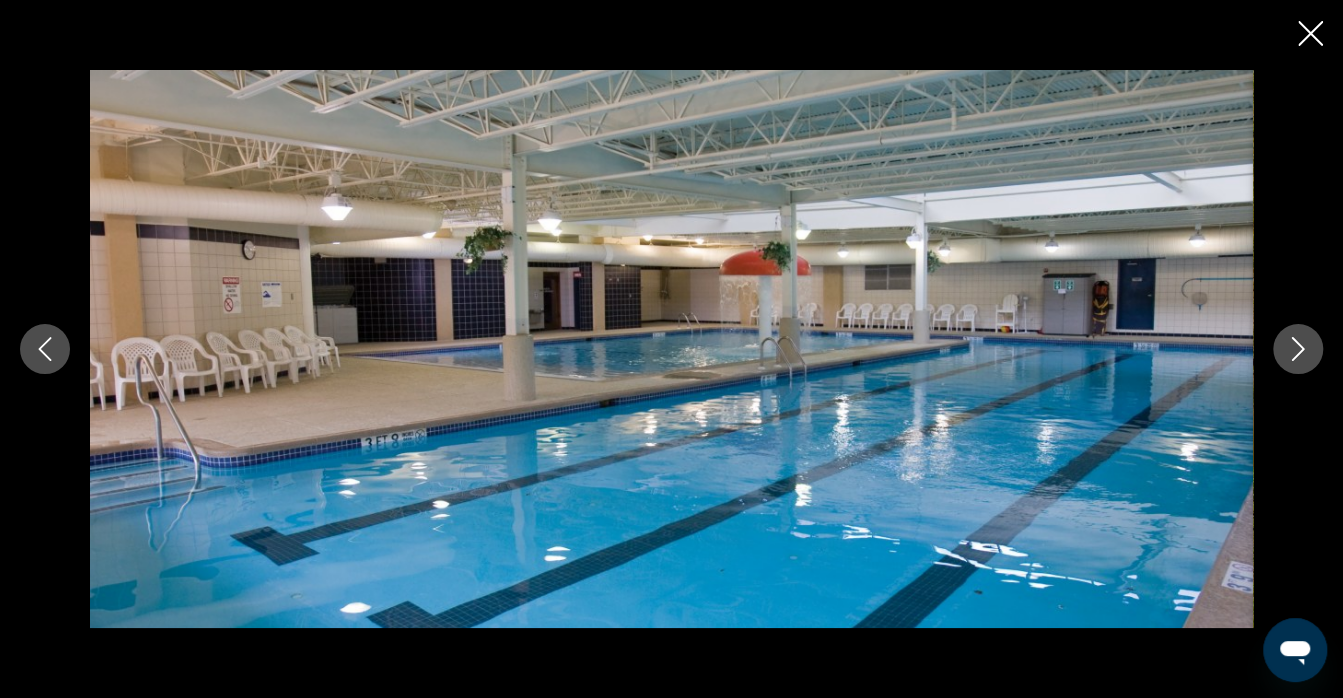 click 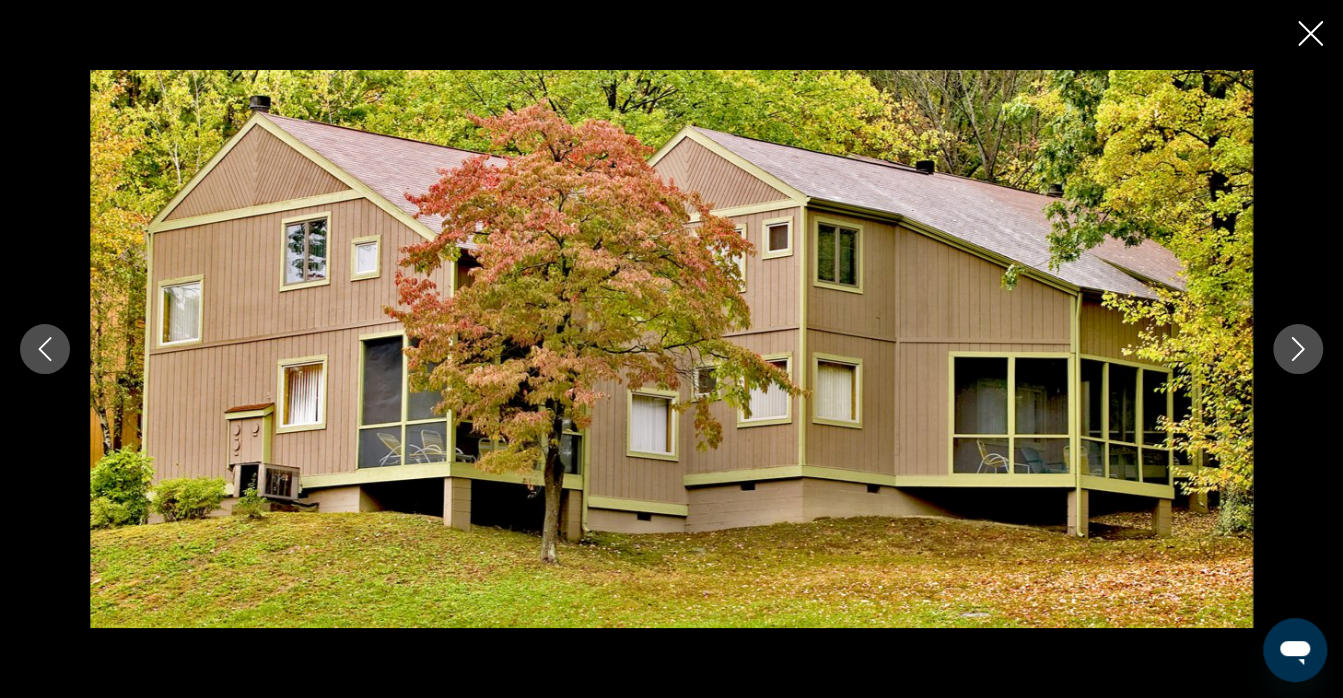 click 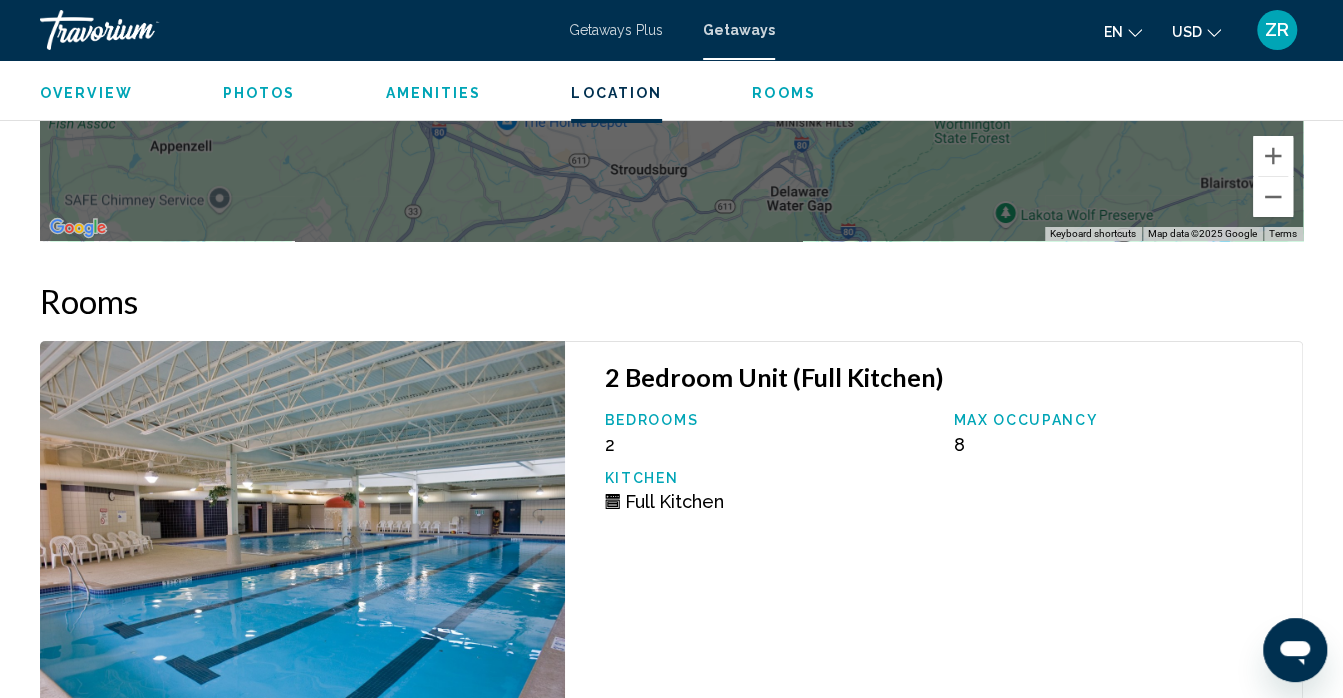 scroll, scrollTop: 3824, scrollLeft: 0, axis: vertical 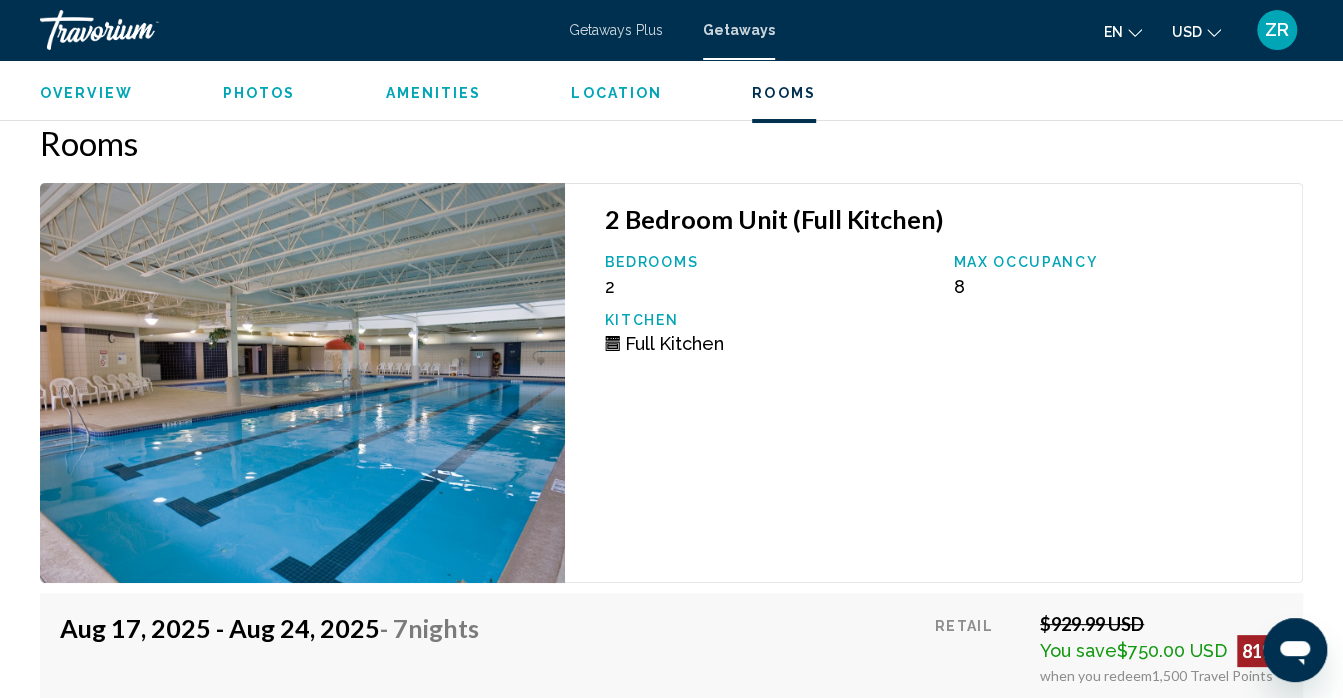 click on "2 Bedroom Unit (Full Kitchen) Bedrooms 2 Max Occupancy 8 Kitchen
Full Kitchen" at bounding box center (934, 383) 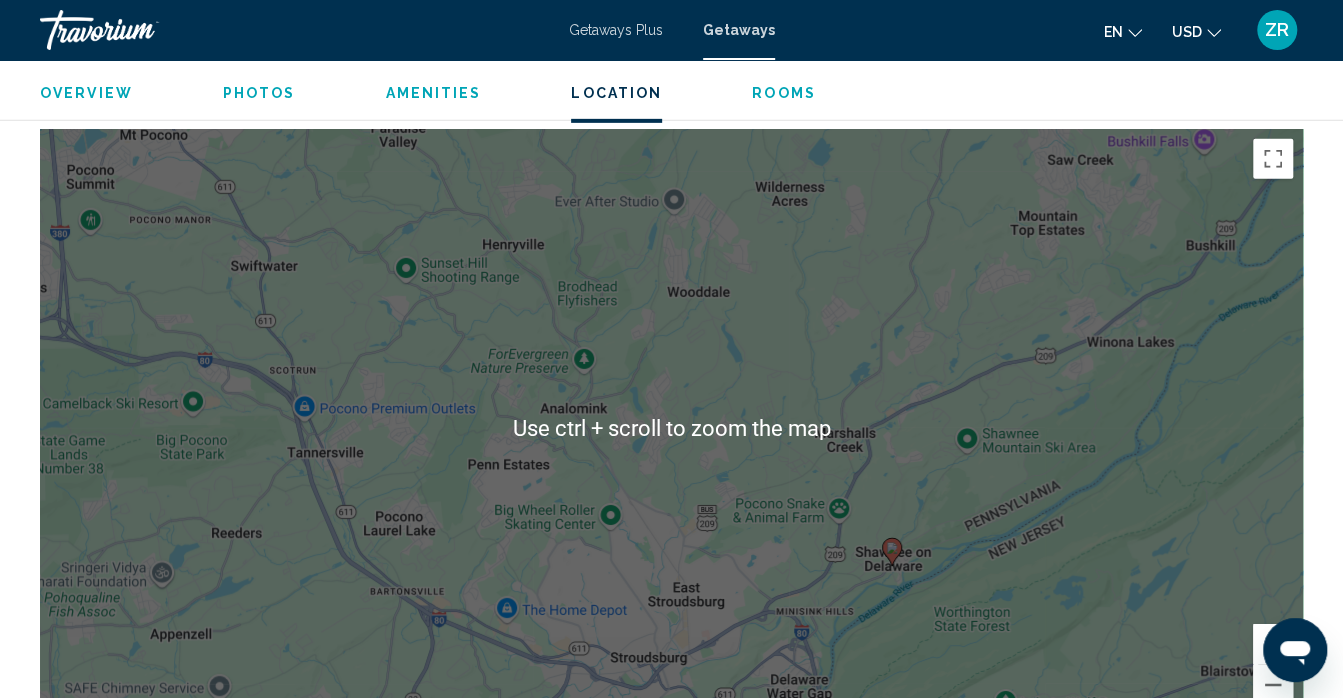 scroll, scrollTop: 3332, scrollLeft: 0, axis: vertical 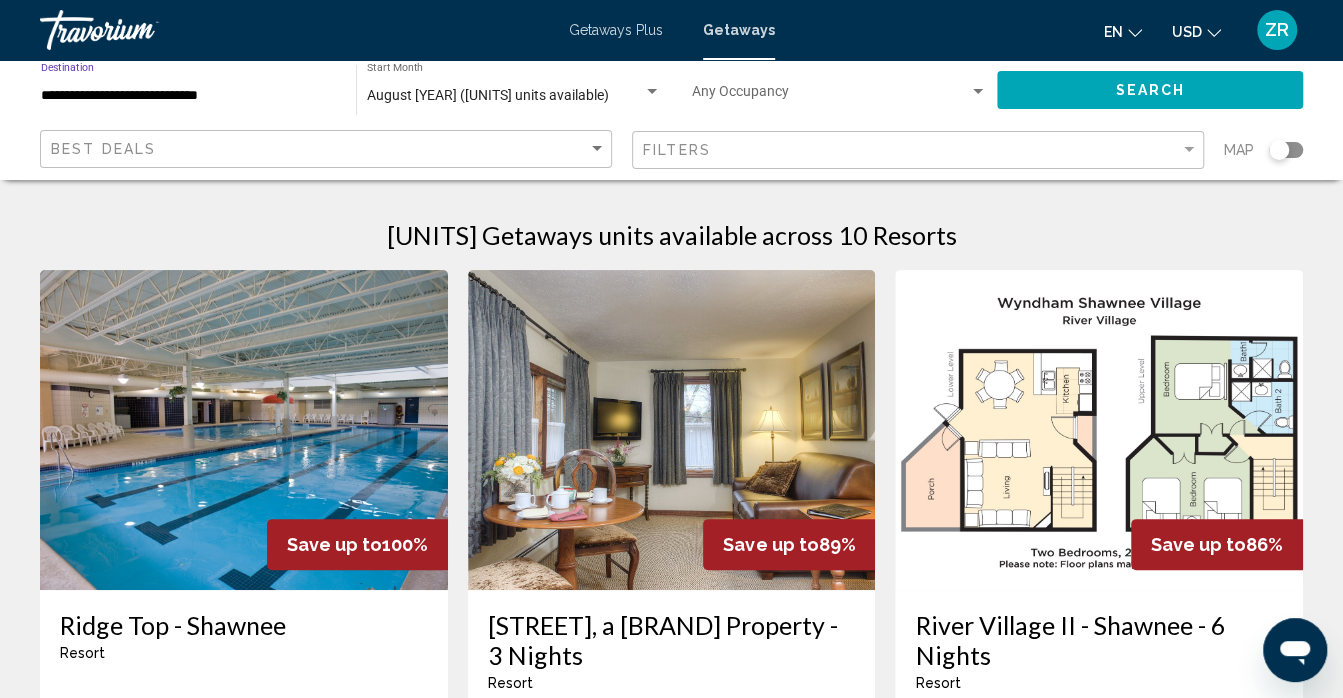 click on "**********" at bounding box center (188, 96) 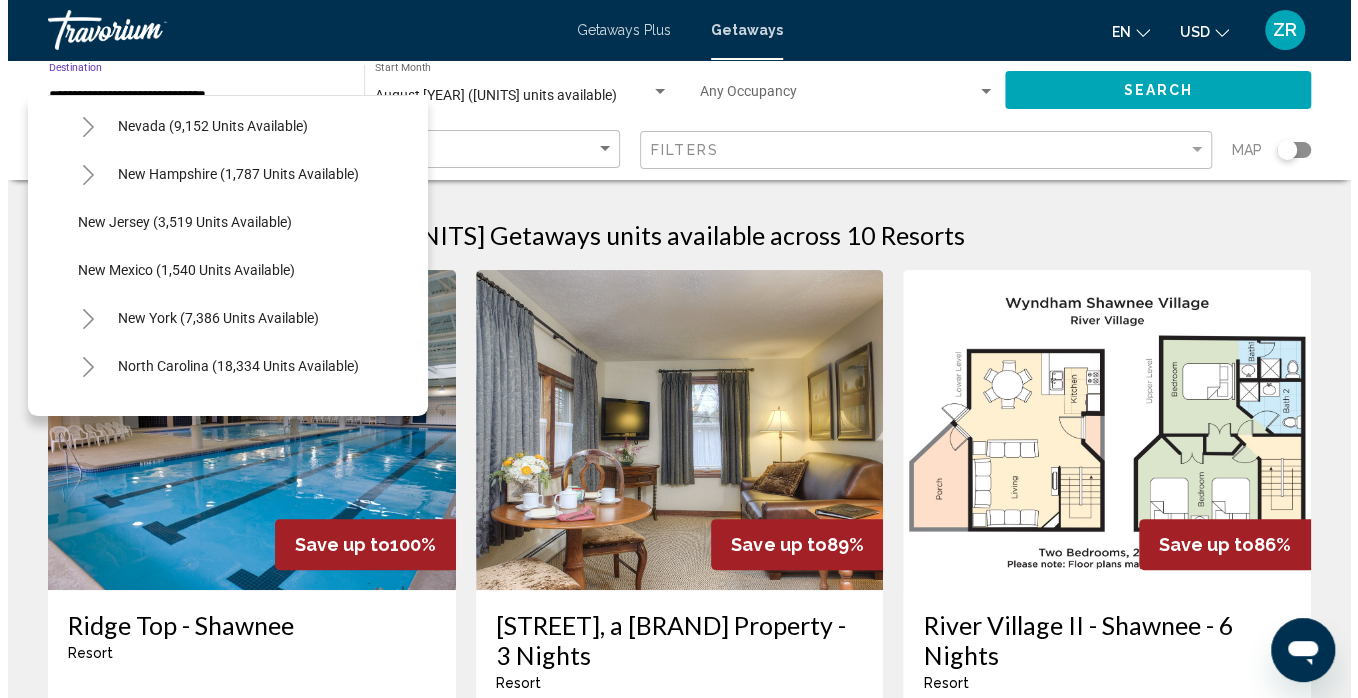 scroll, scrollTop: 1196, scrollLeft: 0, axis: vertical 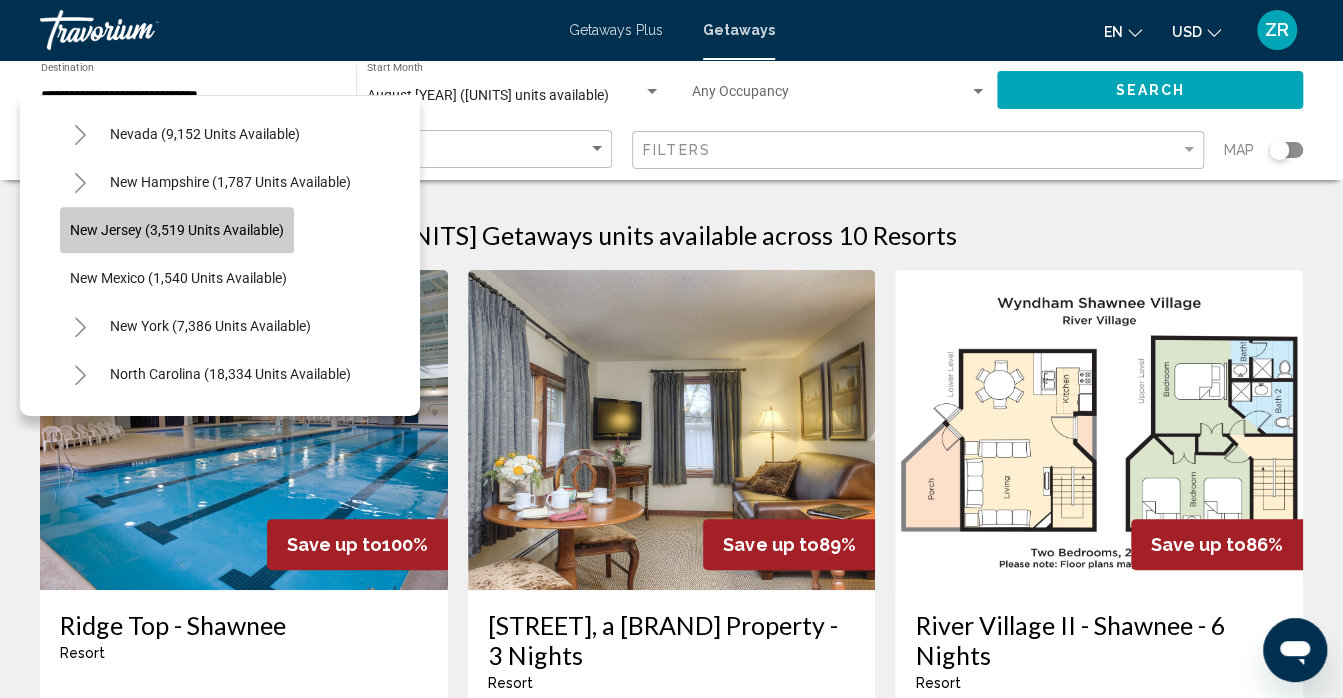 click on "New Jersey (3,519 units available)" 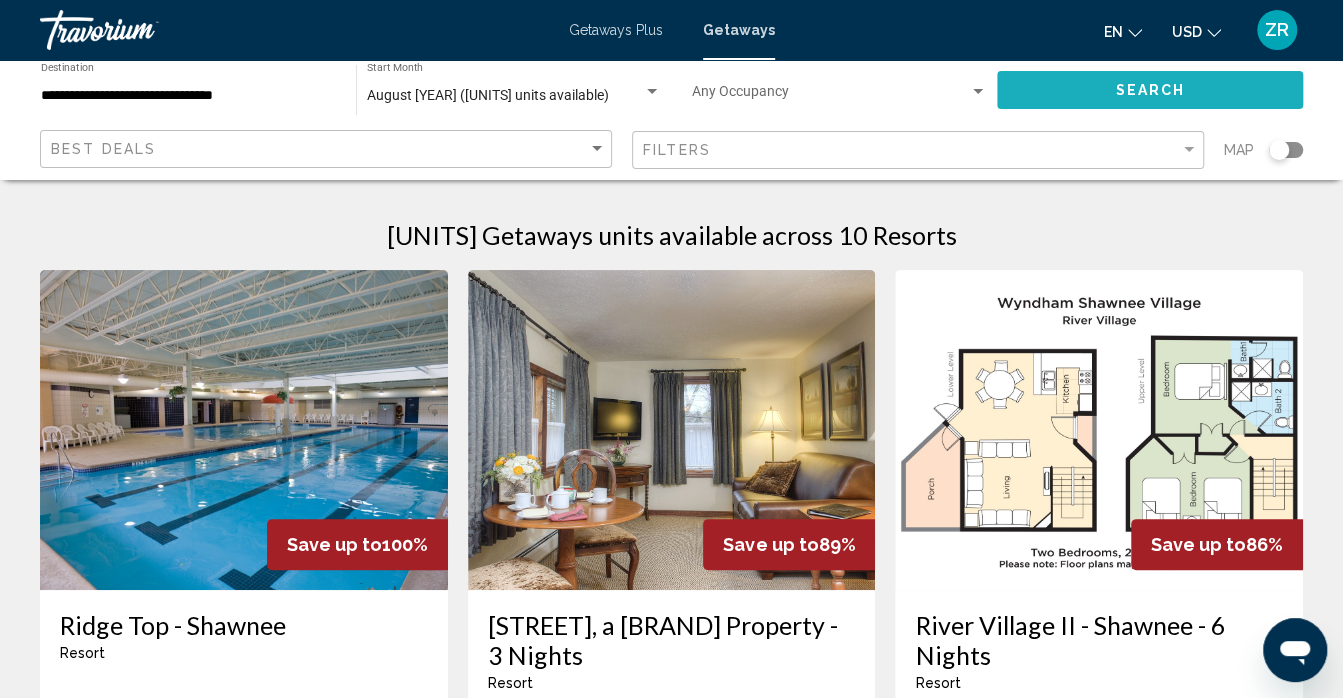 click on "Search" 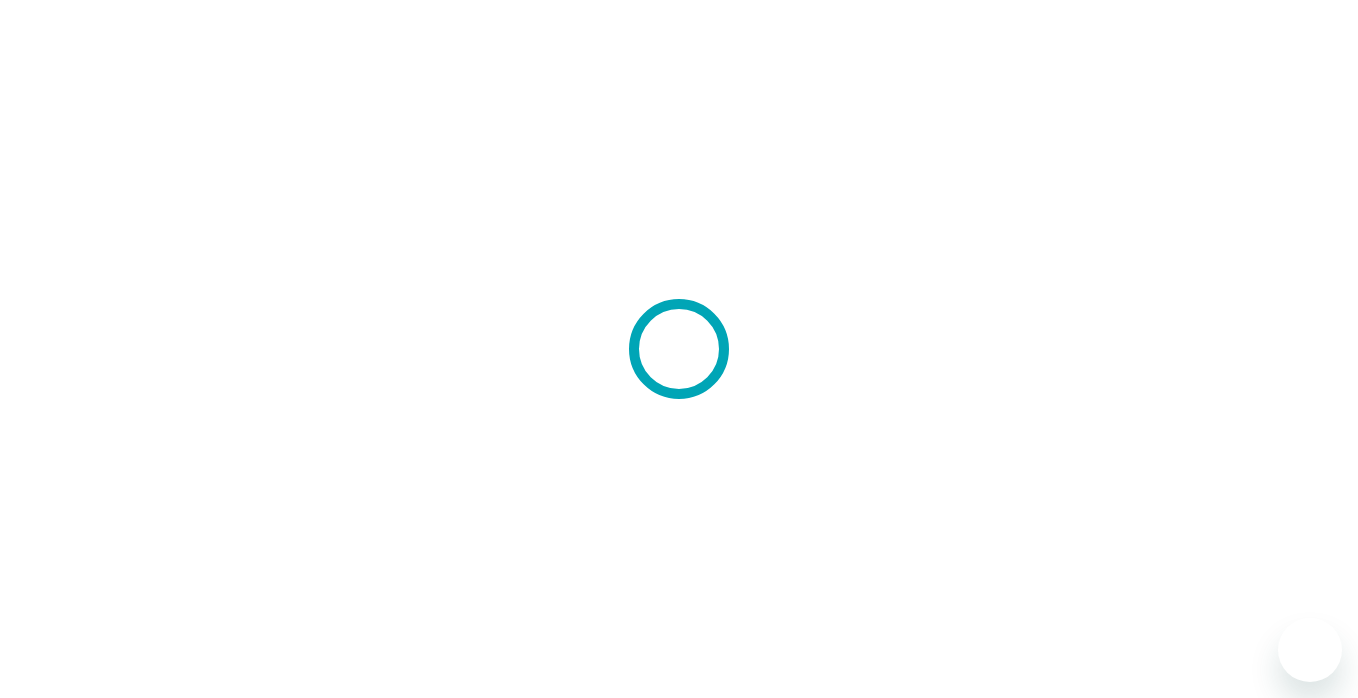 scroll, scrollTop: 0, scrollLeft: 0, axis: both 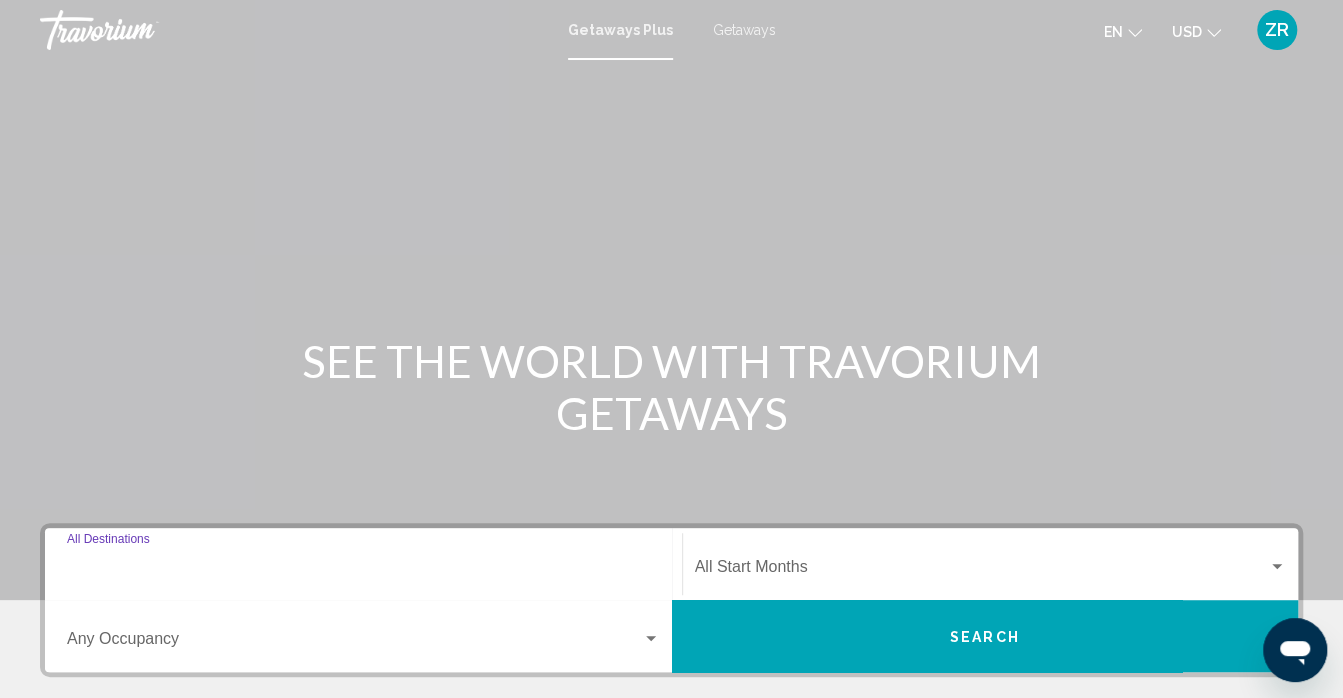 click on "Destination All Destinations" at bounding box center [363, 571] 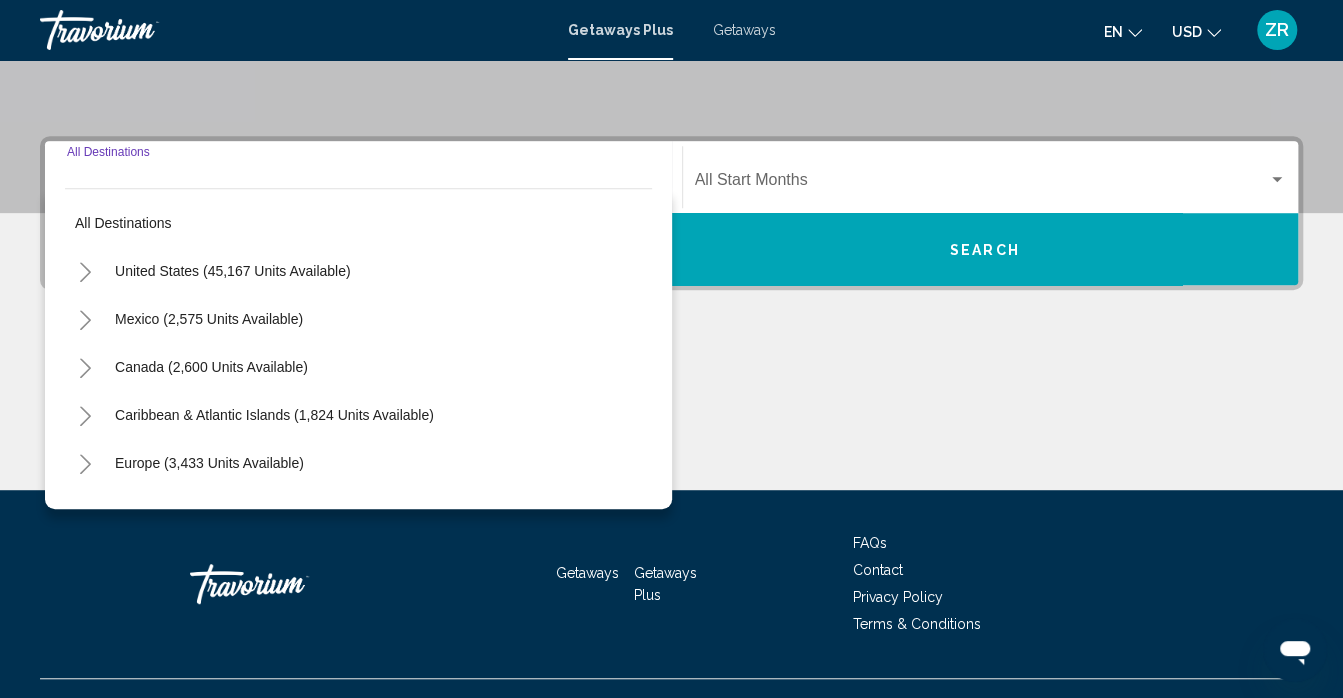 scroll, scrollTop: 423, scrollLeft: 0, axis: vertical 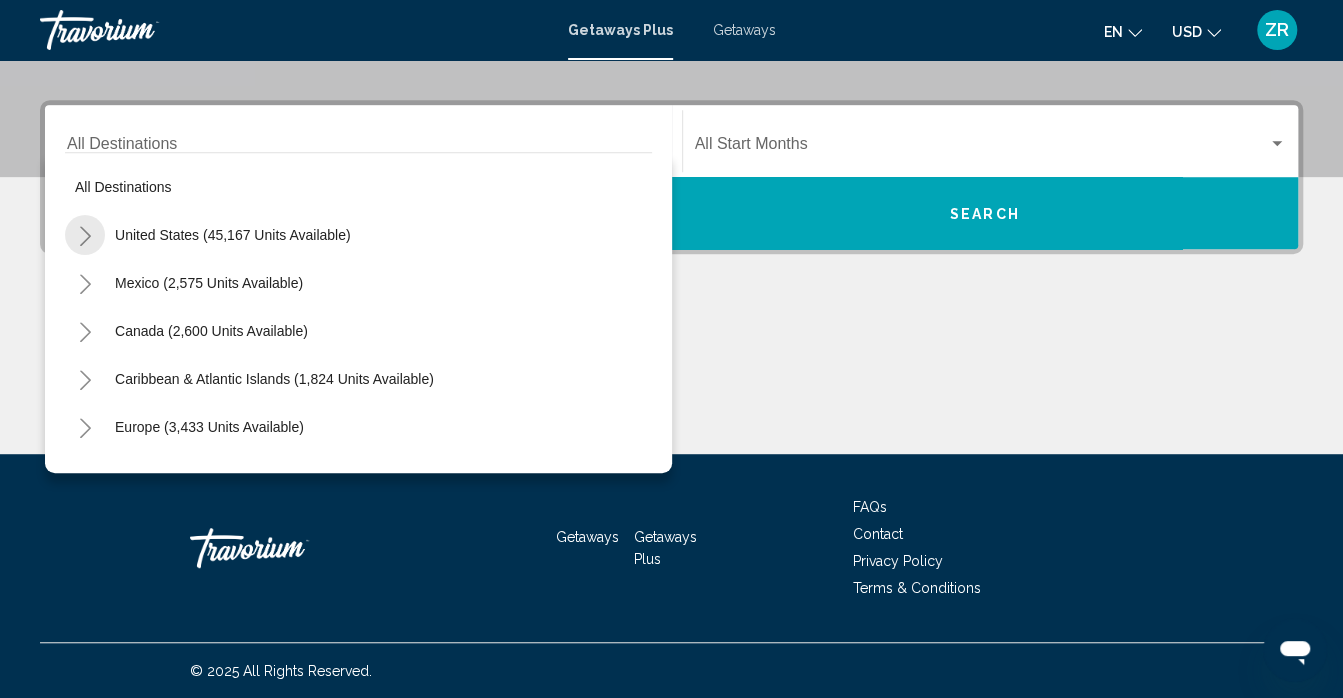click 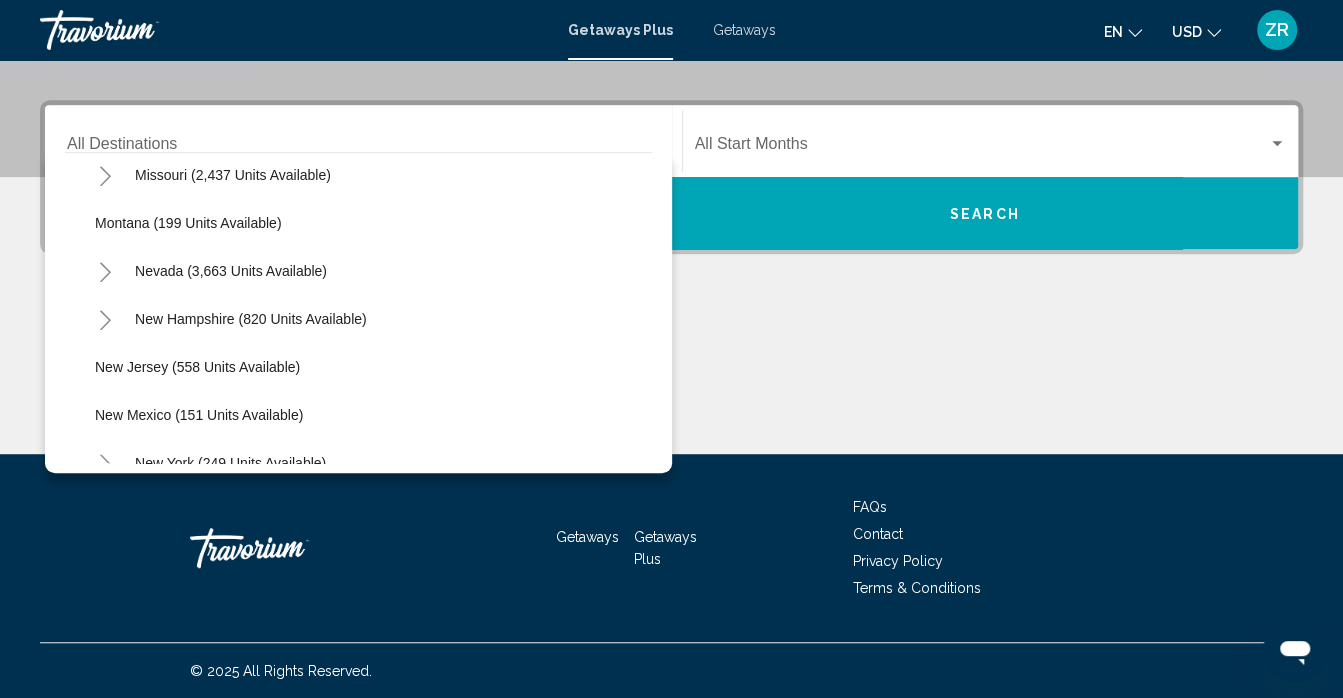 scroll, scrollTop: 1069, scrollLeft: 0, axis: vertical 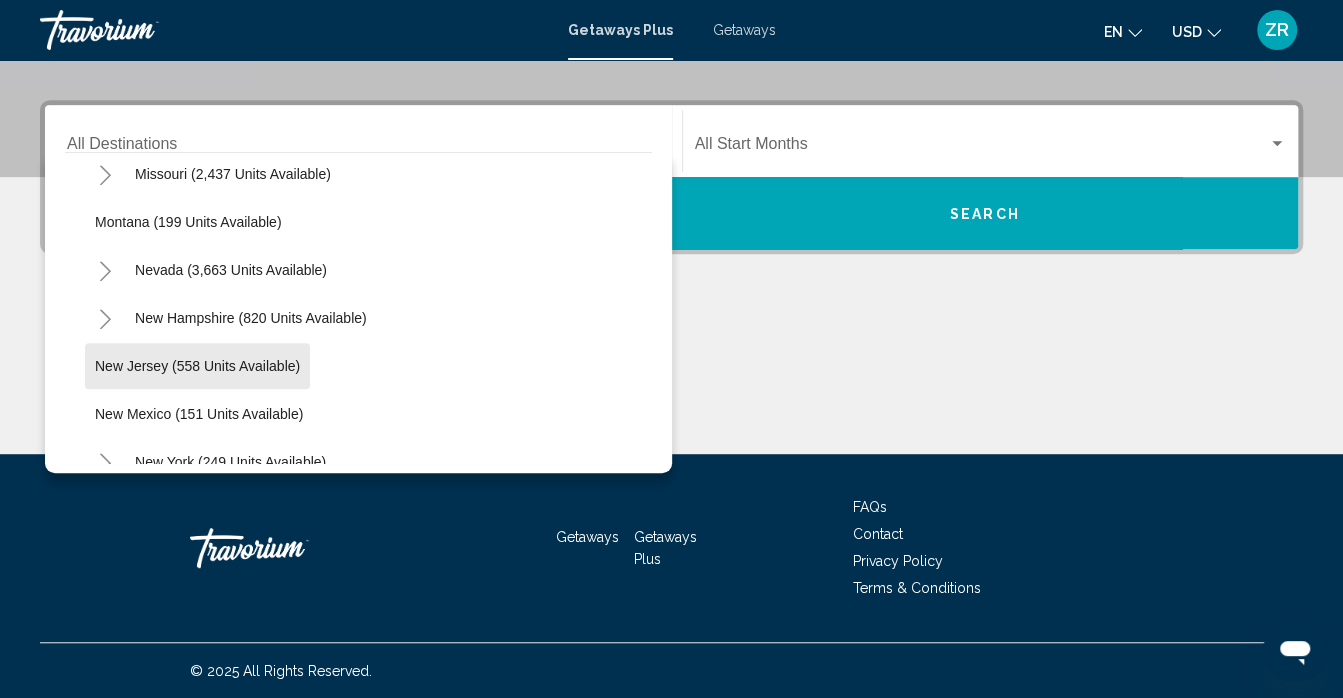 click on "New Jersey (558 units available)" 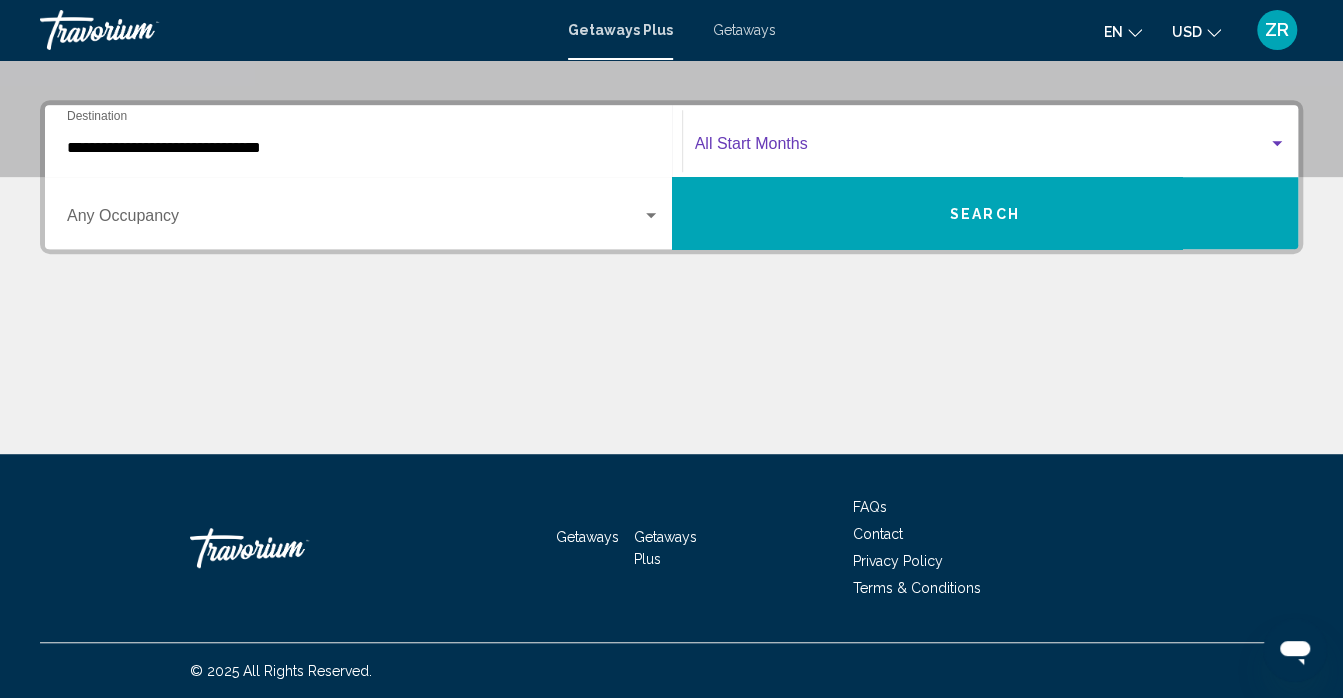 click at bounding box center [982, 148] 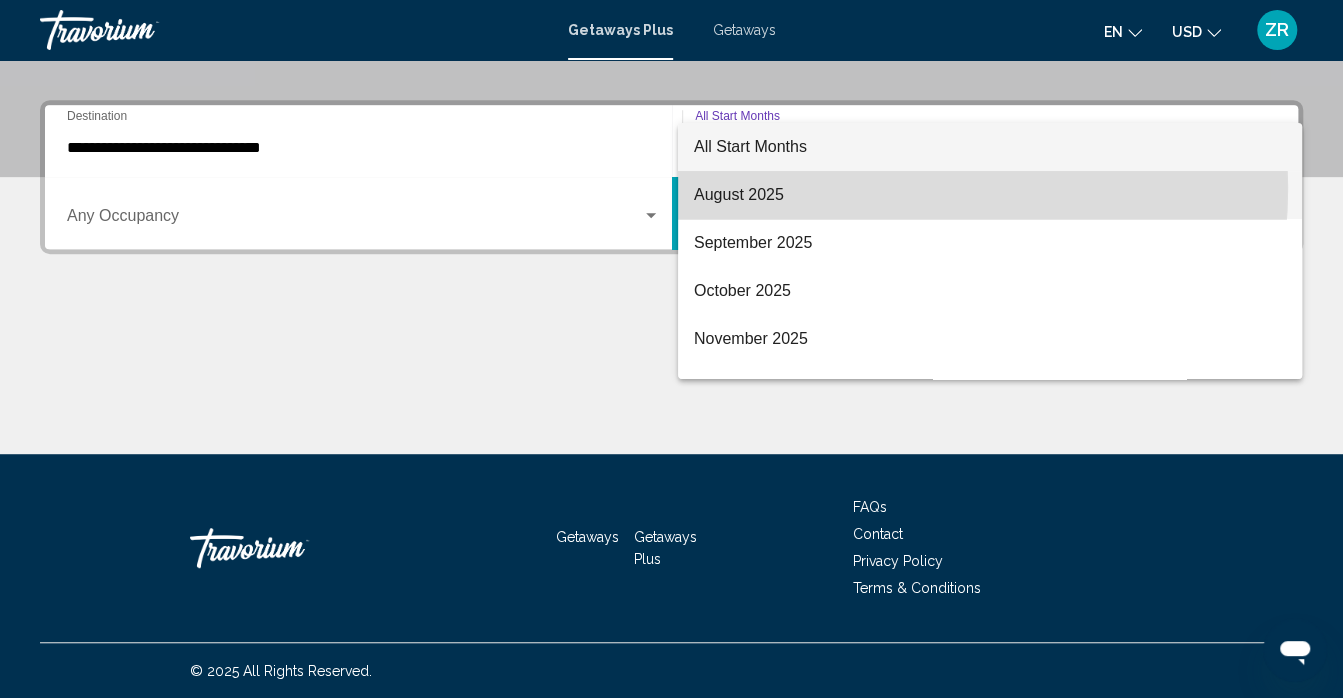 click on "August 2025" at bounding box center (990, 195) 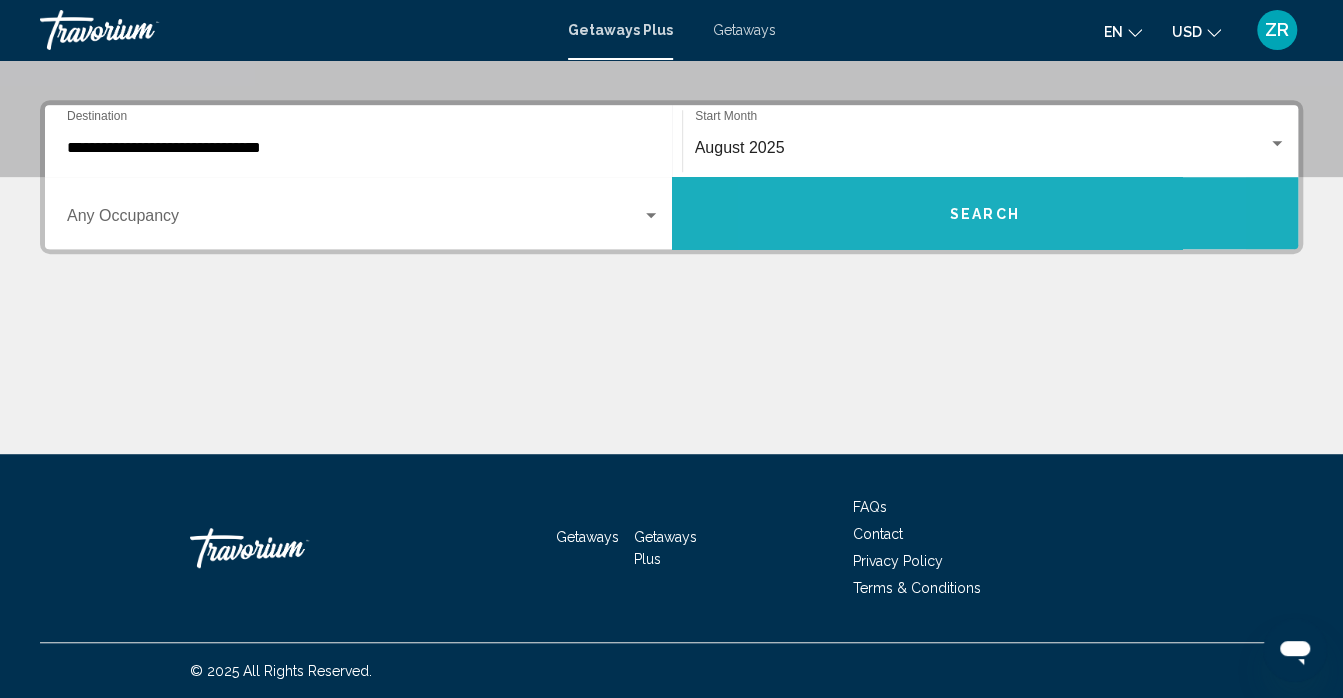 click on "Search" at bounding box center [985, 213] 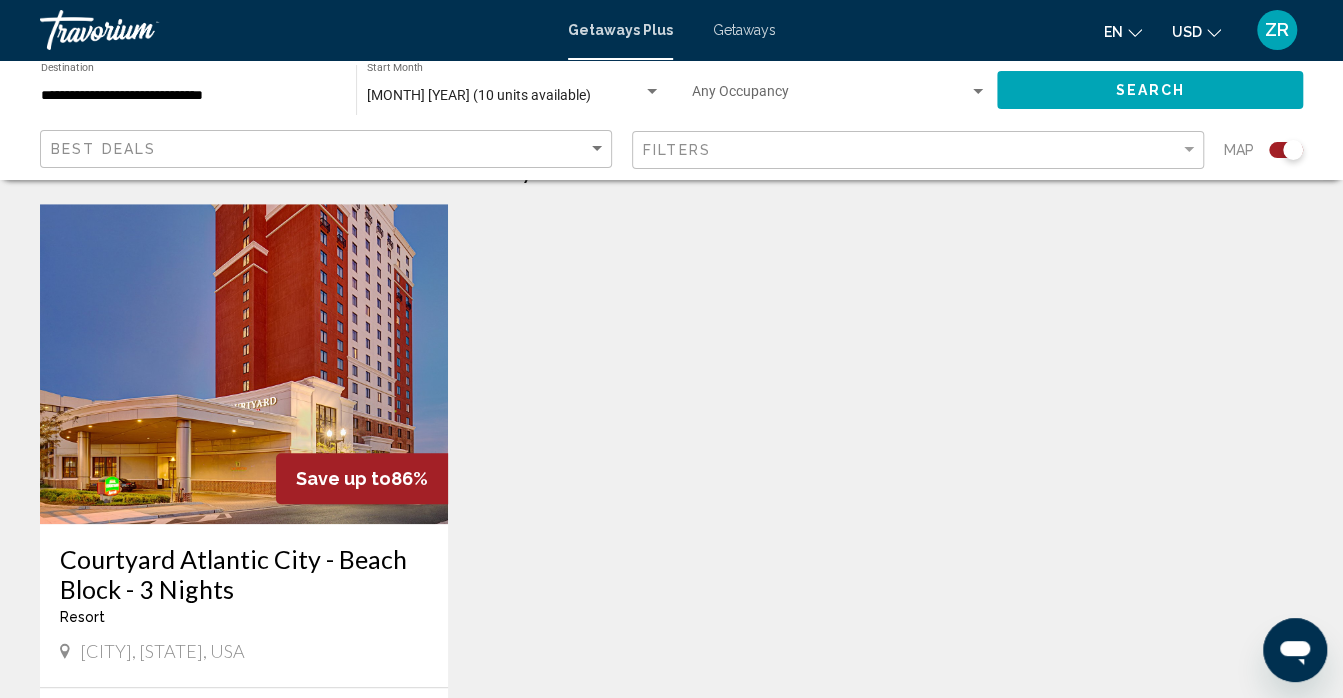scroll, scrollTop: 664, scrollLeft: 0, axis: vertical 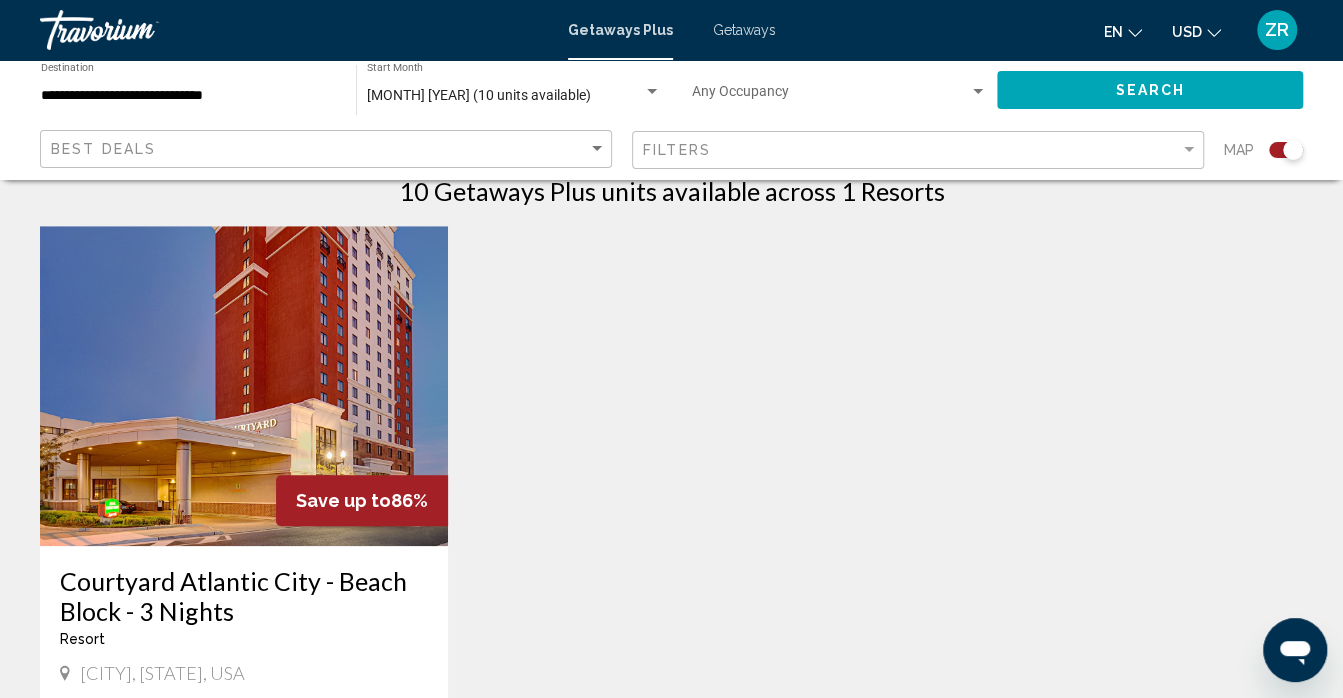 click on "Getaways" at bounding box center (744, 30) 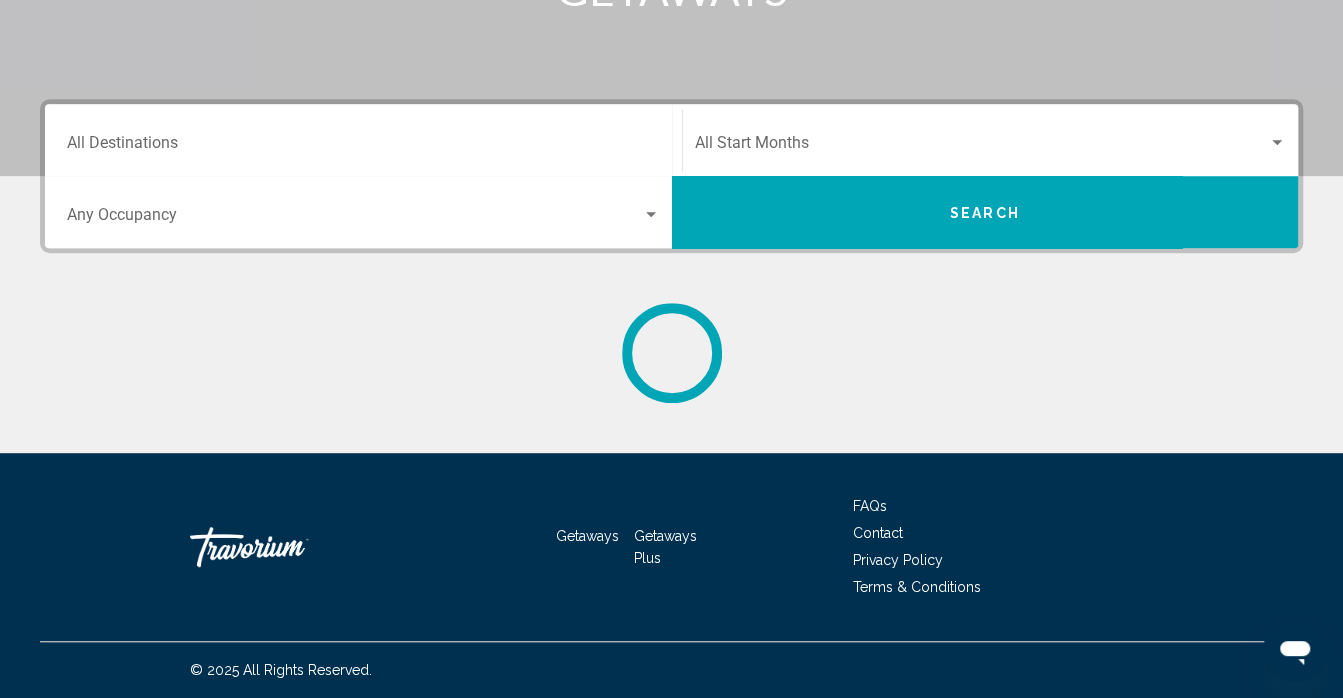 scroll, scrollTop: 0, scrollLeft: 0, axis: both 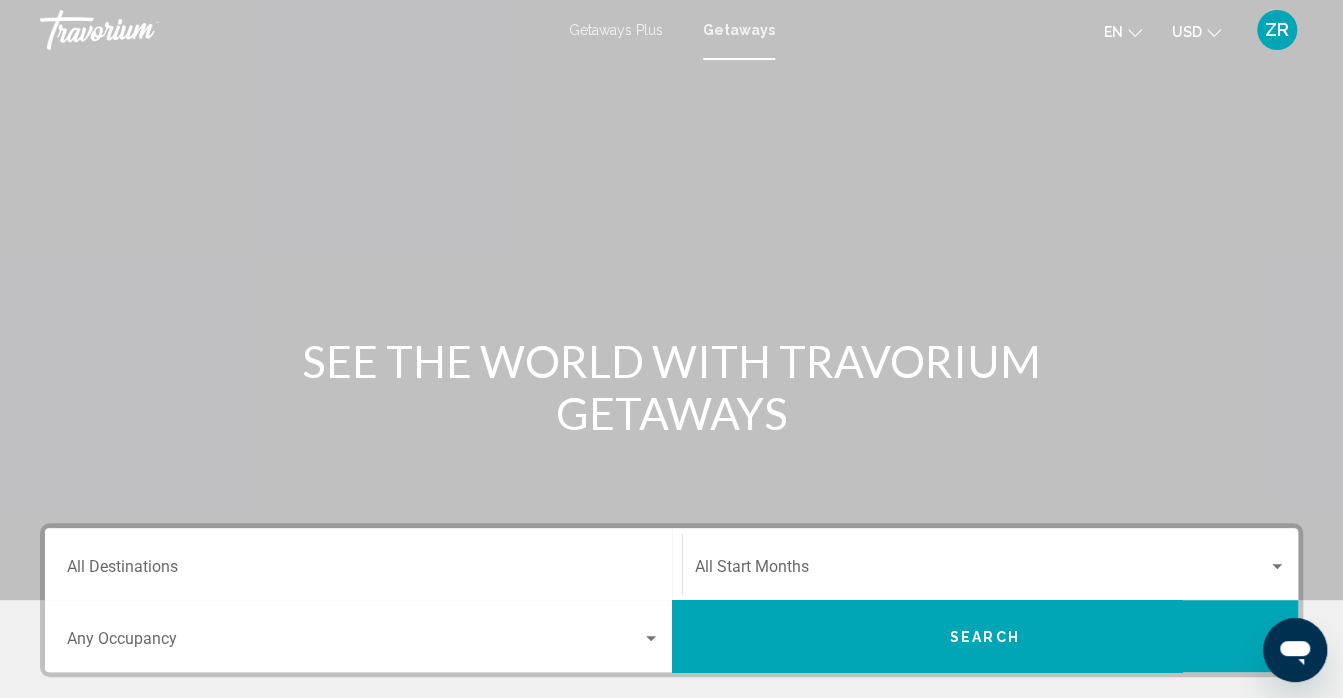 click on "Destination All Destinations" at bounding box center (363, 564) 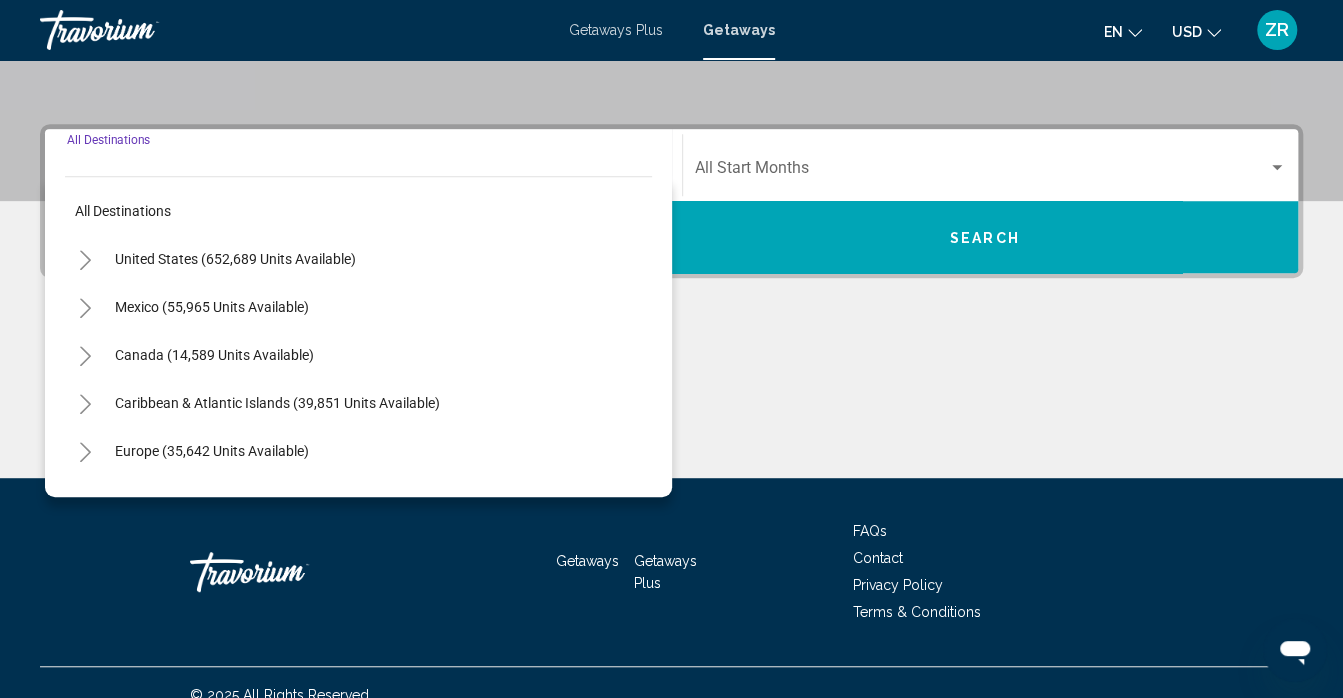 scroll, scrollTop: 423, scrollLeft: 0, axis: vertical 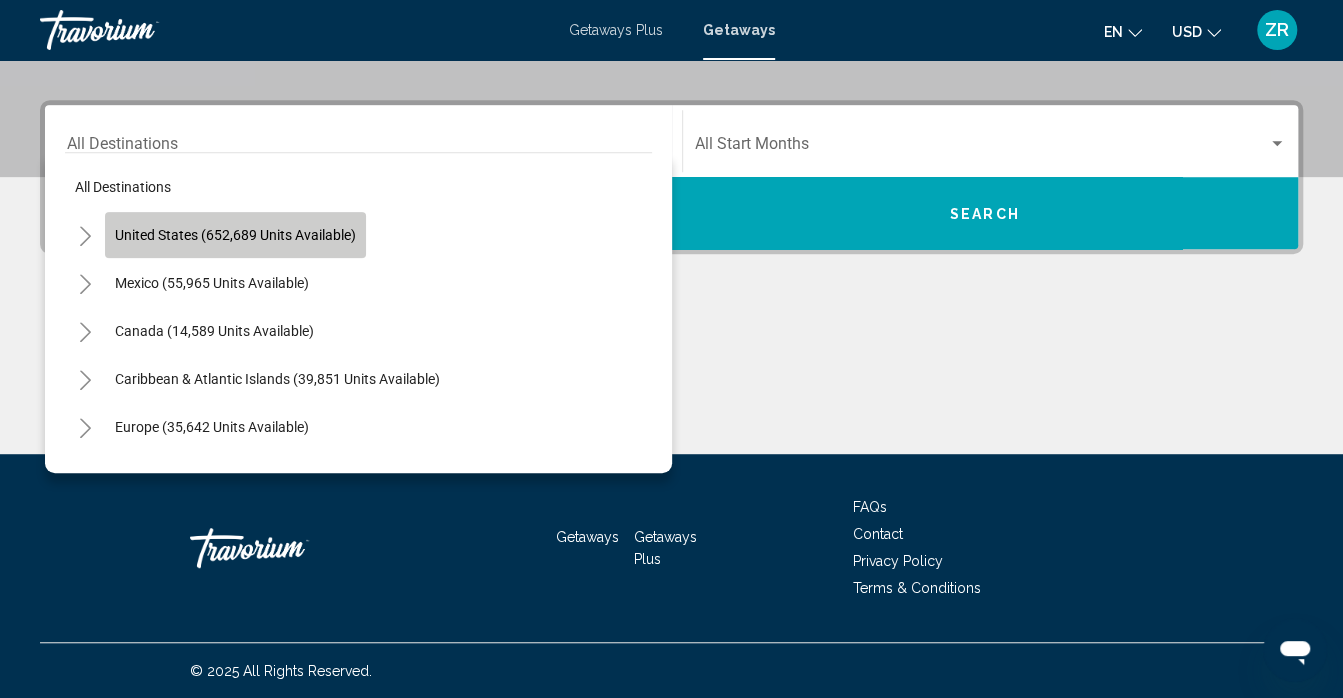 click on "United States (652,689 units available)" 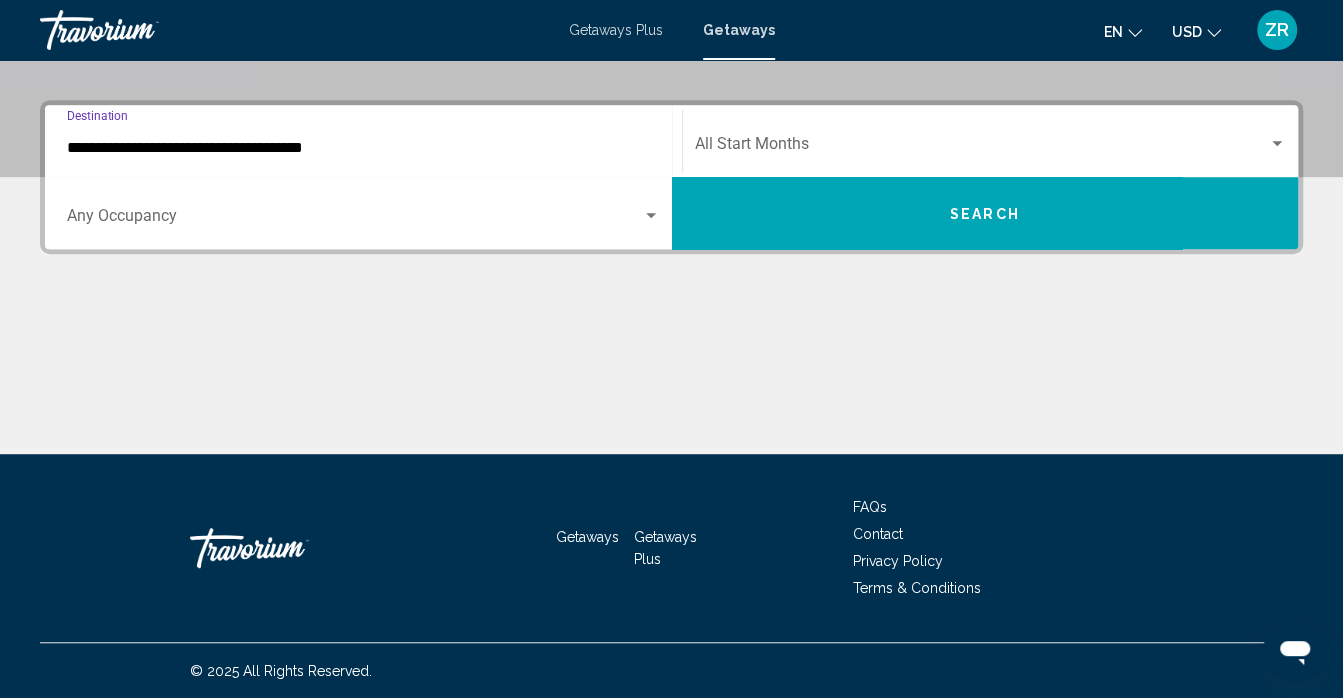 click on "**********" at bounding box center (363, 148) 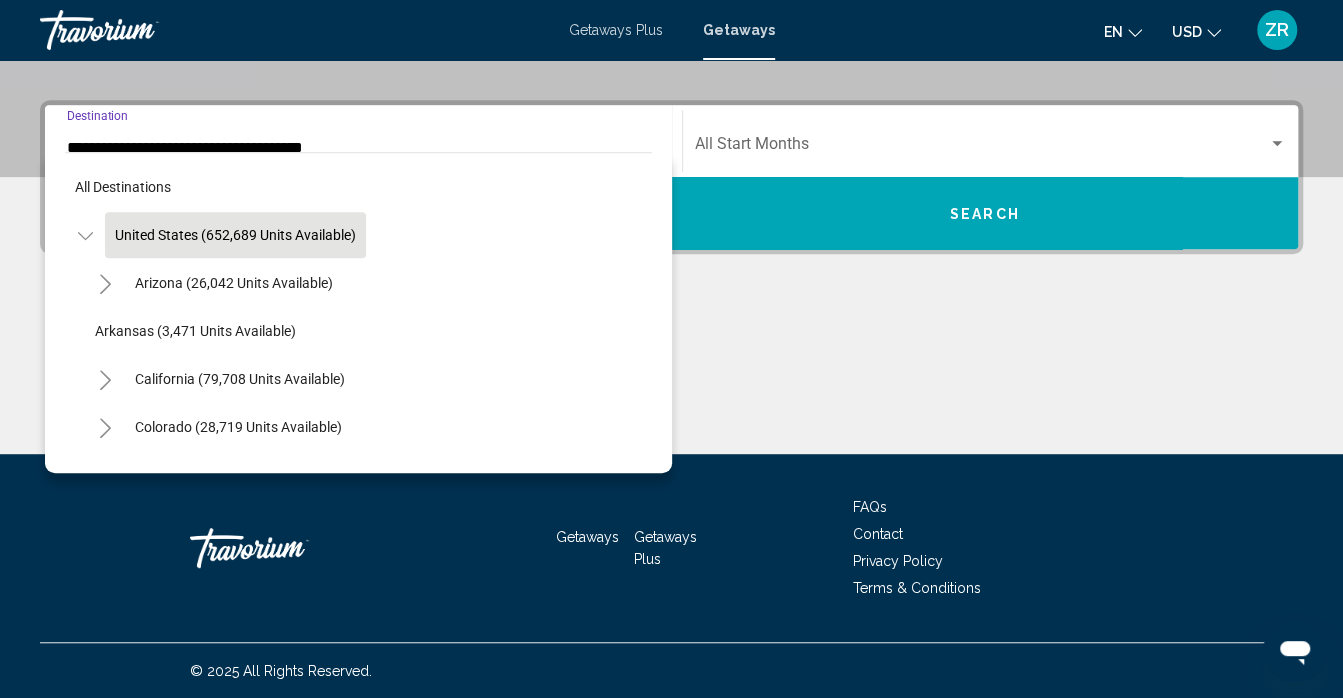 scroll, scrollTop: 308, scrollLeft: 0, axis: vertical 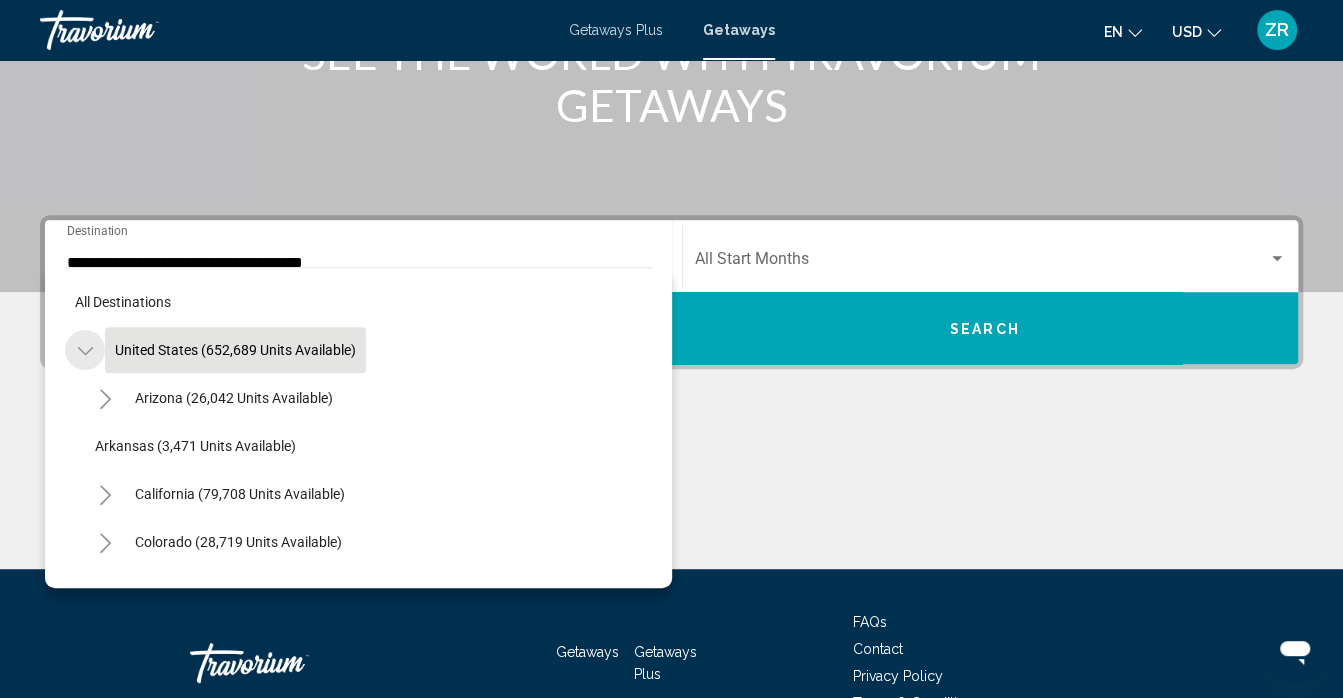 click 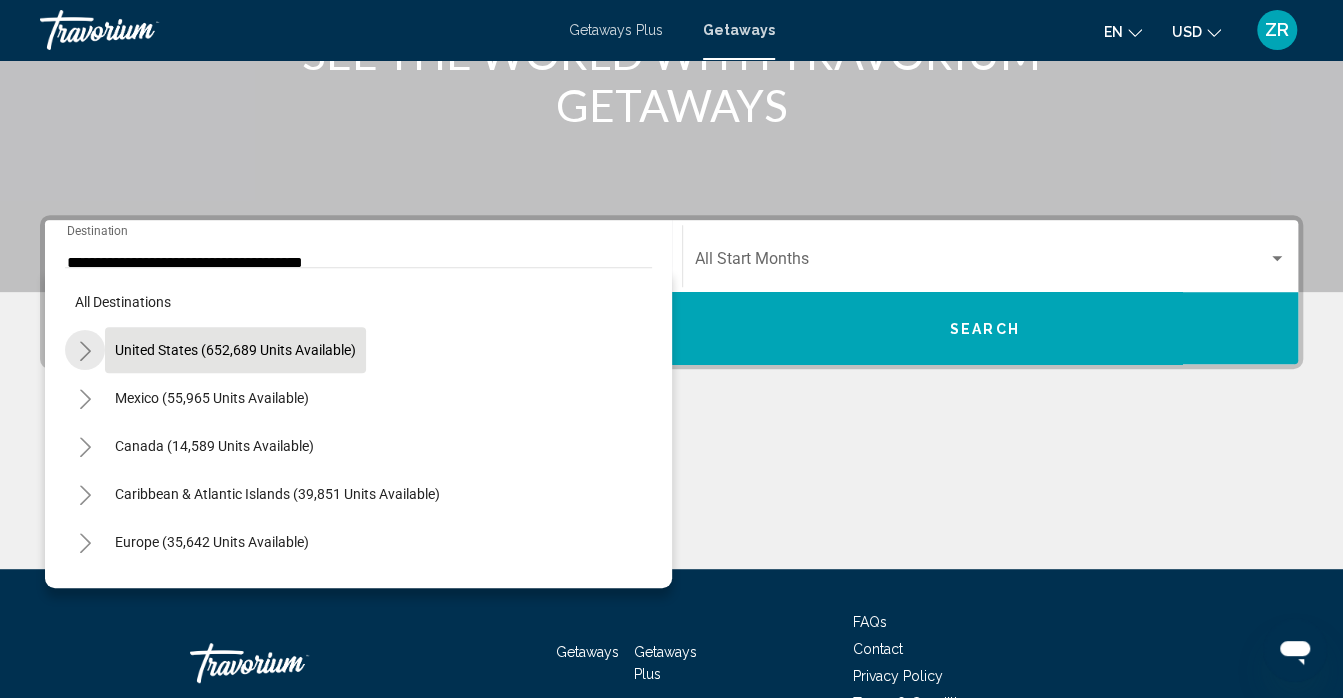 click 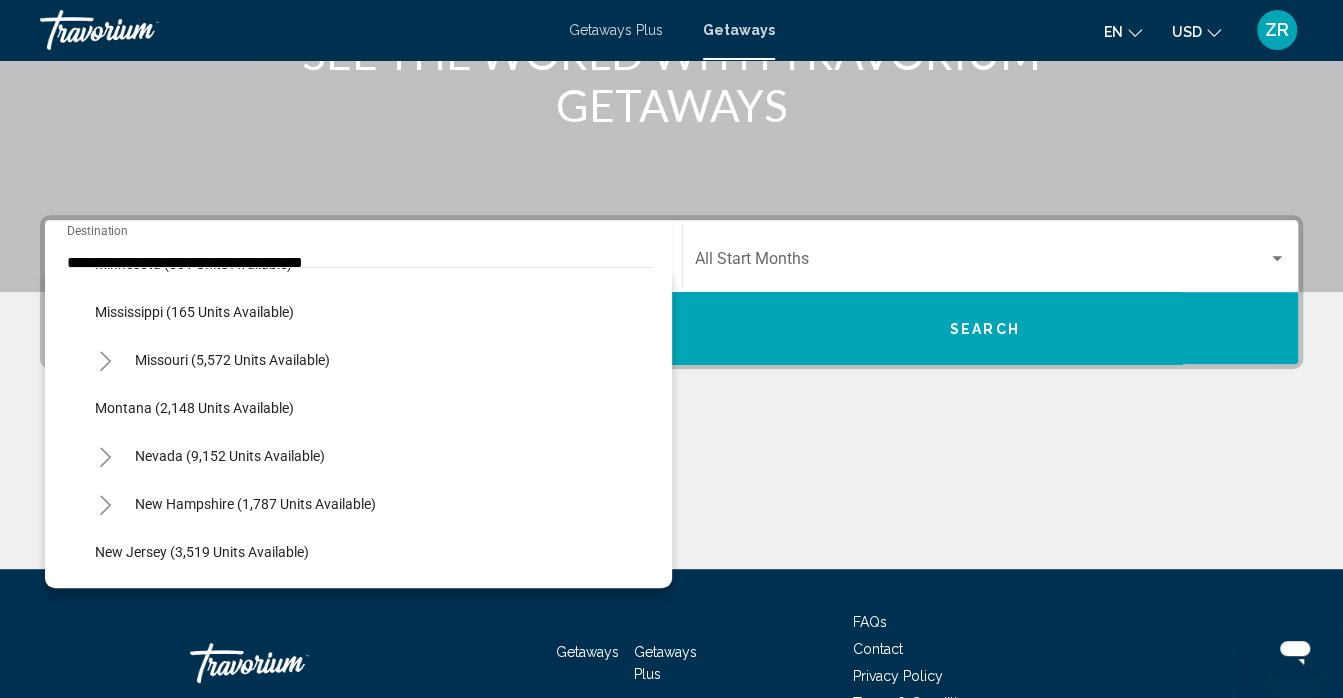 scroll, scrollTop: 1049, scrollLeft: 0, axis: vertical 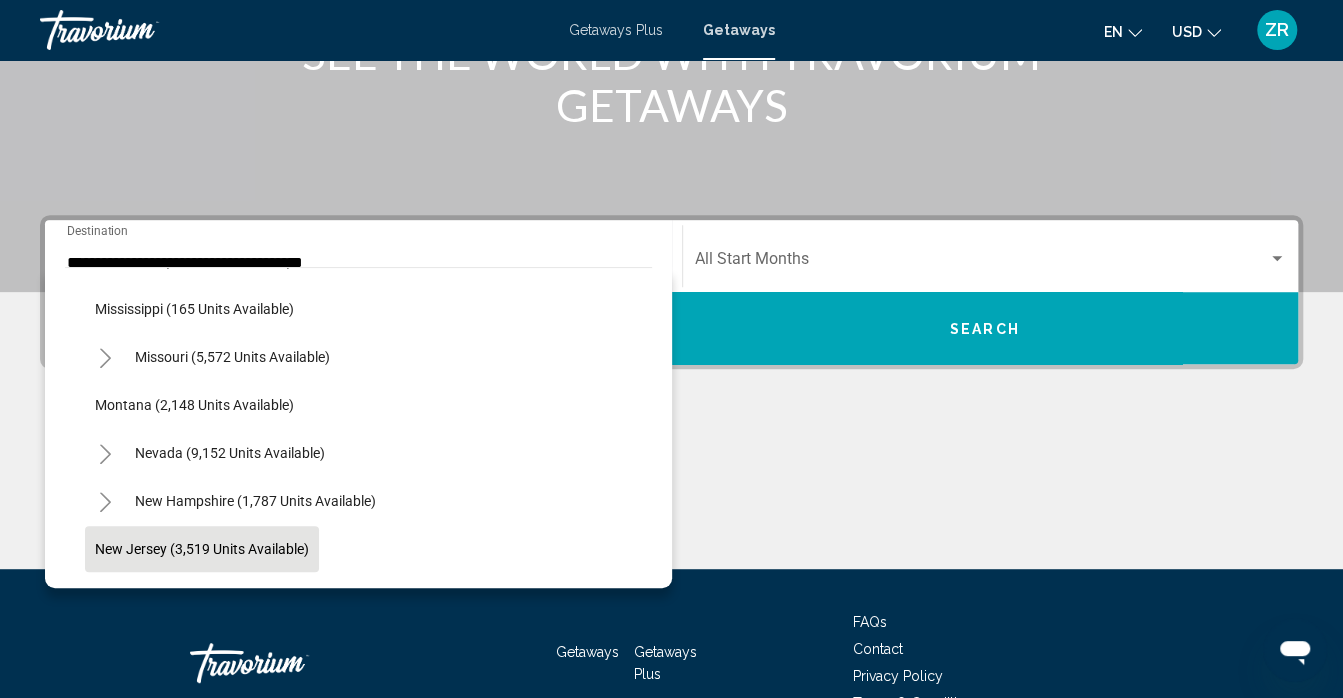 click on "New Jersey (3,519 units available)" 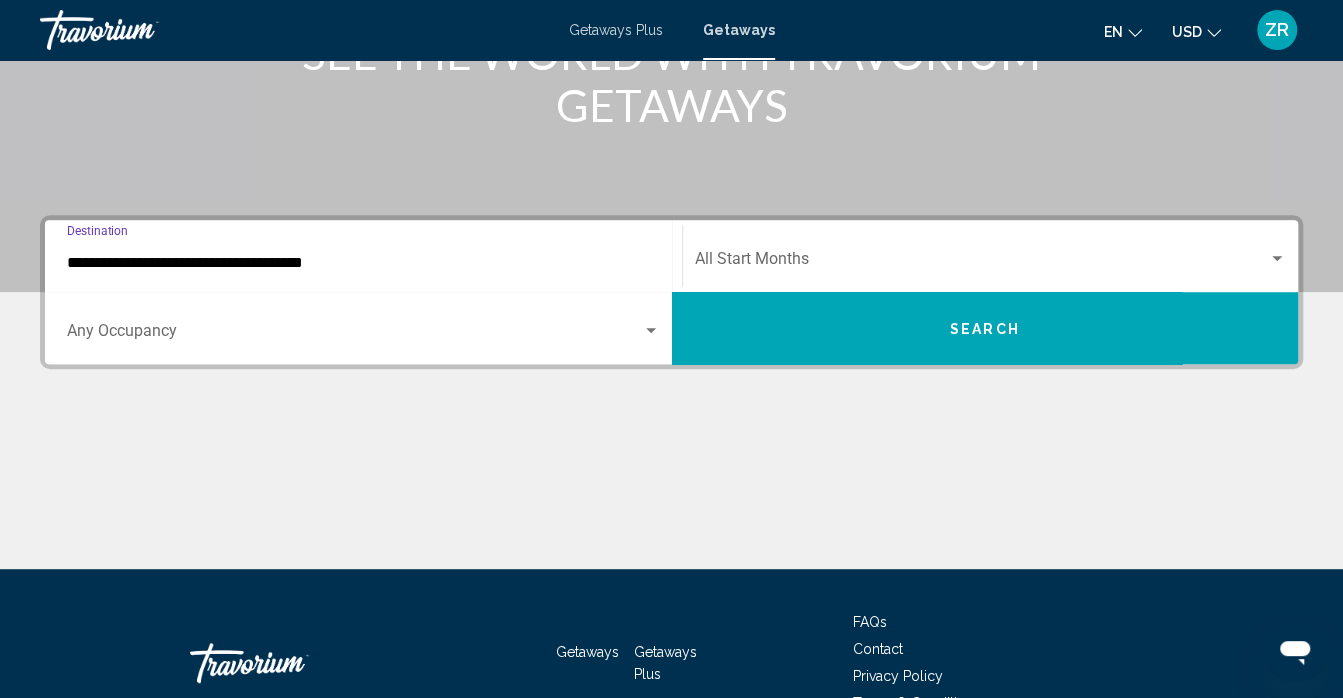 type on "**********" 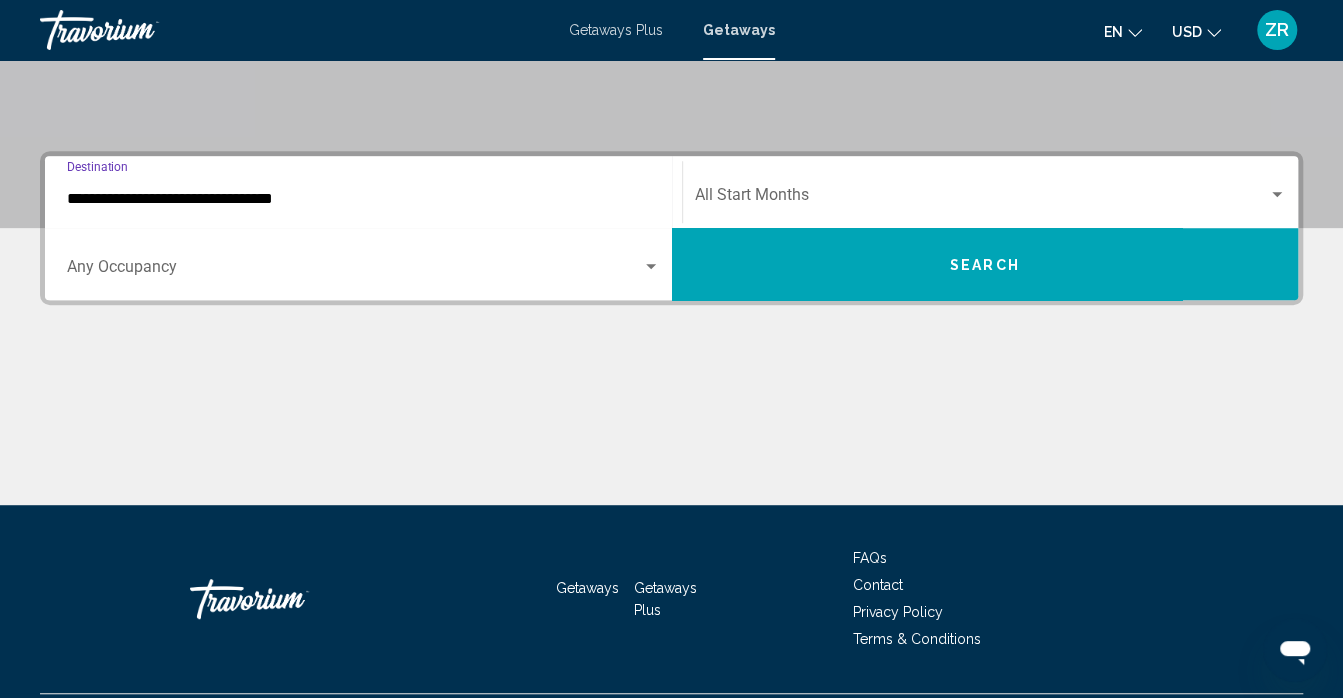 scroll, scrollTop: 423, scrollLeft: 0, axis: vertical 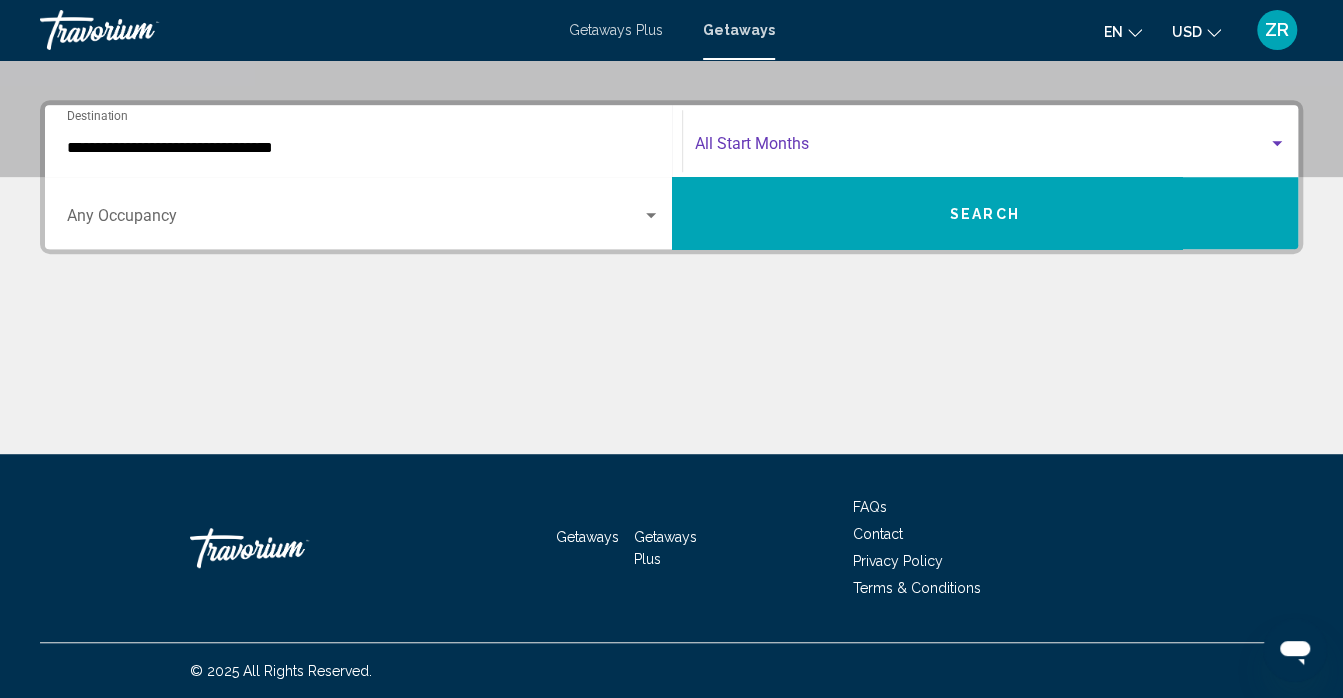 click at bounding box center (1277, 144) 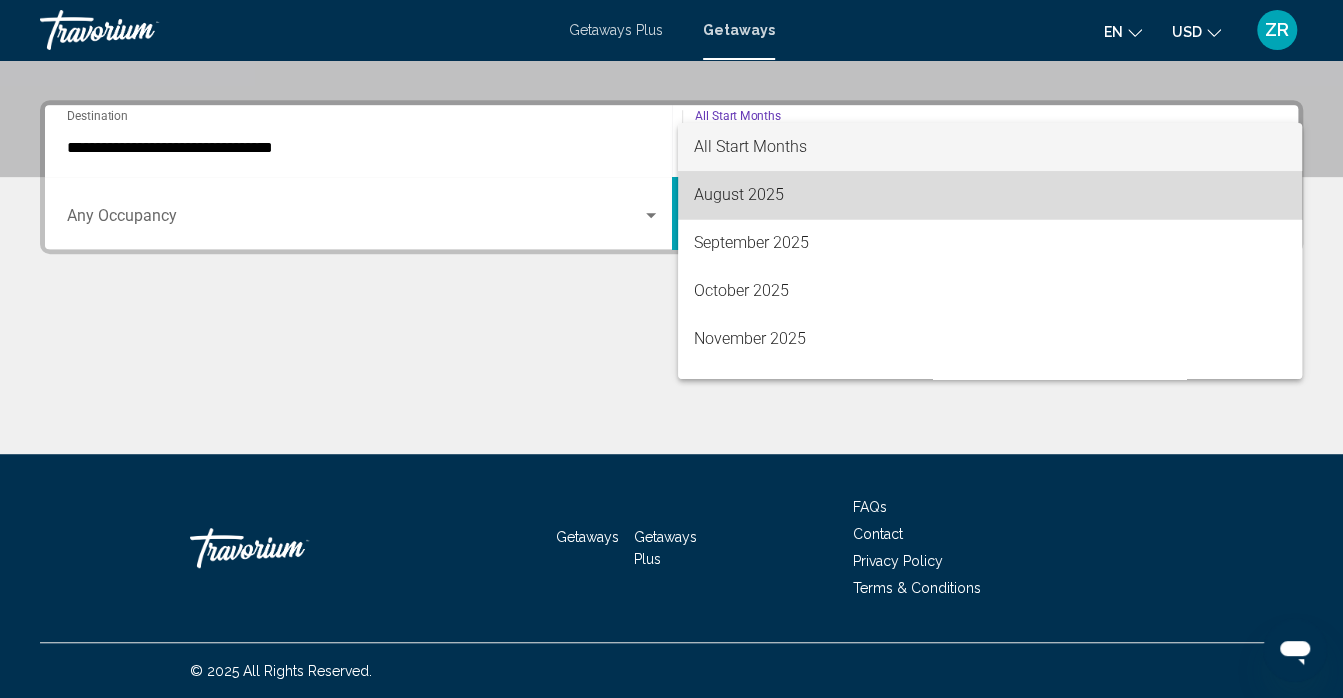 click on "August 2025" at bounding box center [990, 195] 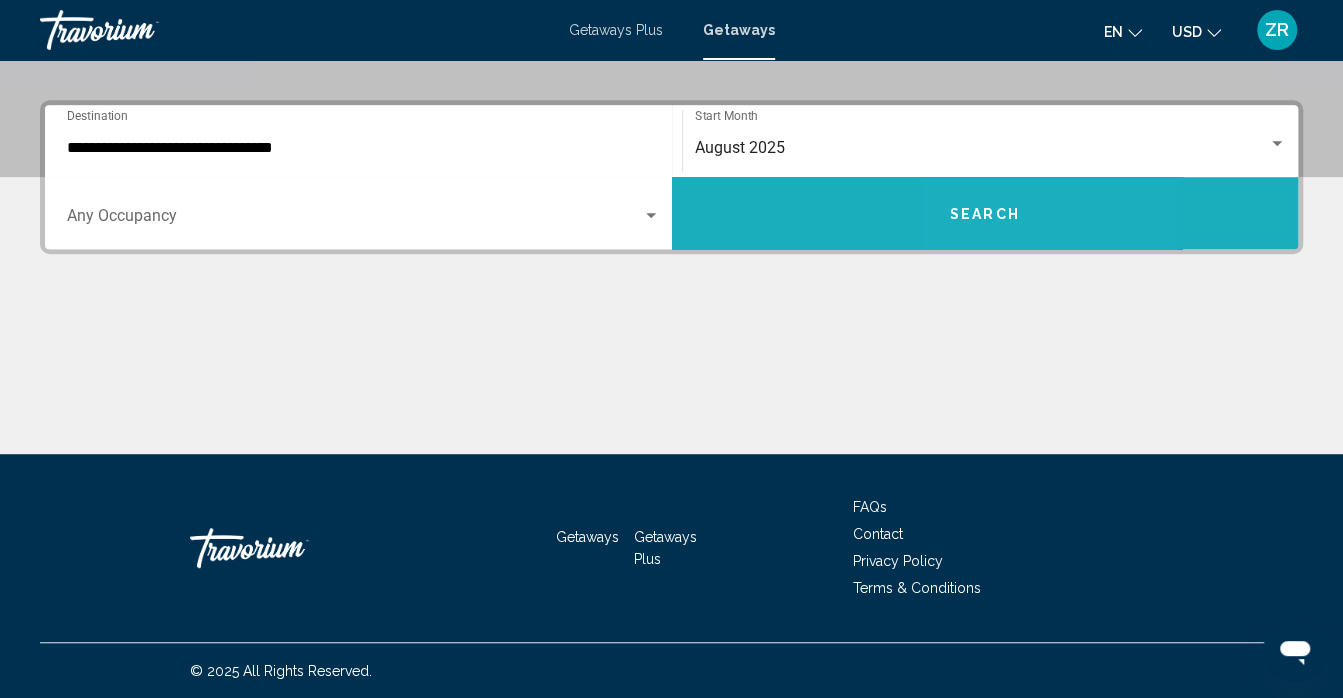 click on "Search" at bounding box center (985, 213) 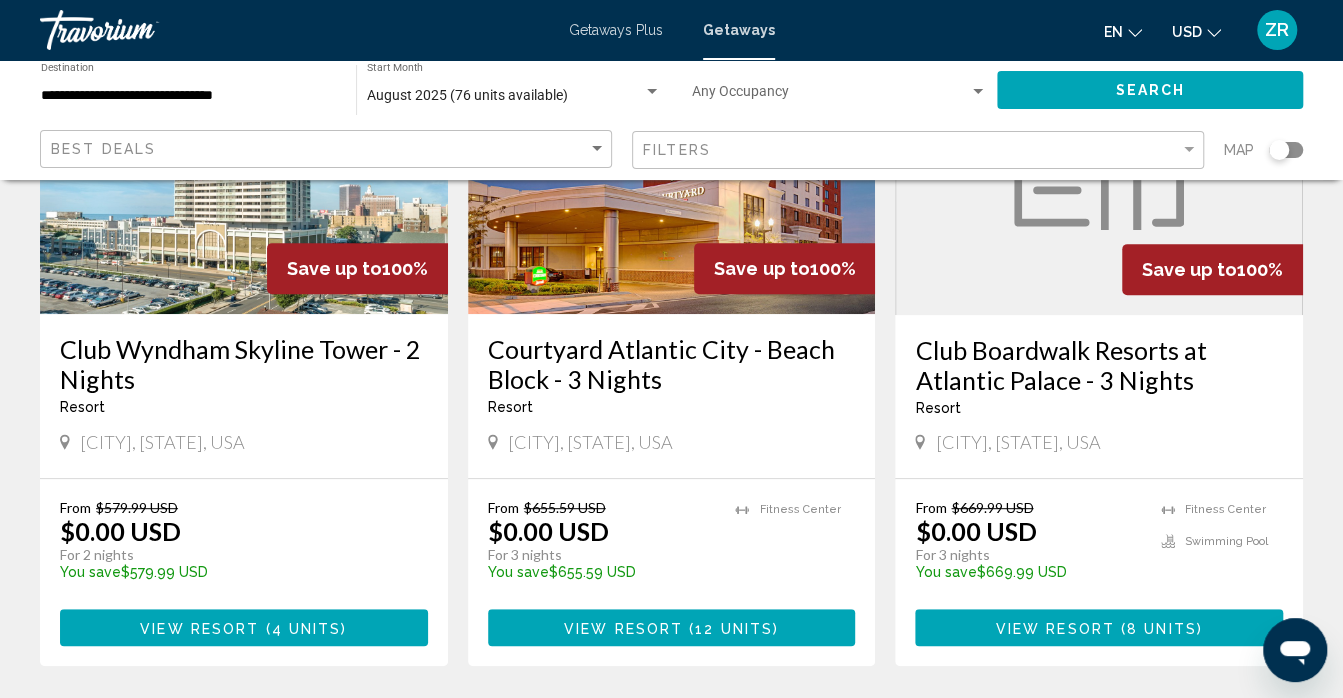 scroll, scrollTop: 282, scrollLeft: 0, axis: vertical 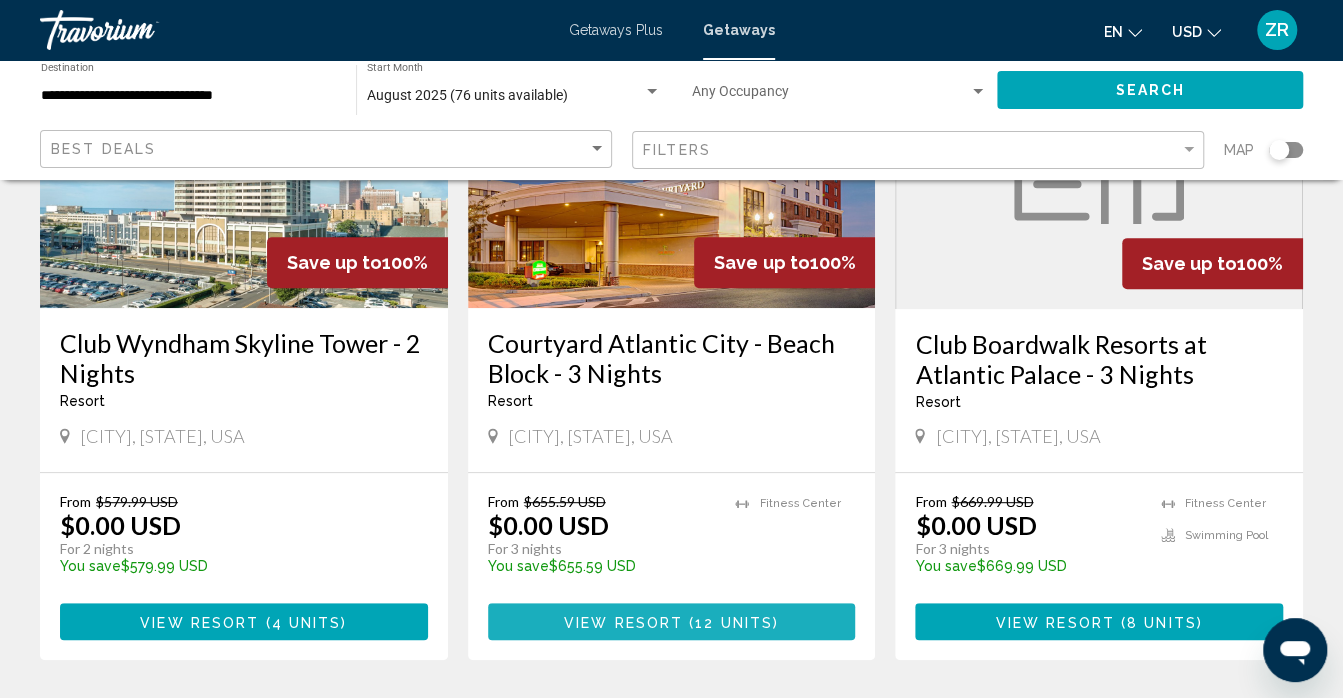 click on "View Resort" at bounding box center [623, 622] 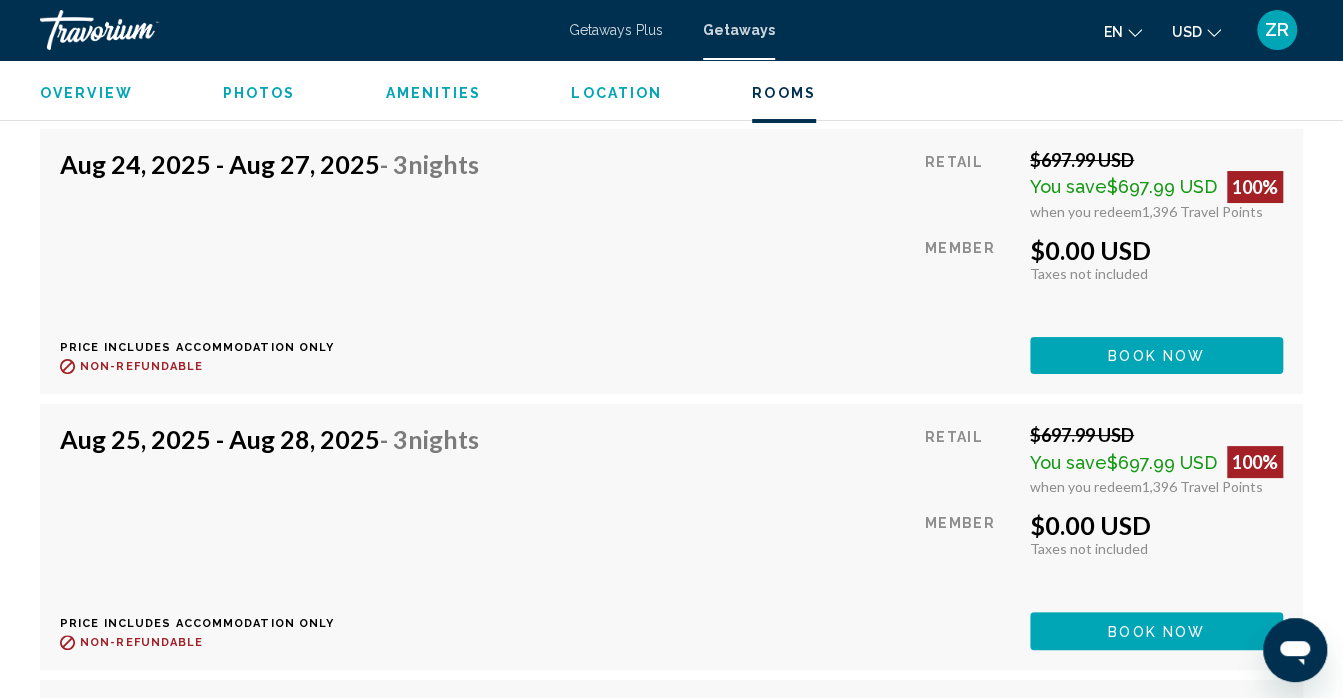 scroll, scrollTop: 4021, scrollLeft: 0, axis: vertical 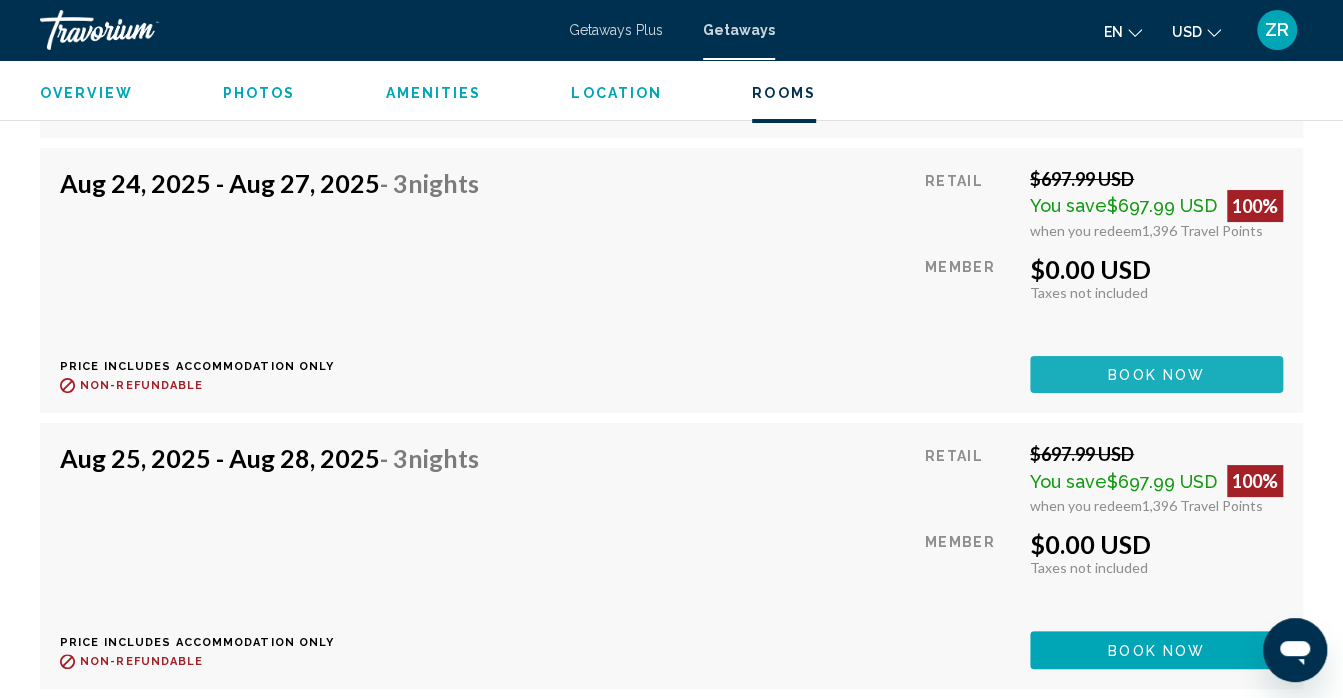 click on "Book now" at bounding box center (1156, 374) 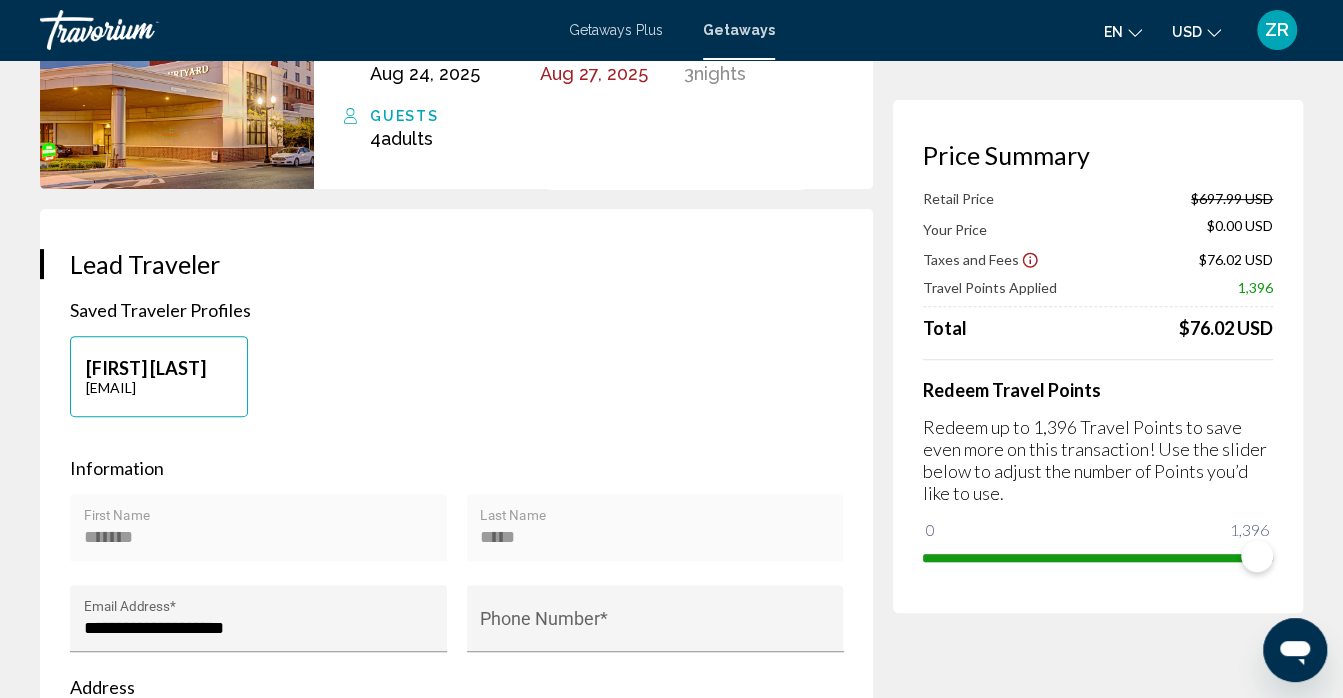 scroll, scrollTop: 273, scrollLeft: 0, axis: vertical 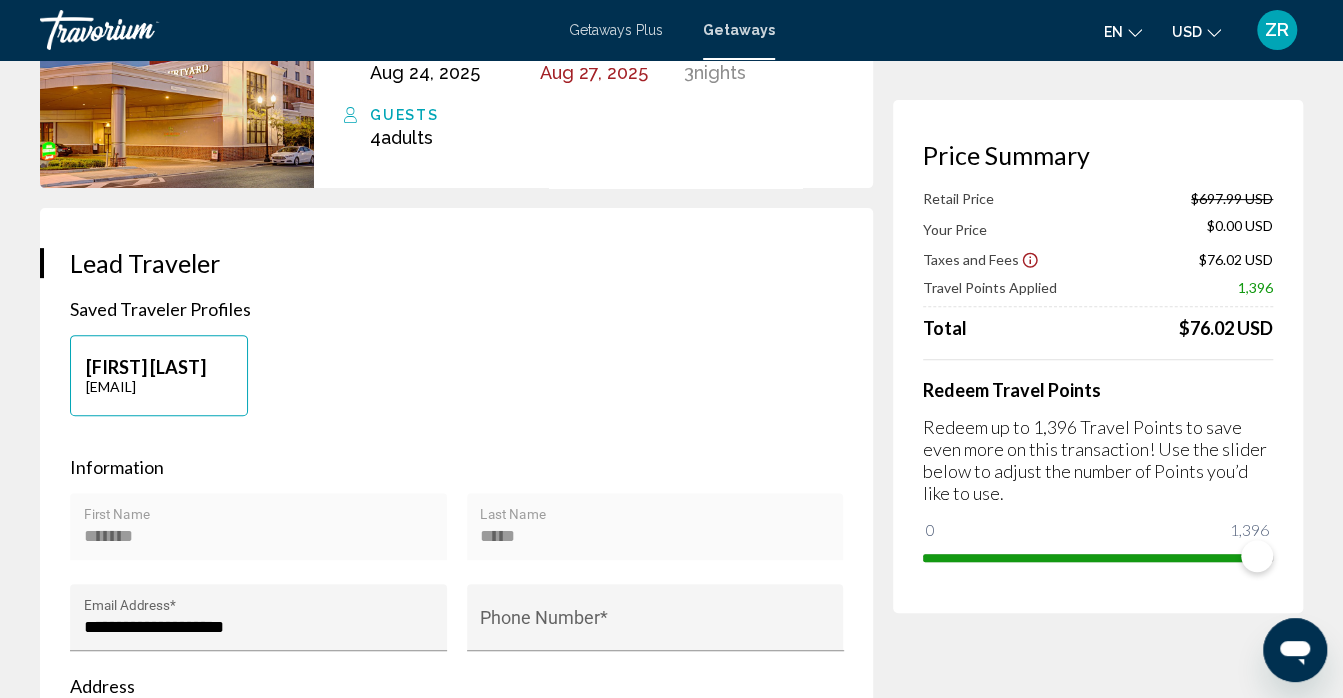 click on "Redeem  Travel Points Redeem up to 1,396  Travel Points to save even more on this transaction! Use the slider below to adjust the number of Points you’d like to use. 0 1,396 1,396" at bounding box center (1098, 466) 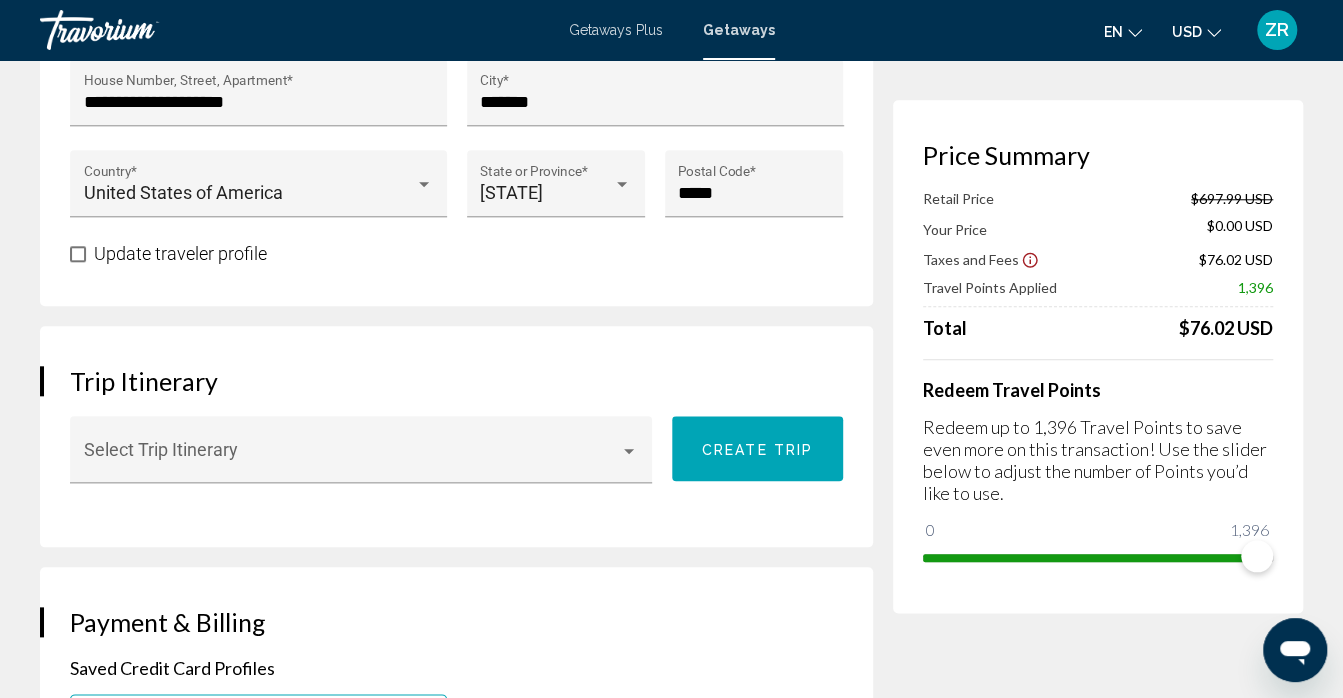 scroll, scrollTop: 930, scrollLeft: 0, axis: vertical 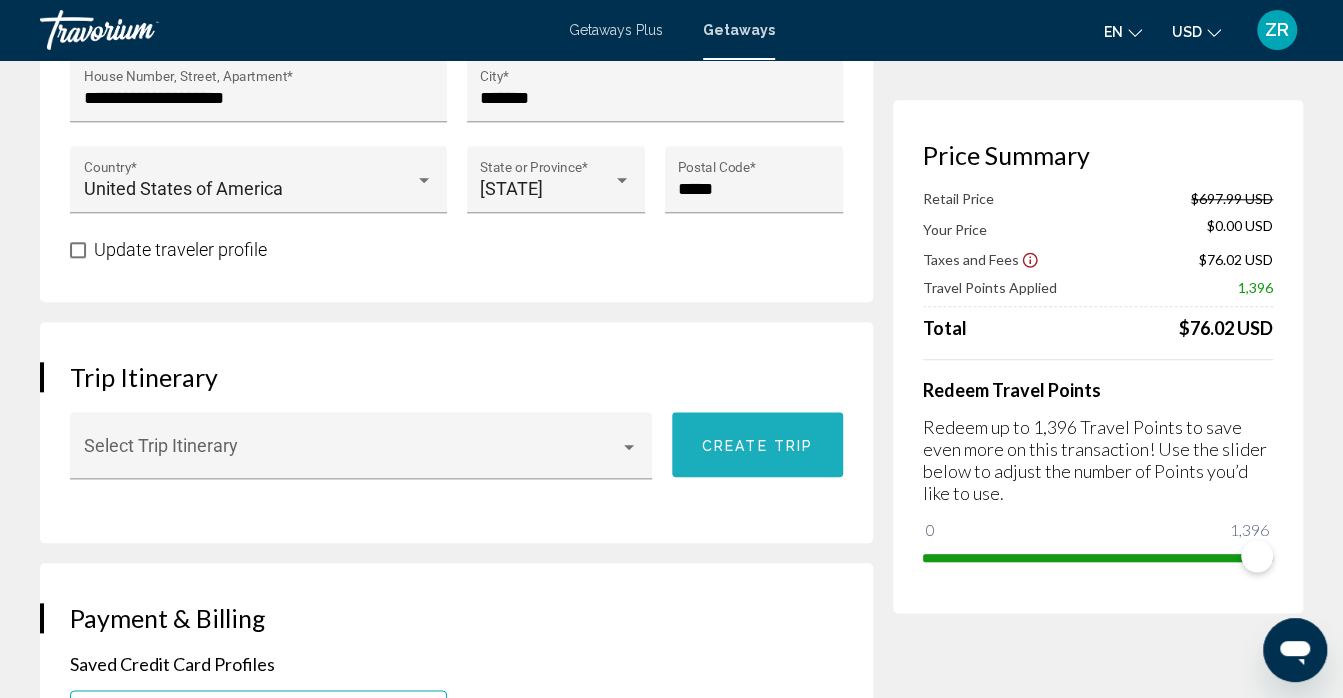 click on "Create trip" at bounding box center [757, 445] 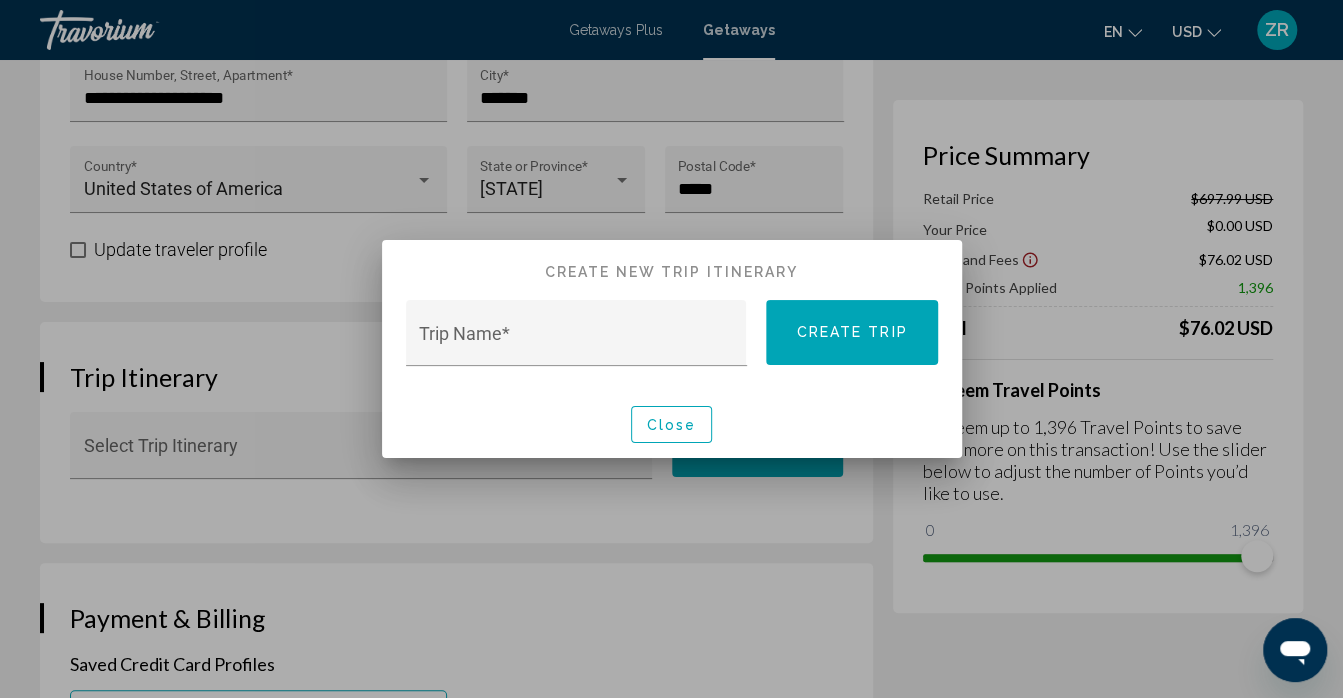 scroll, scrollTop: 0, scrollLeft: 0, axis: both 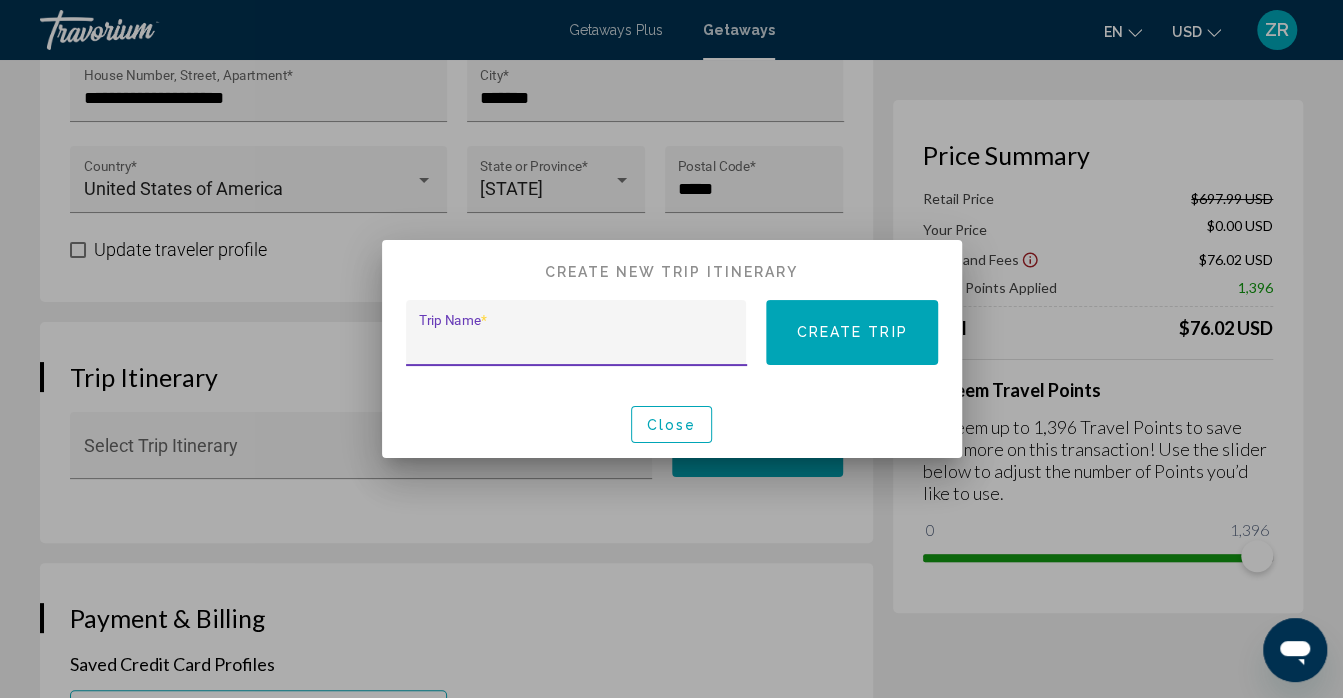 click on "Trip Name  *" at bounding box center [576, 343] 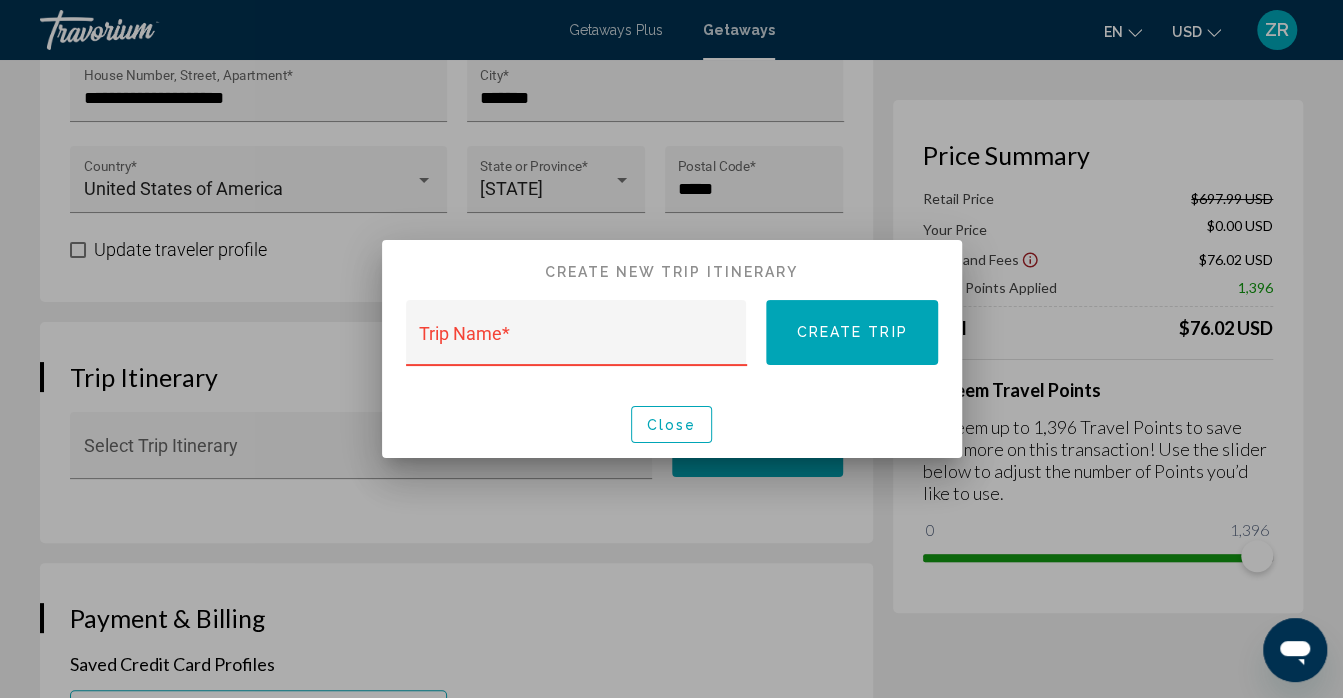 click at bounding box center [671, 349] 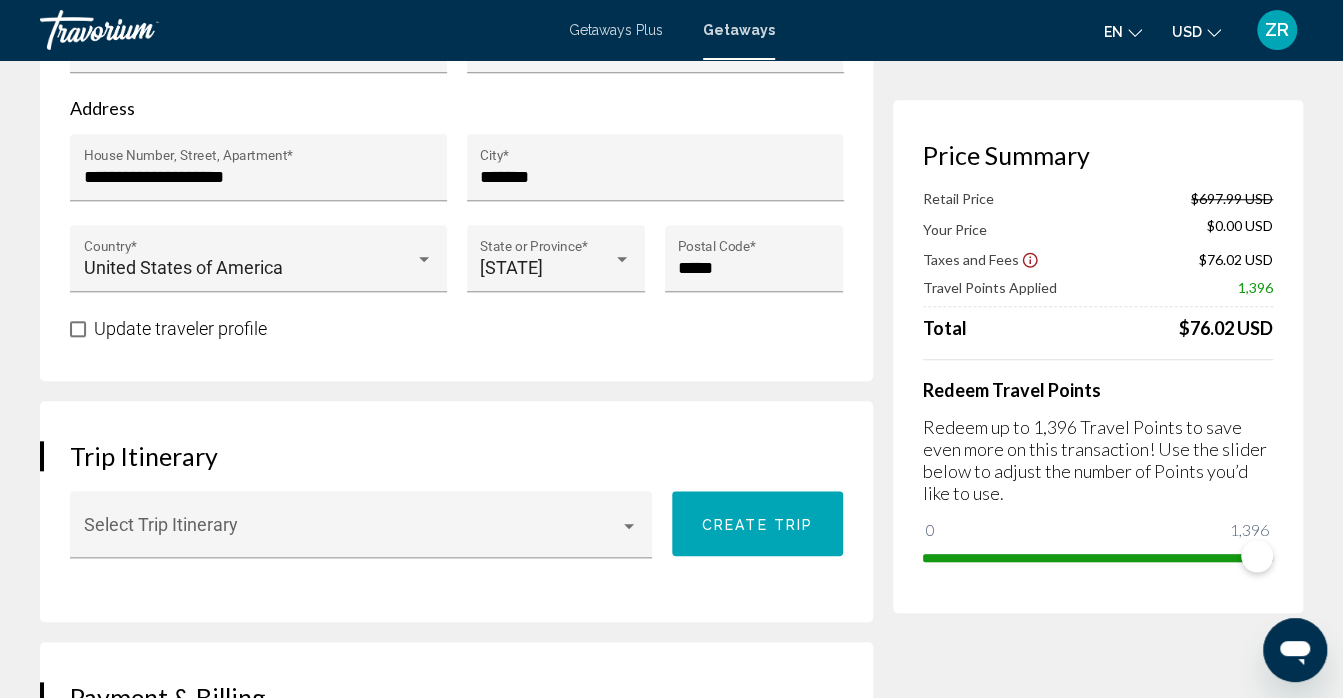scroll, scrollTop: 862, scrollLeft: 0, axis: vertical 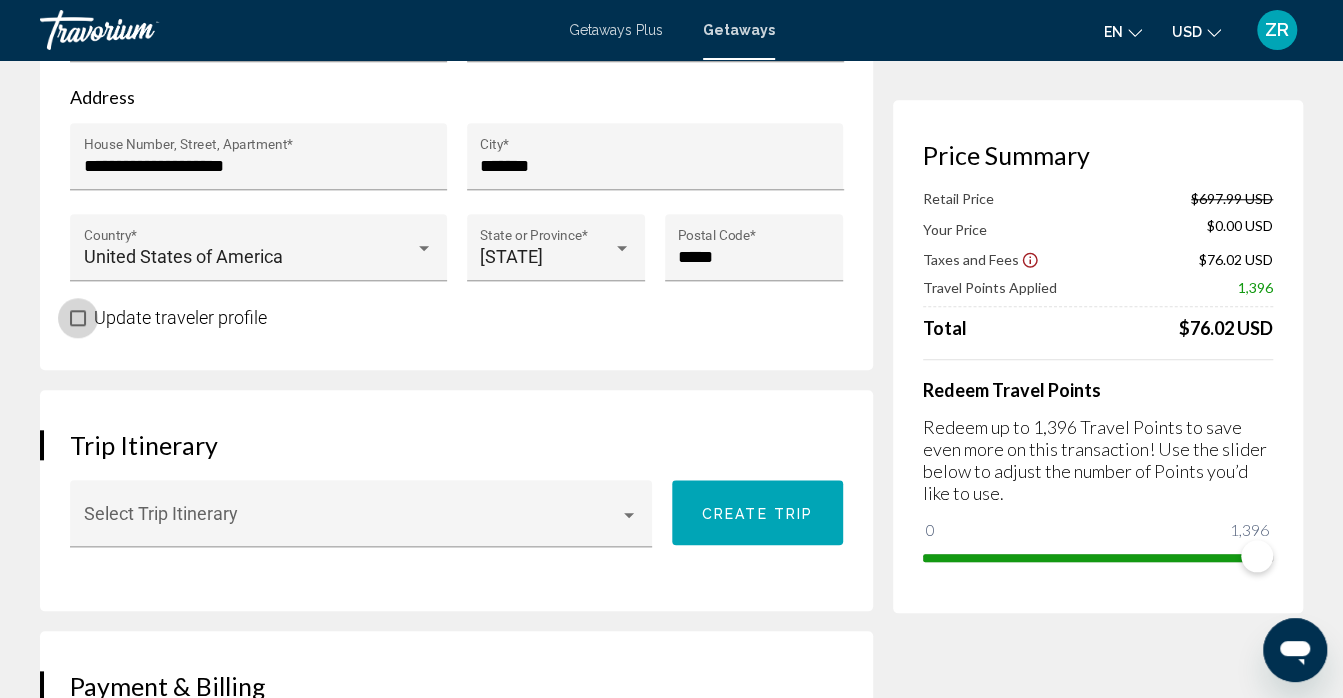 click at bounding box center (78, 318) 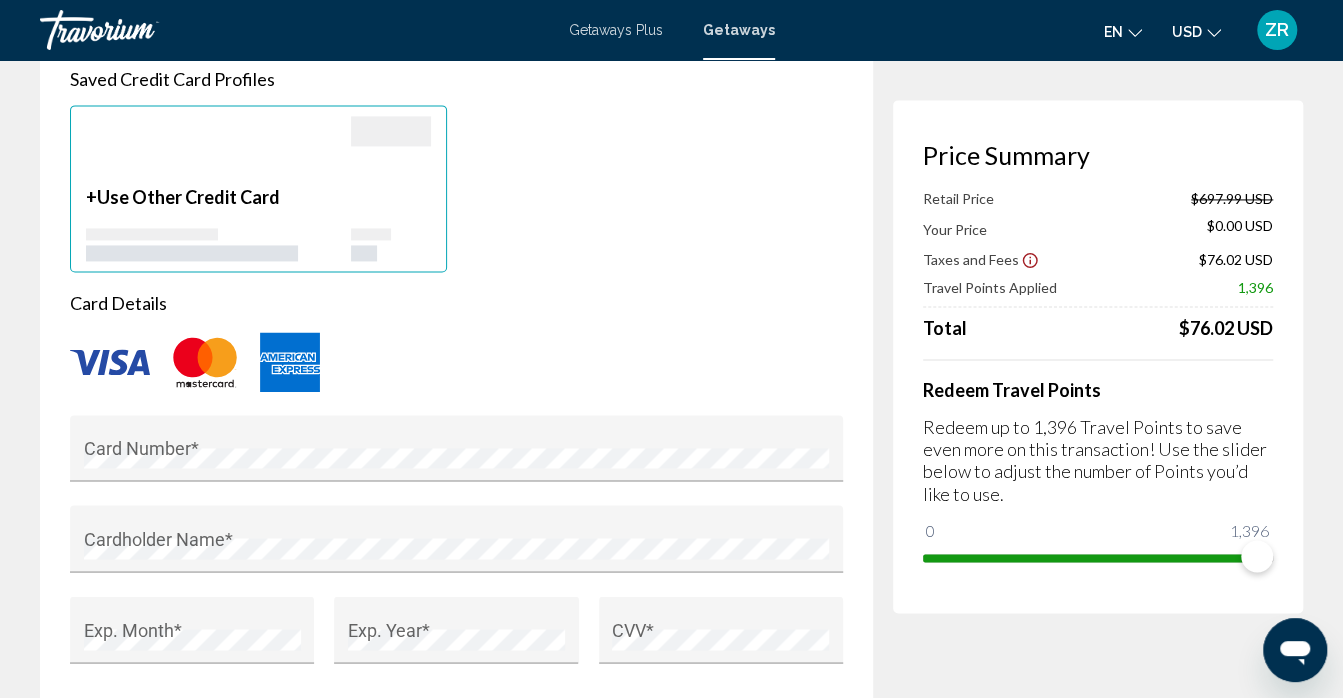 scroll, scrollTop: 1518, scrollLeft: 0, axis: vertical 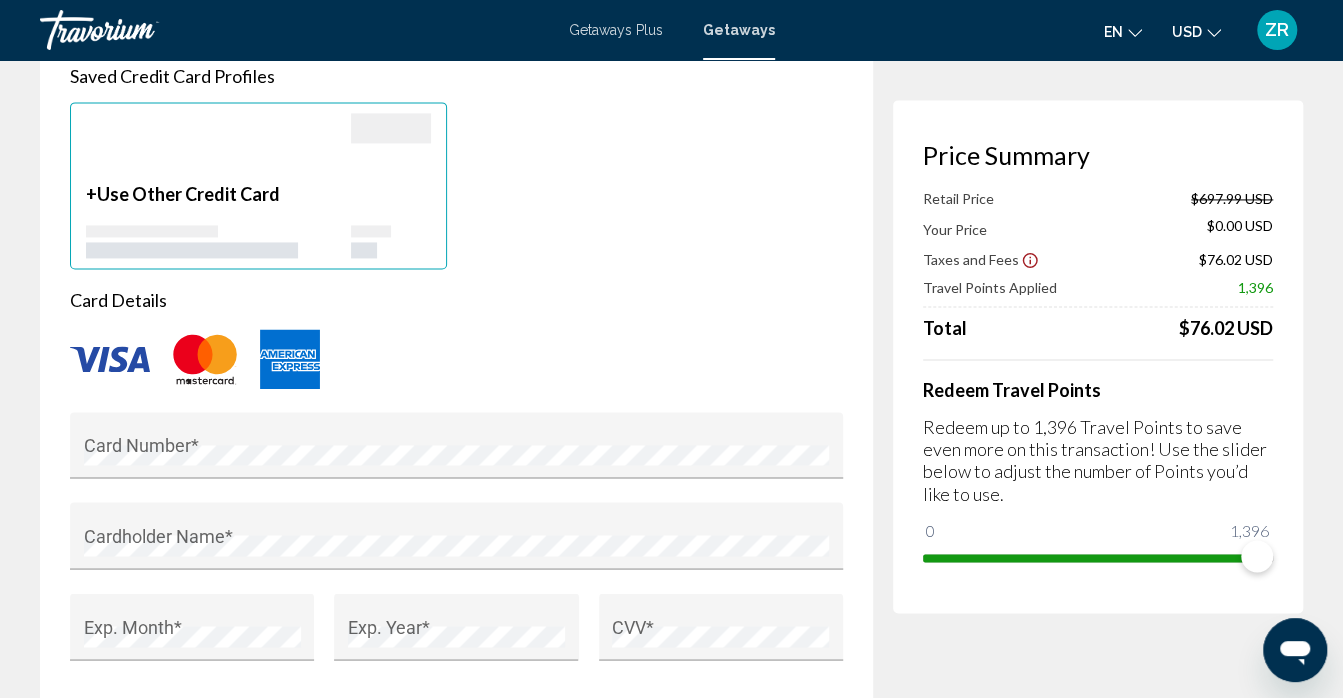 click at bounding box center (110, 359) 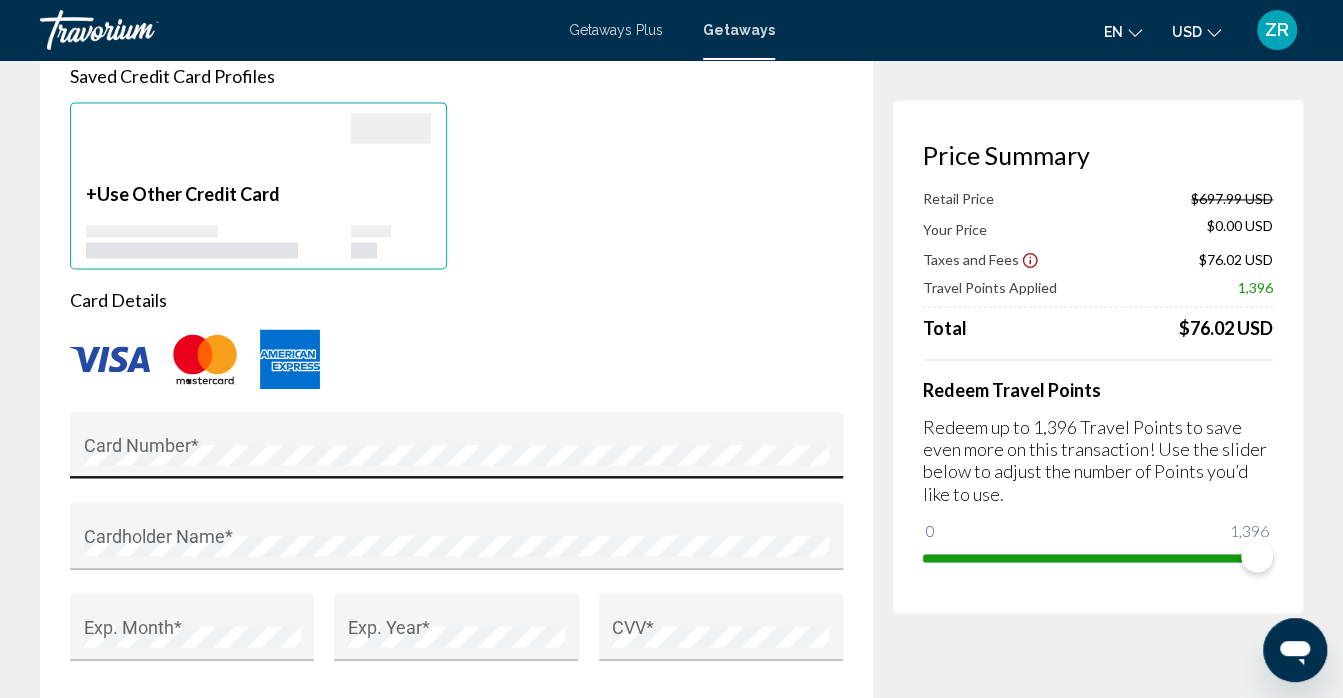 click on "Card Number  *" at bounding box center (457, 451) 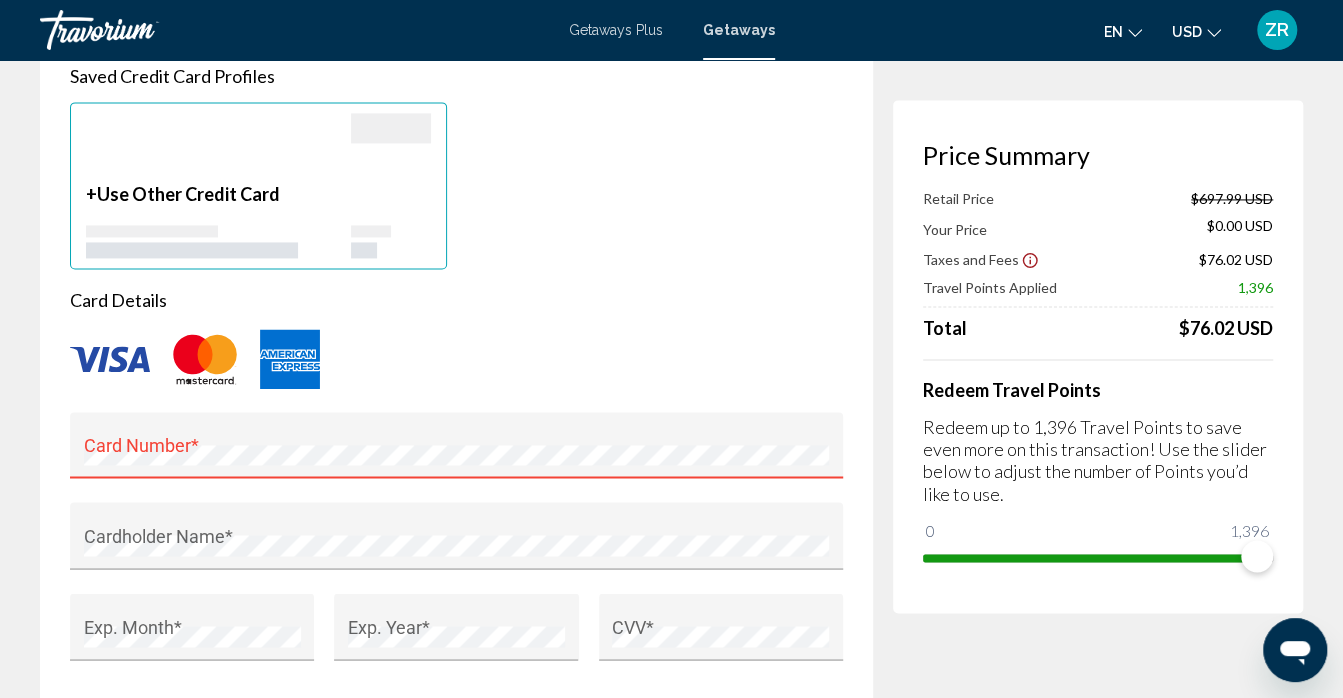 click on "Card Number  *" at bounding box center [457, 451] 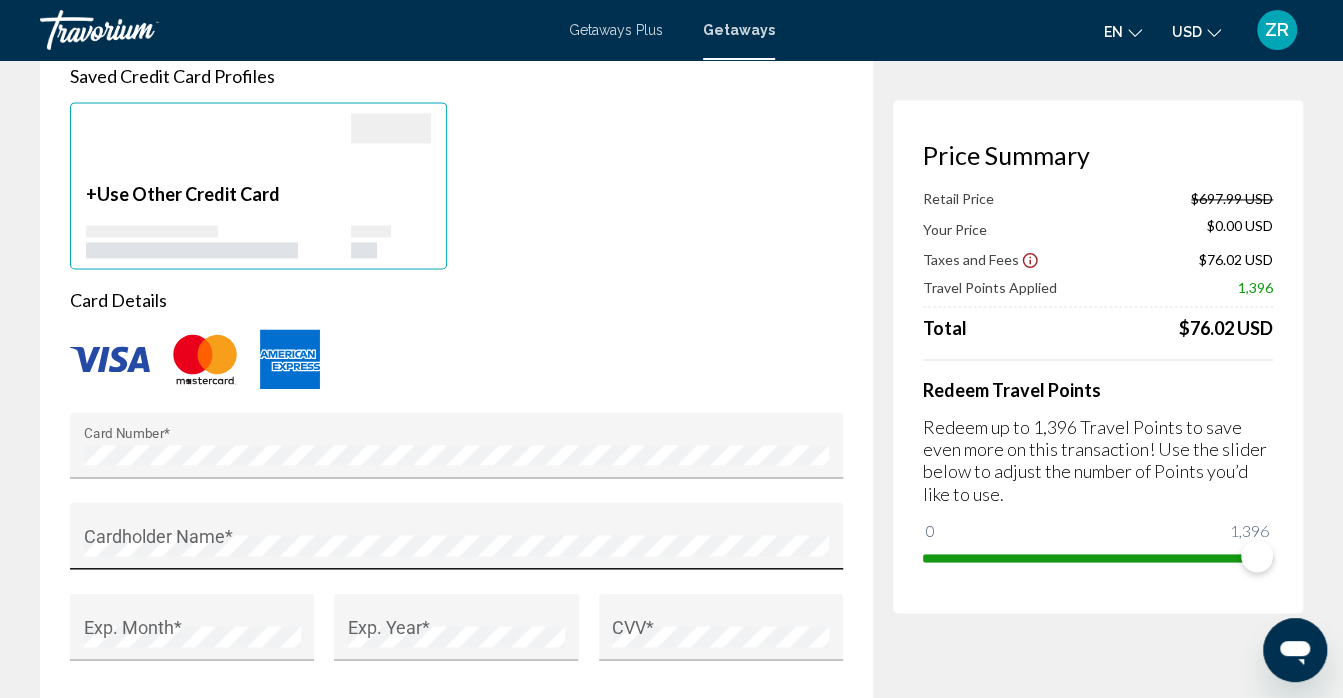 click on "Cardholder Name  *" at bounding box center (457, 542) 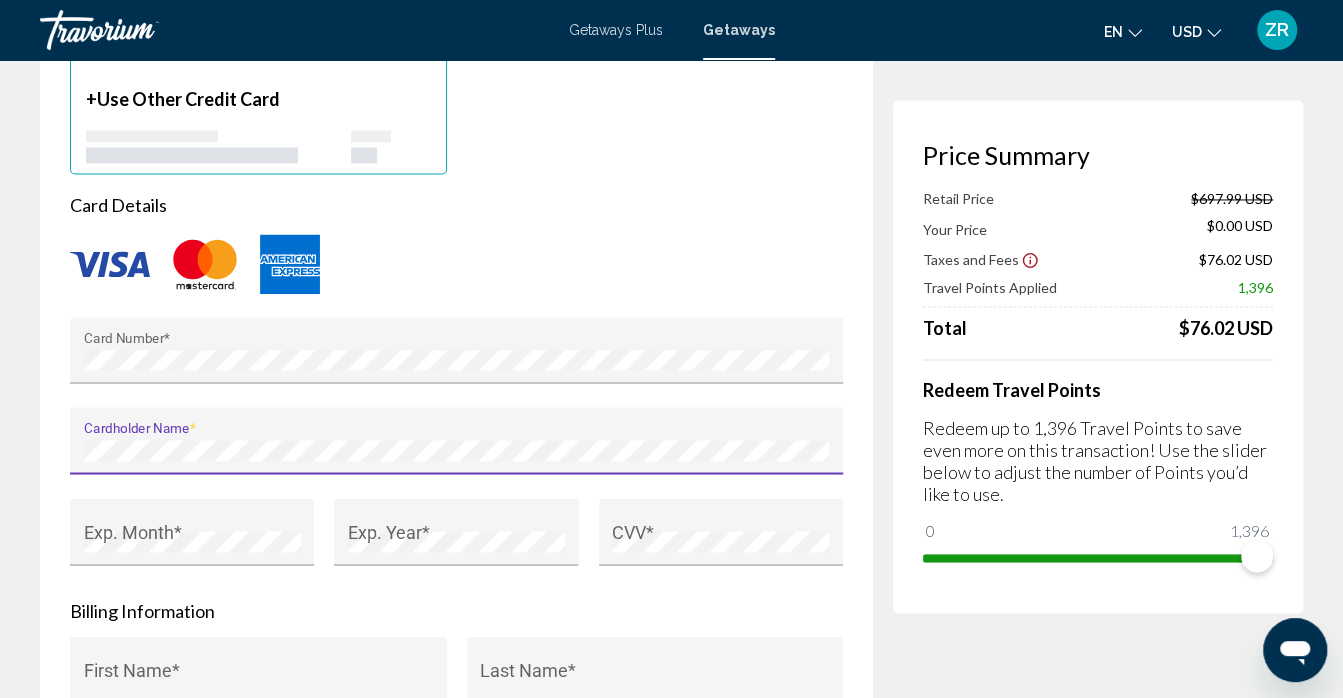 scroll, scrollTop: 1614, scrollLeft: 0, axis: vertical 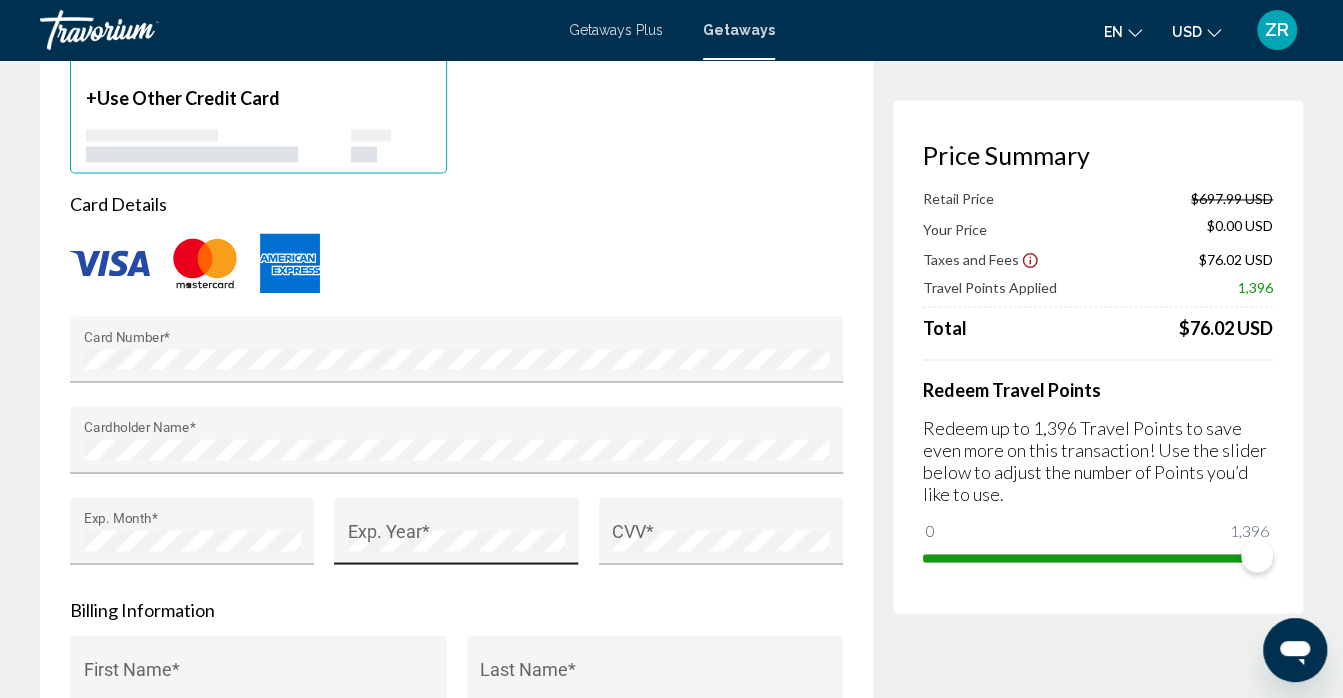 click on "Exp. Year  *" at bounding box center [456, 537] 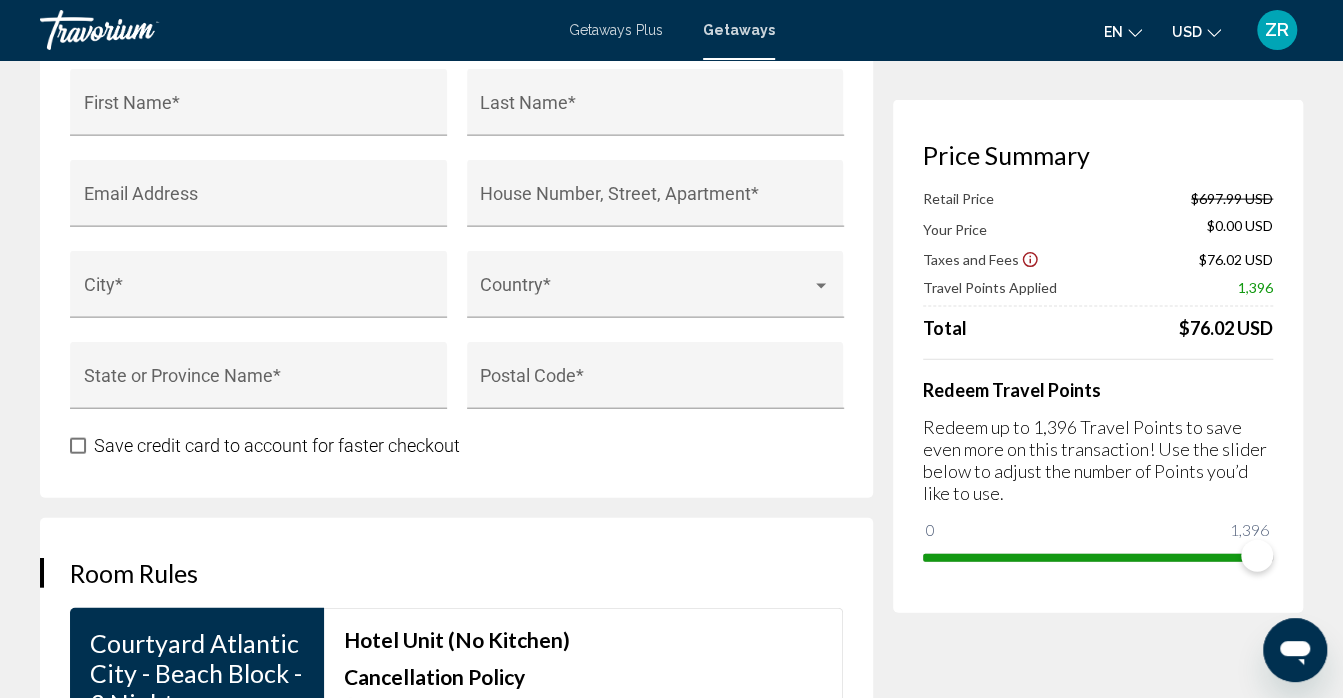 scroll, scrollTop: 2182, scrollLeft: 0, axis: vertical 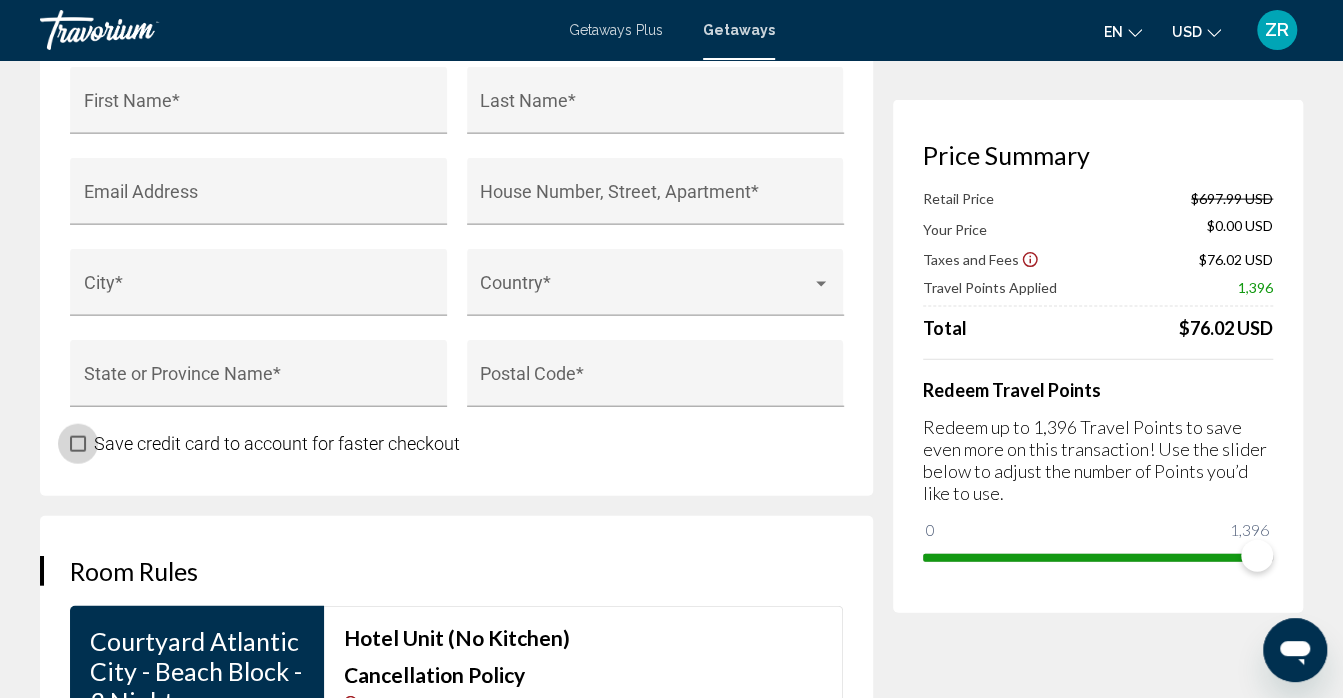 click at bounding box center (78, 444) 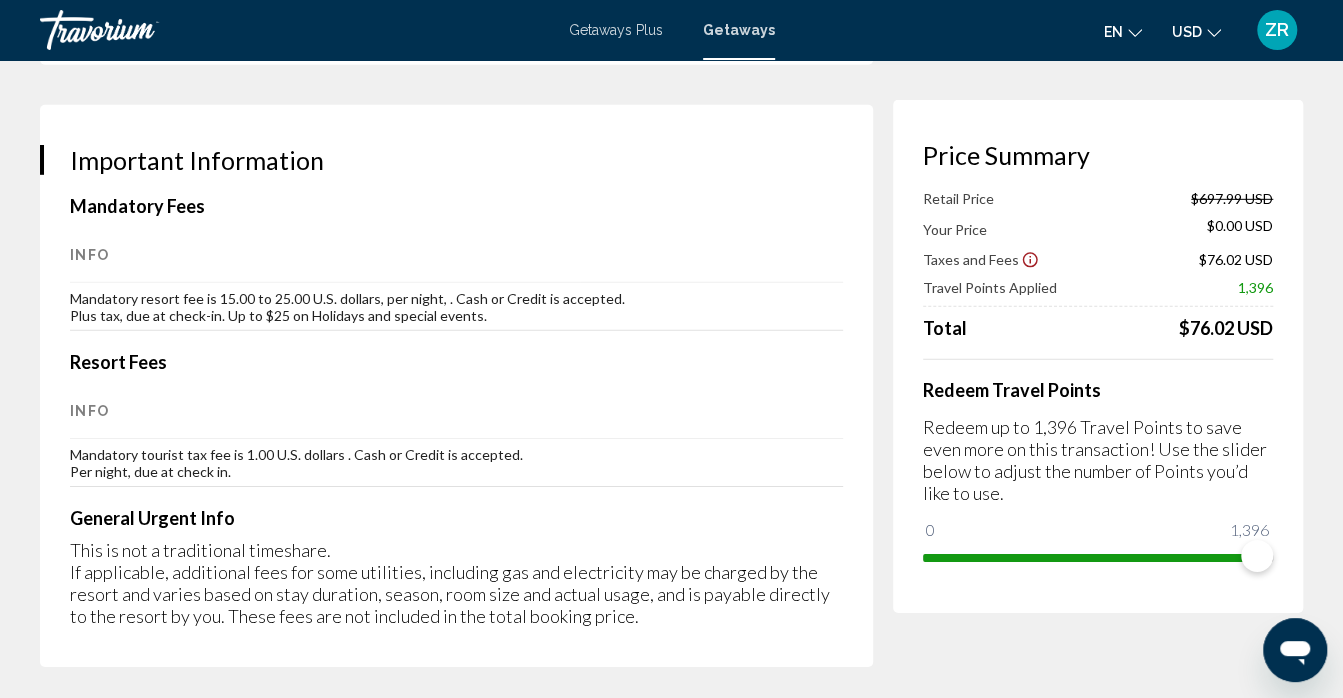 scroll, scrollTop: 3110, scrollLeft: 0, axis: vertical 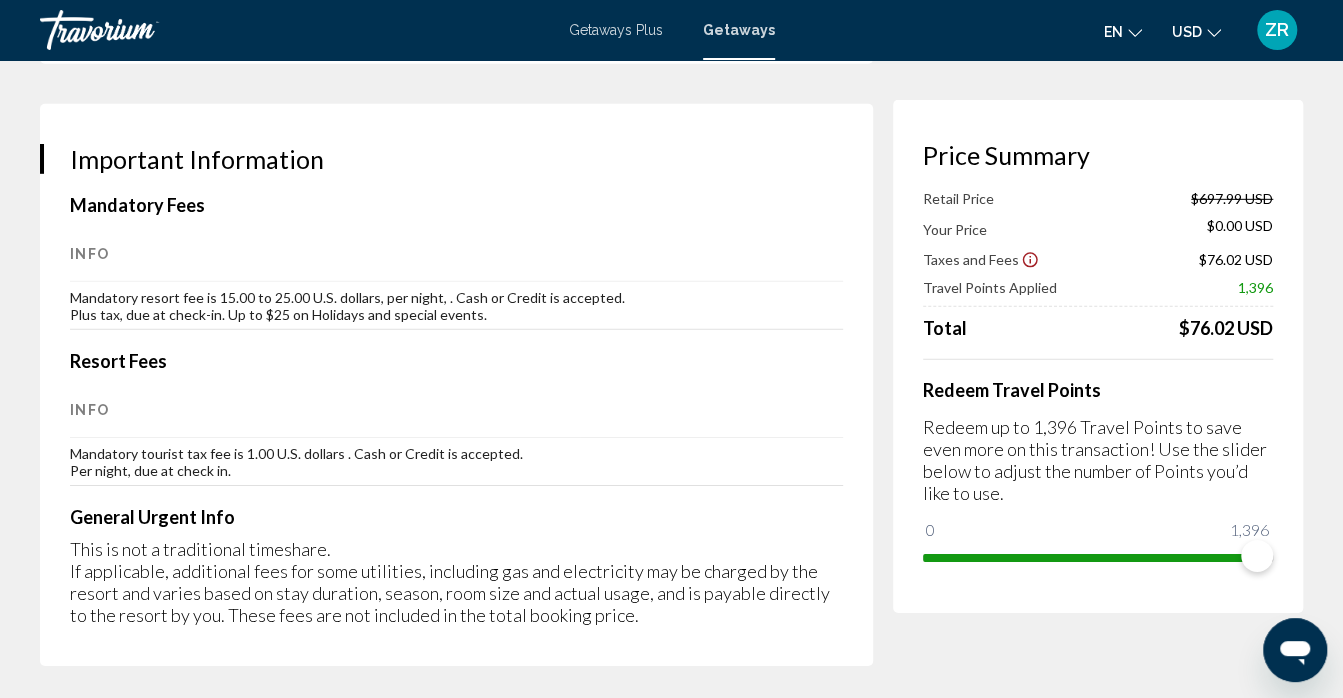 click on "Info" at bounding box center (456, 410) 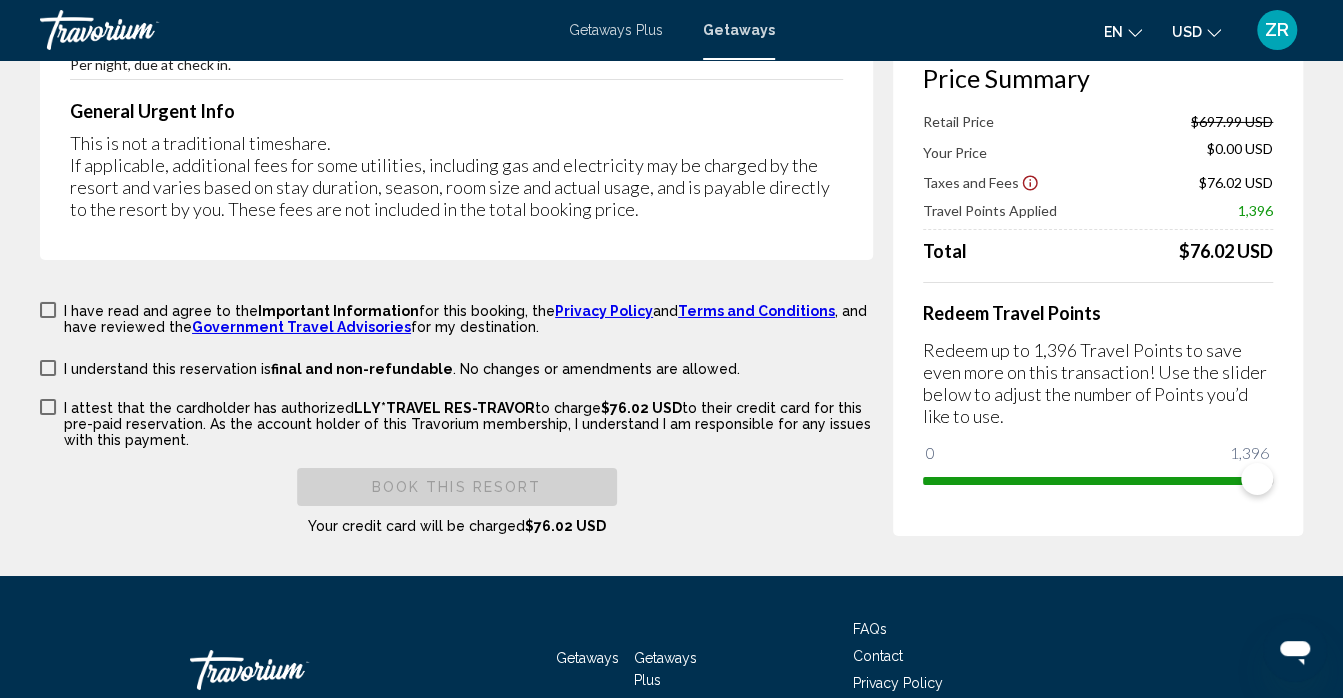 scroll, scrollTop: 3517, scrollLeft: 0, axis: vertical 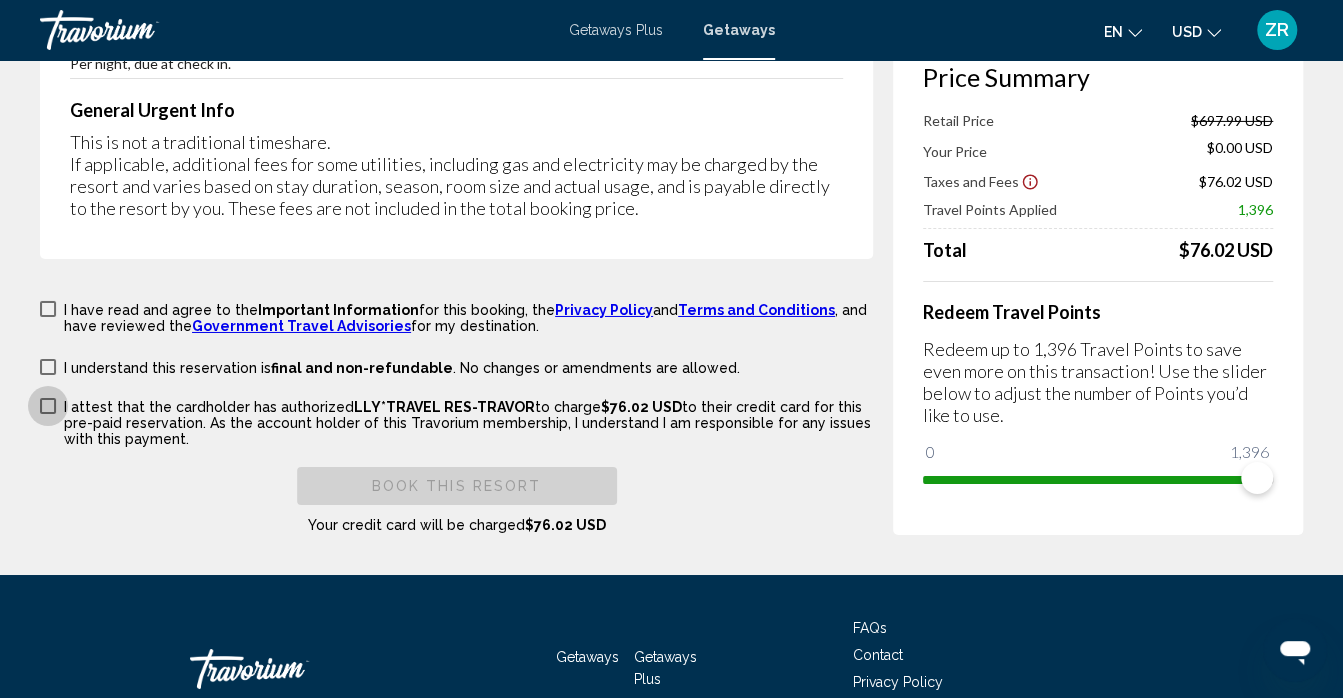 click at bounding box center [48, 406] 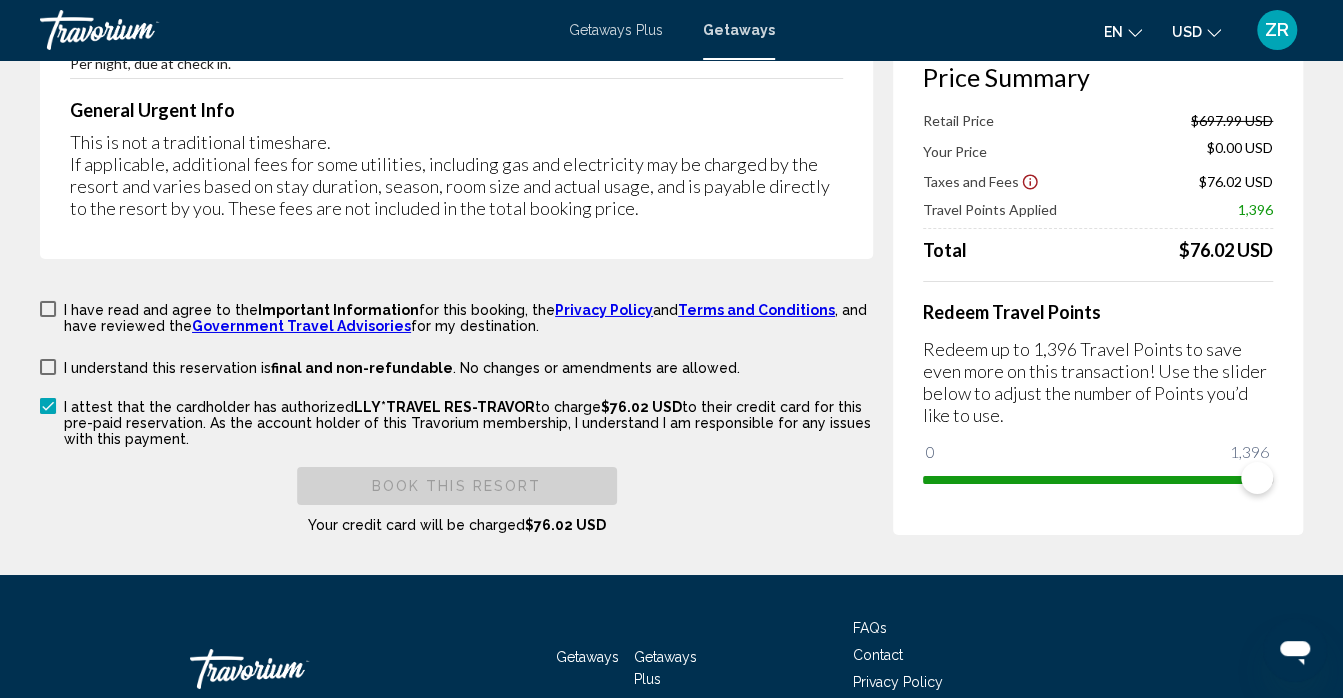 click at bounding box center (48, 367) 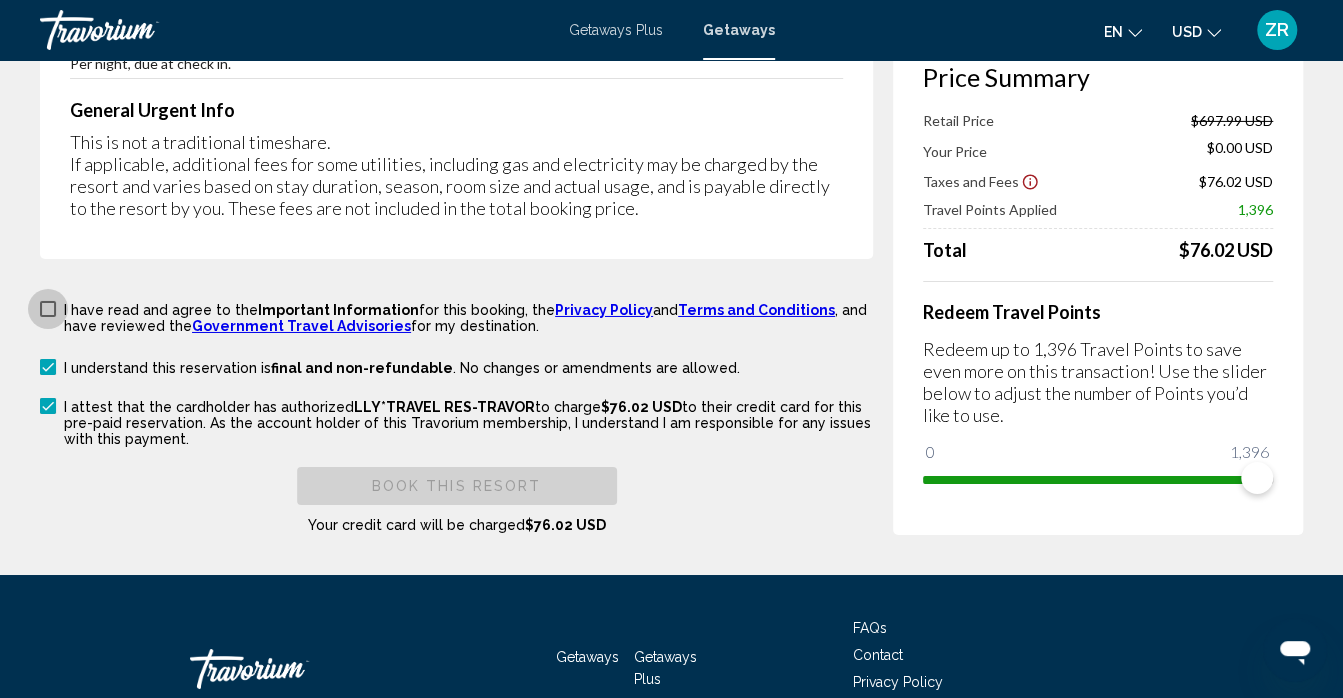 click at bounding box center (48, 309) 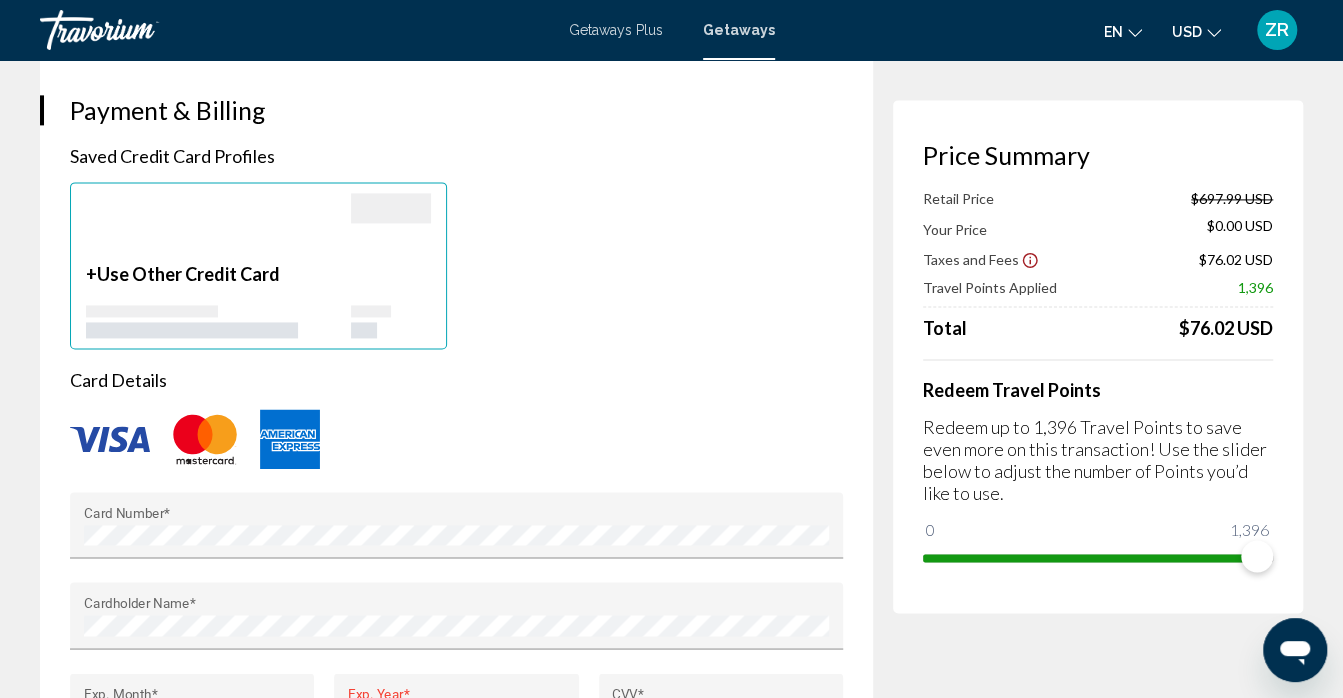 scroll, scrollTop: 1437, scrollLeft: 0, axis: vertical 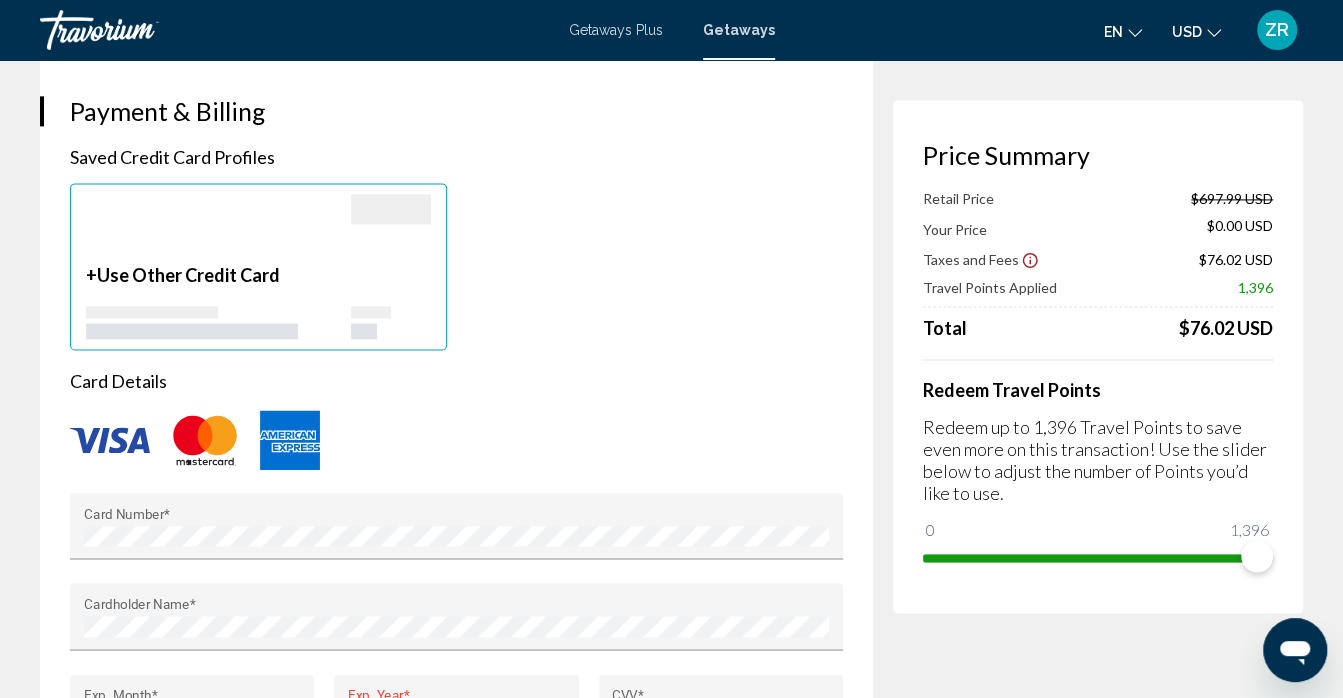 click at bounding box center (110, 440) 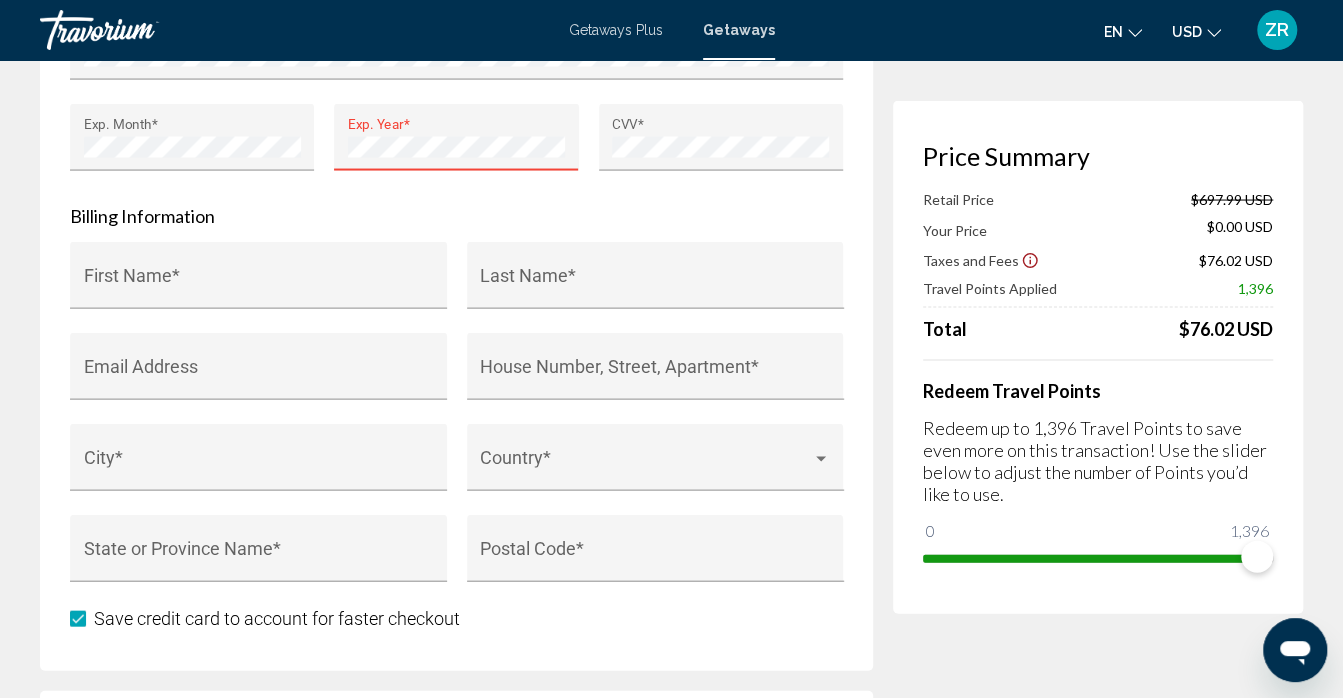 scroll, scrollTop: 2007, scrollLeft: 0, axis: vertical 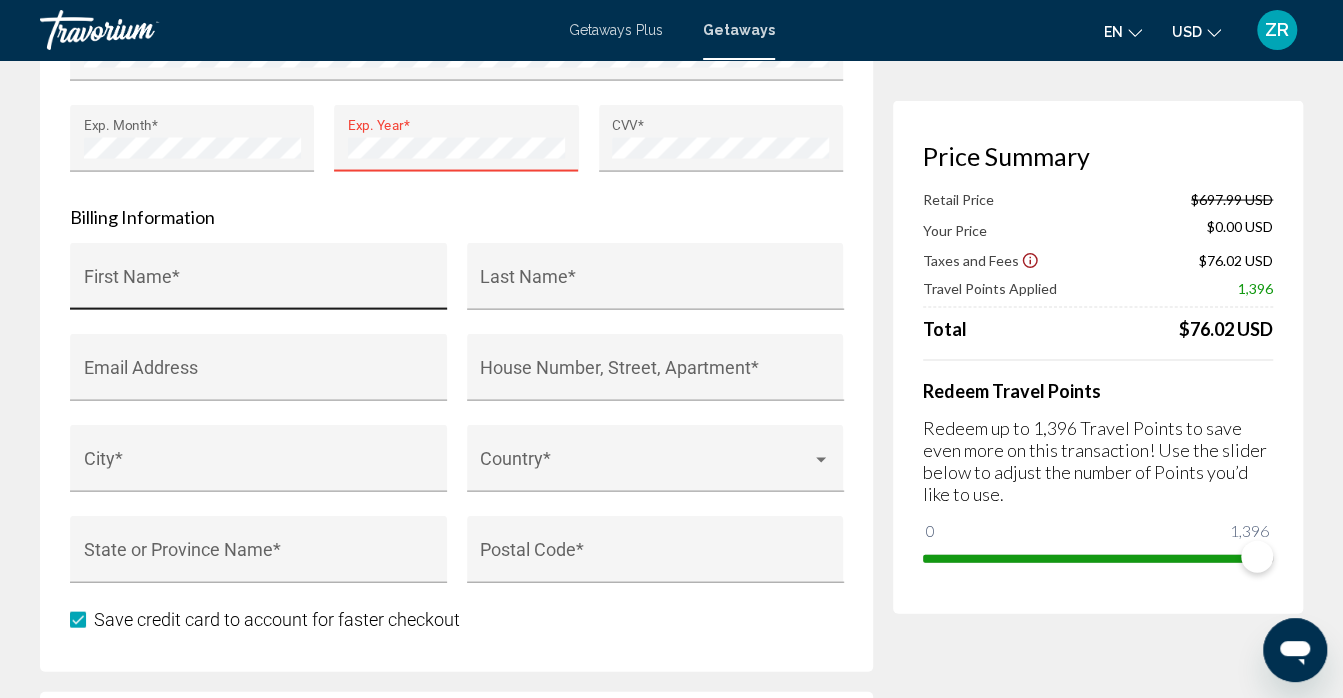 click on "First Name  *" at bounding box center [259, 282] 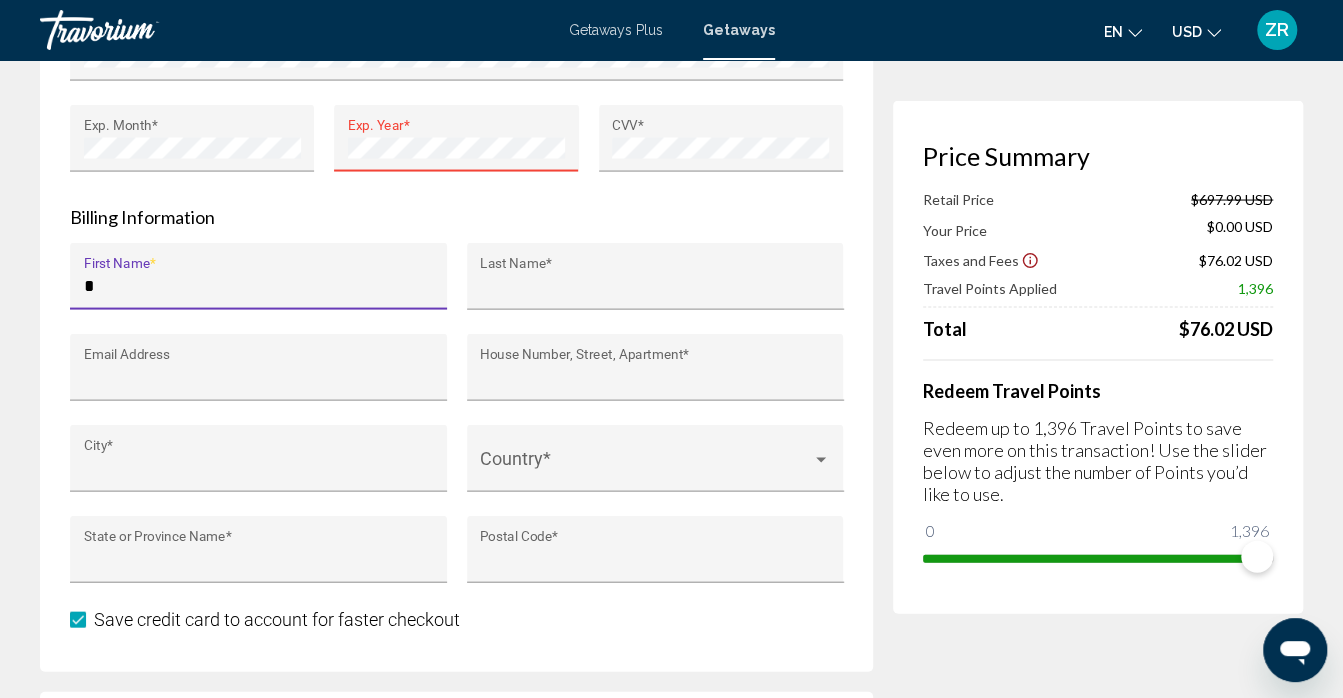 type on "*******" 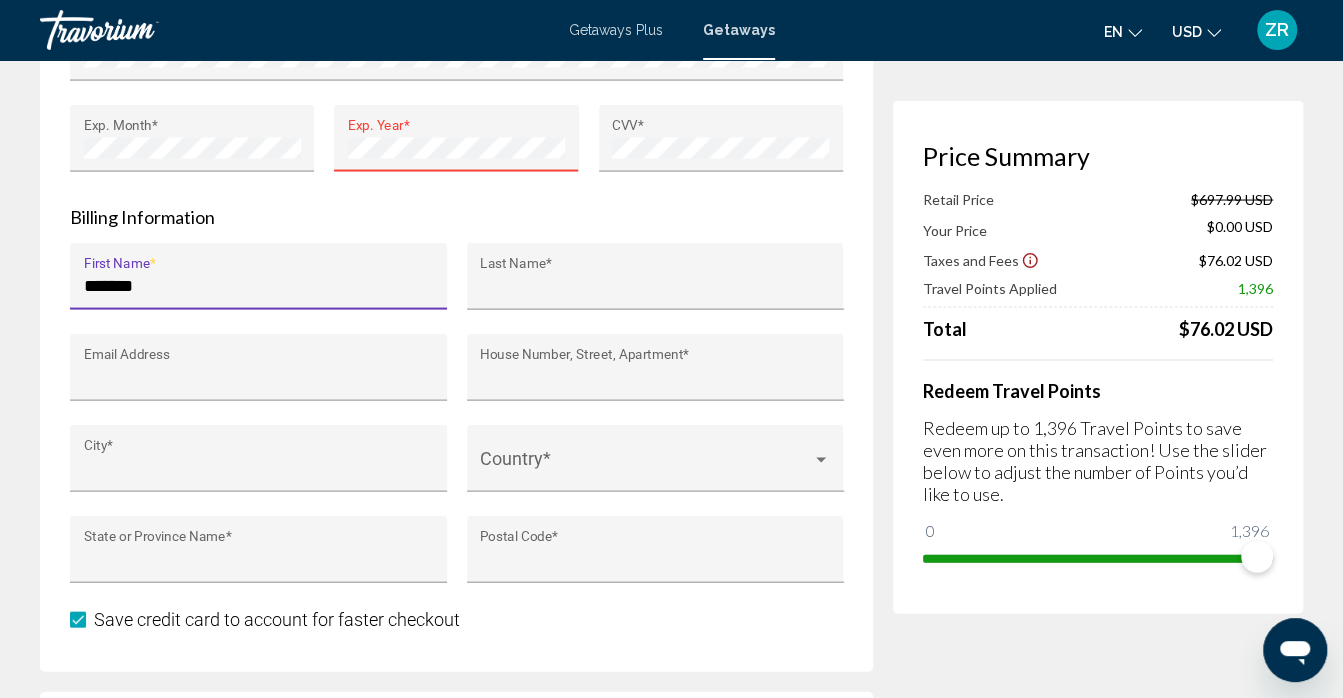 type on "*****" 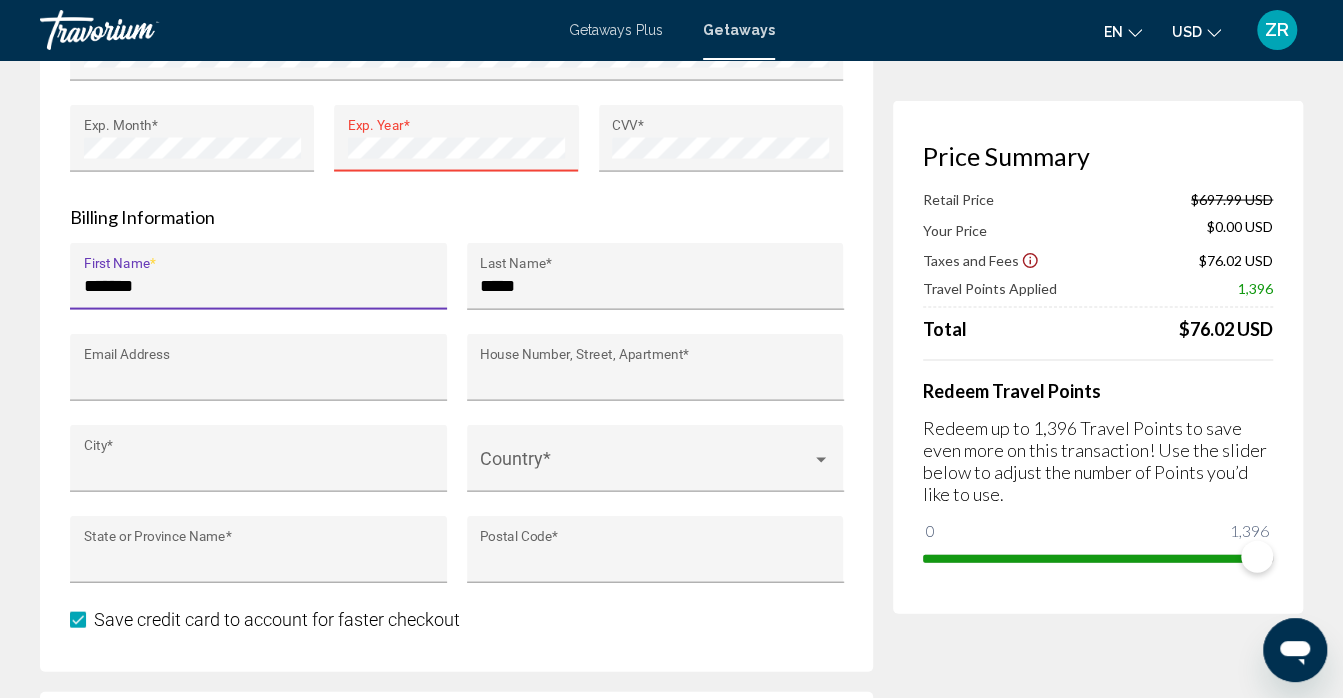type on "**********" 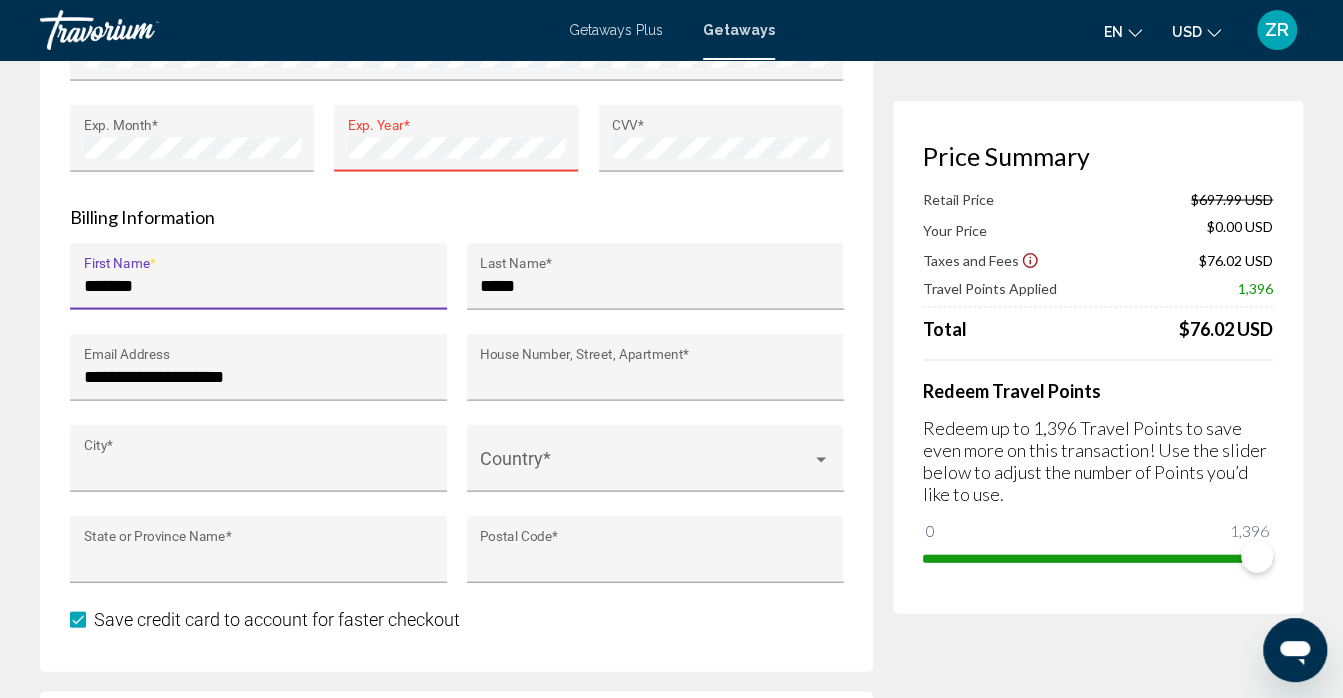 type on "**********" 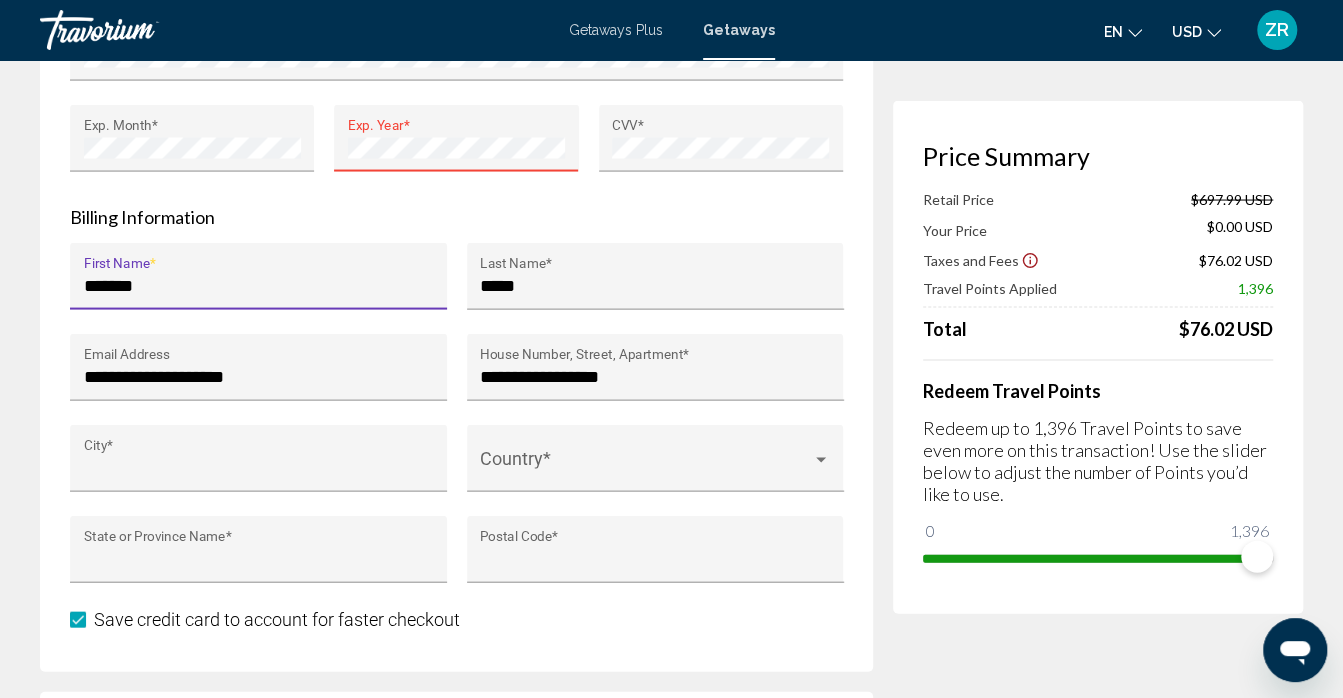 type on "*******" 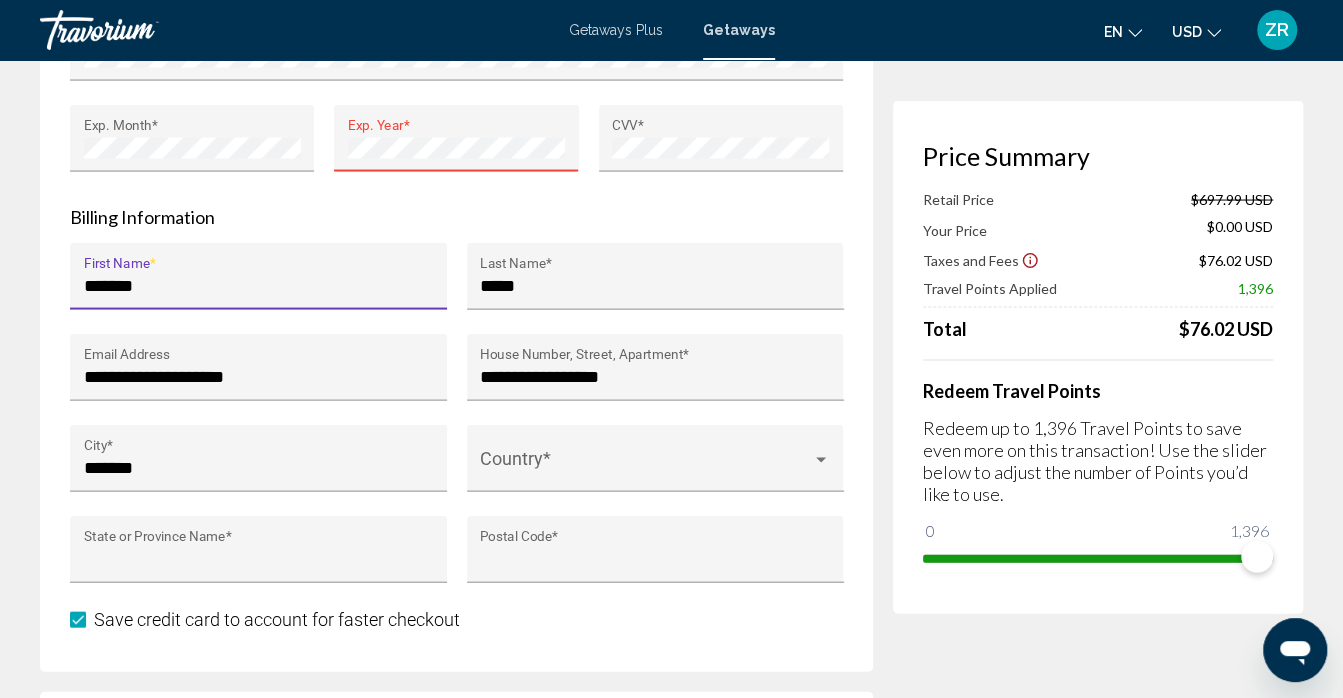 type on "**********" 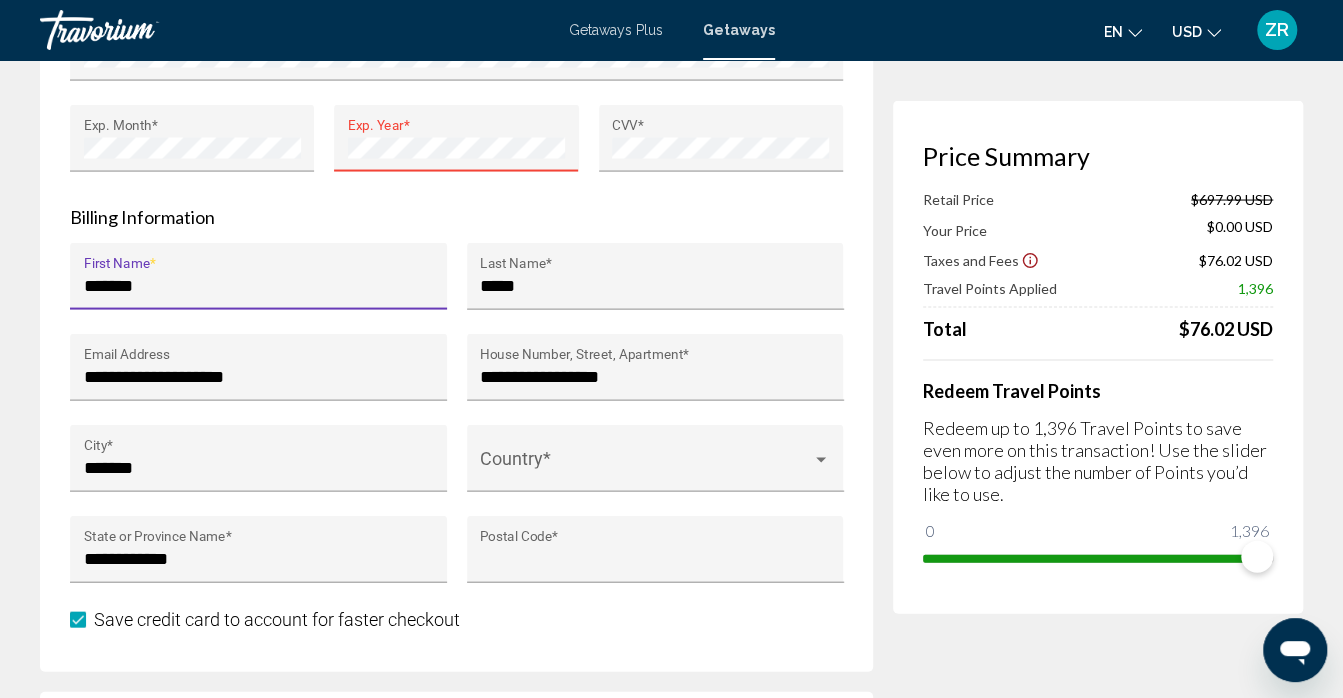 type on "*****" 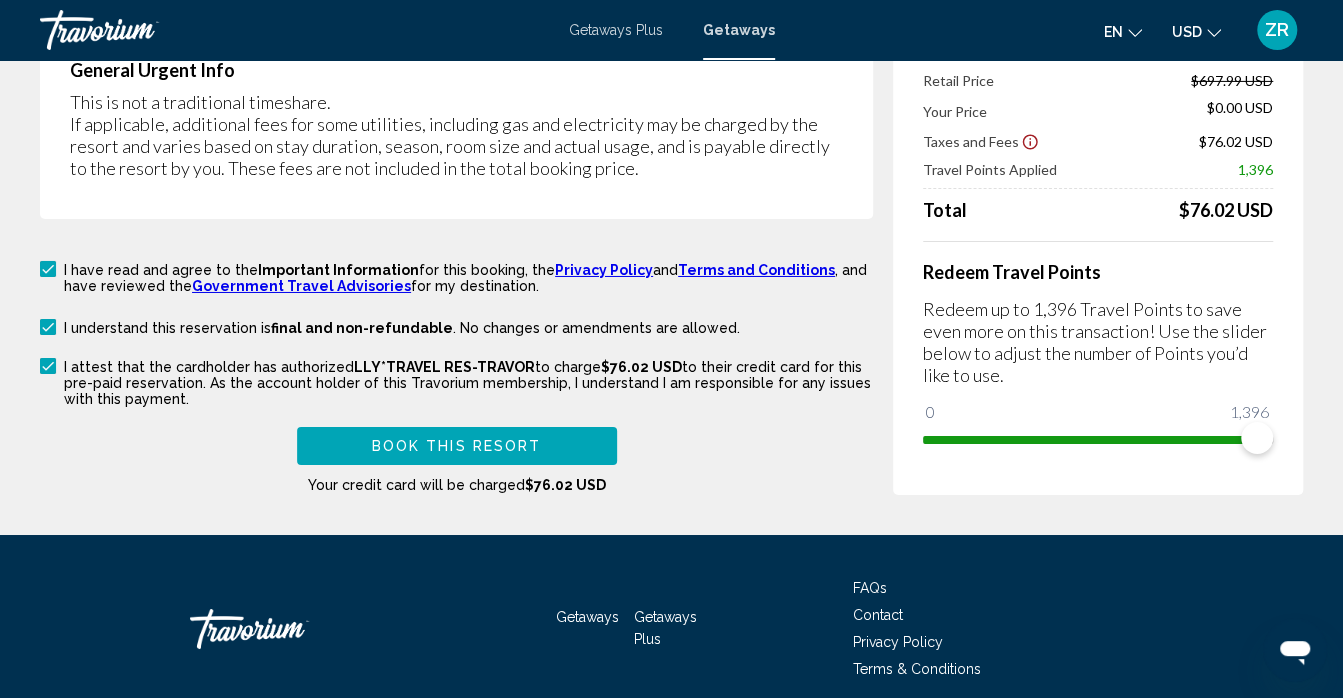 scroll, scrollTop: 3559, scrollLeft: 0, axis: vertical 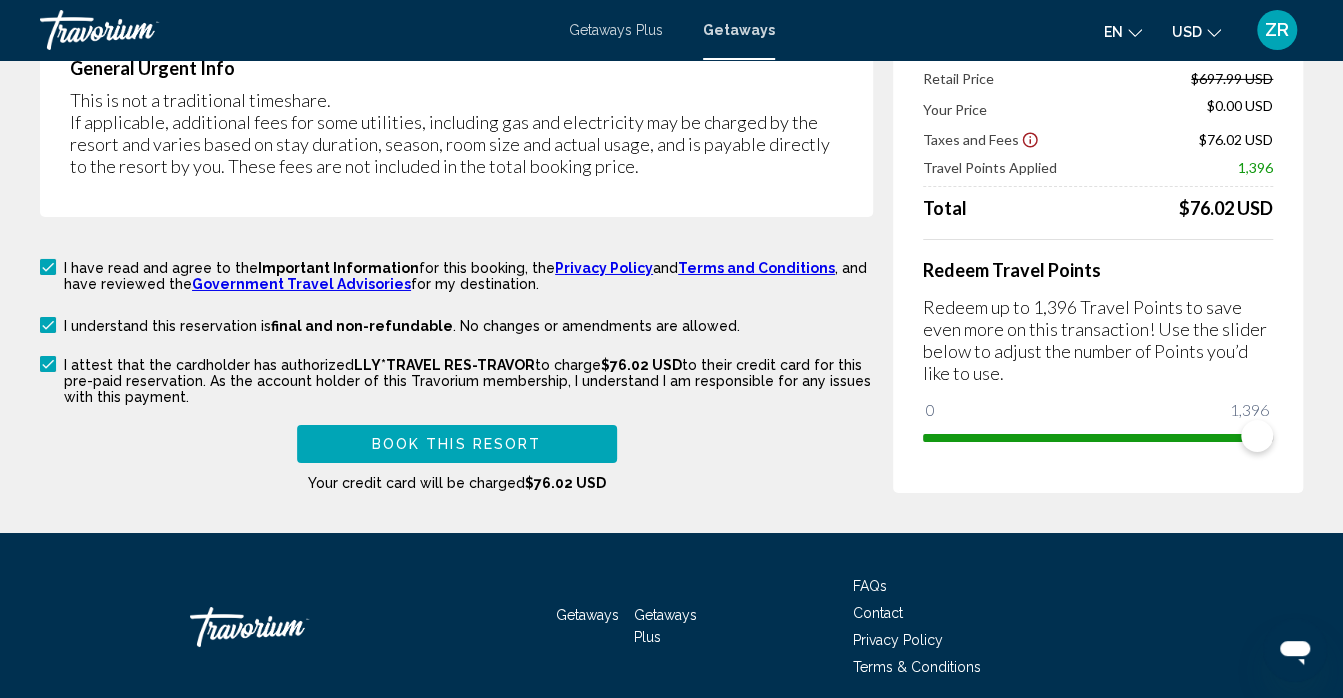 click on "I have read and agree to the  Important Information  for this booking, the  Privacy Policy  and  Terms and Conditions , and have reviewed the  Government Travel Advisories  for my destination.   I understand this reservation is  final and non-refundable . No changes or amendments are allowed.  I understand this reservation is refundable until  {0} . Cancellations made after that date and time are non-refundable.   I attest that the cardholder has authorized  LLY*TRAVEL RES-TRAVOR  to charge  $76.02 USD  to their credit card for this pre-paid reservation. As the account holder of this Travorium membership, I understand I am responsible for any issues with this payment. Book this Resort Your credit card will be charged  $76.02 USD" at bounding box center [456, 374] 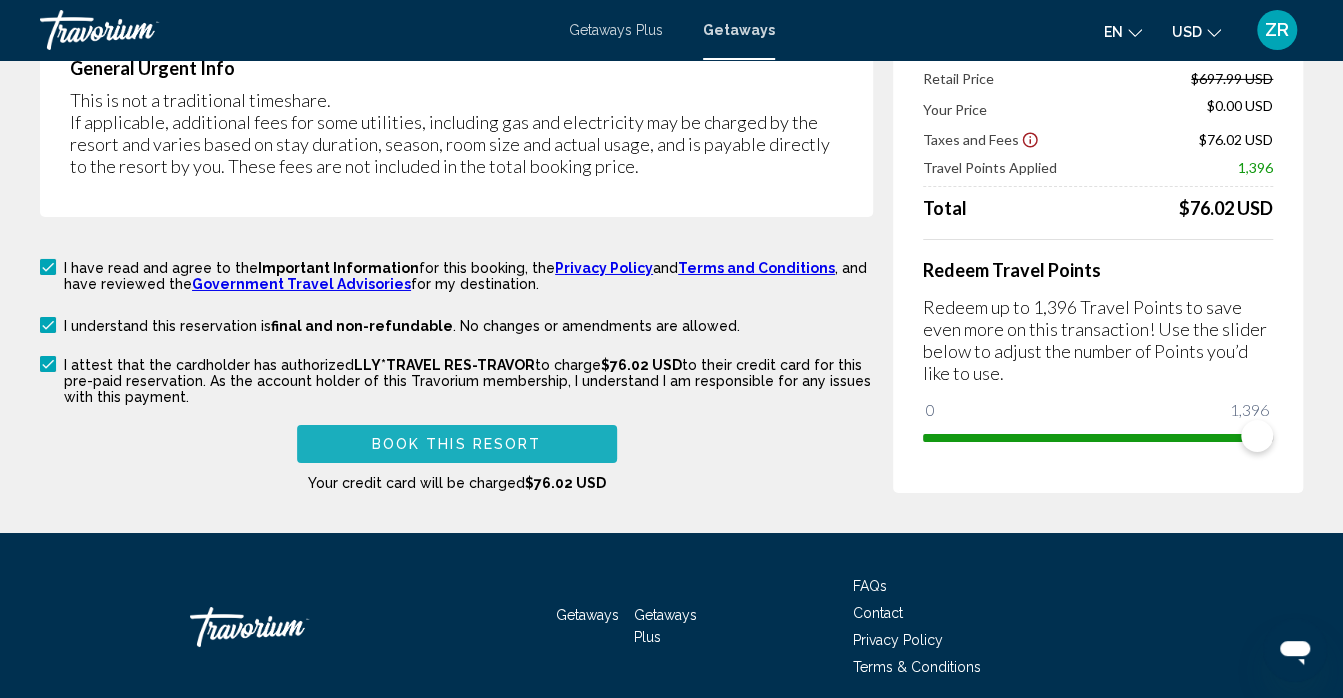 click on "Book this Resort" at bounding box center [457, 443] 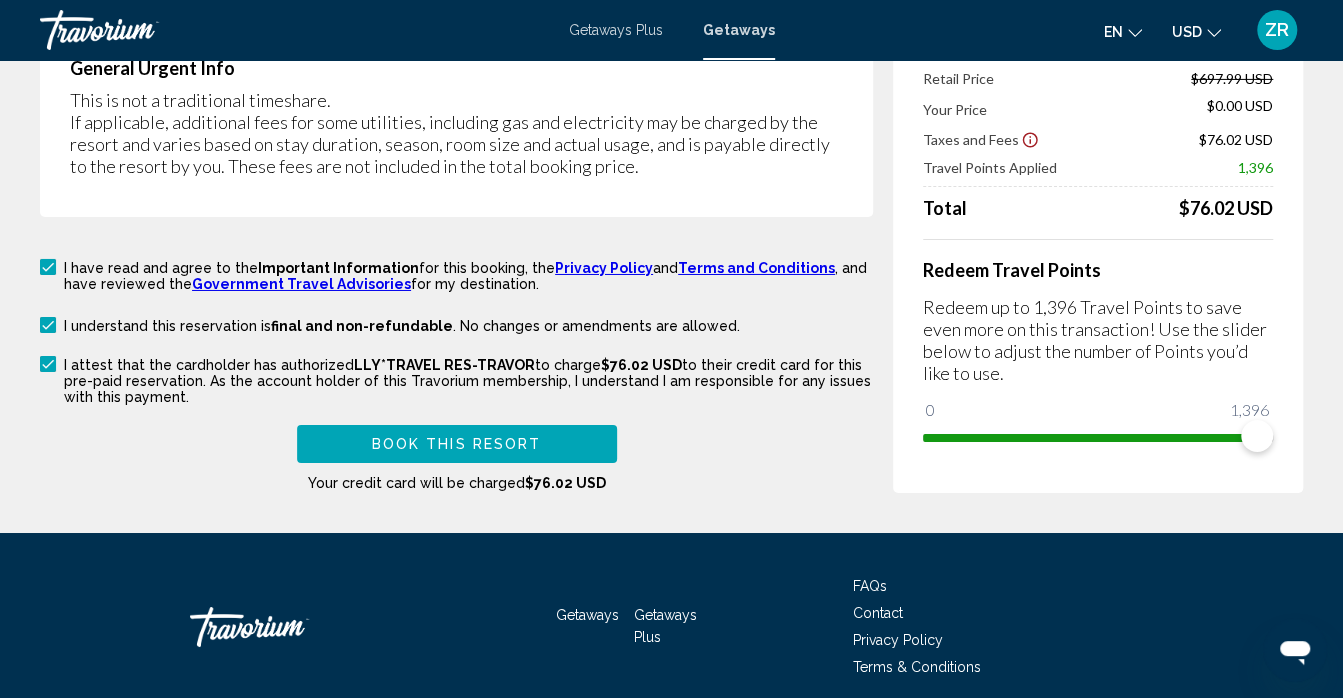 scroll, scrollTop: 550, scrollLeft: 0, axis: vertical 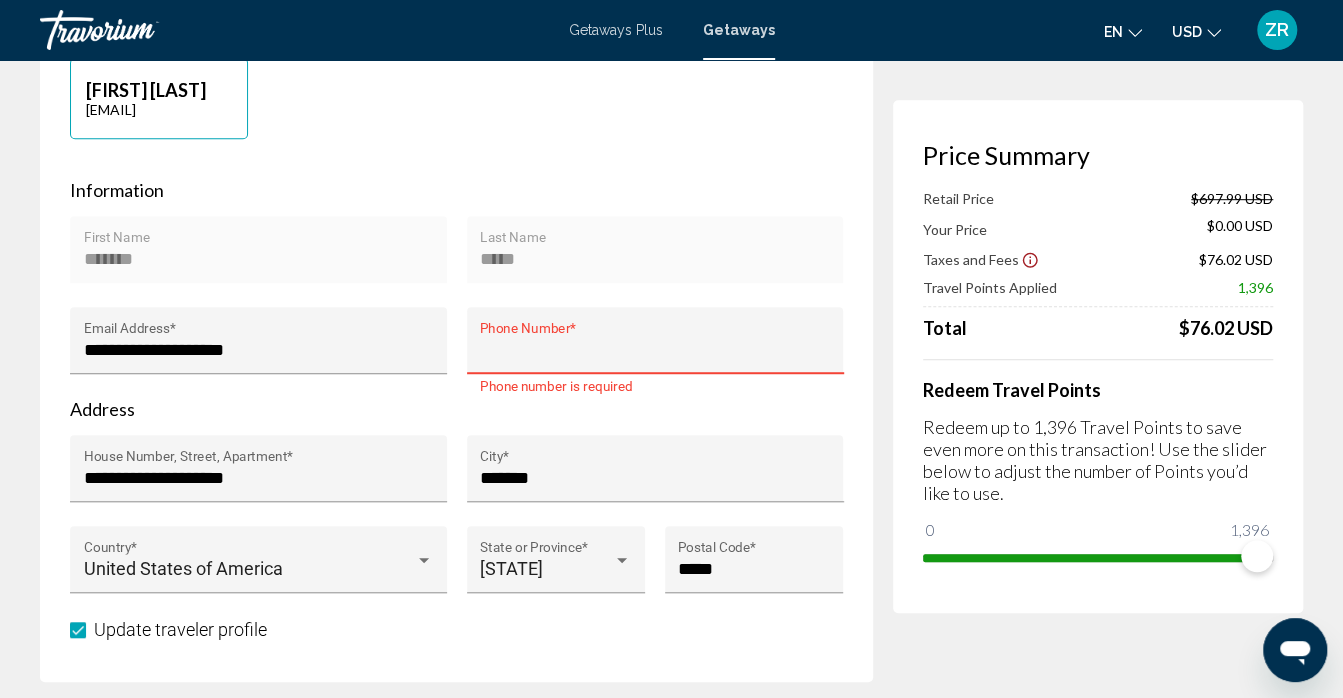 click on "Phone Number  *" at bounding box center [655, 350] 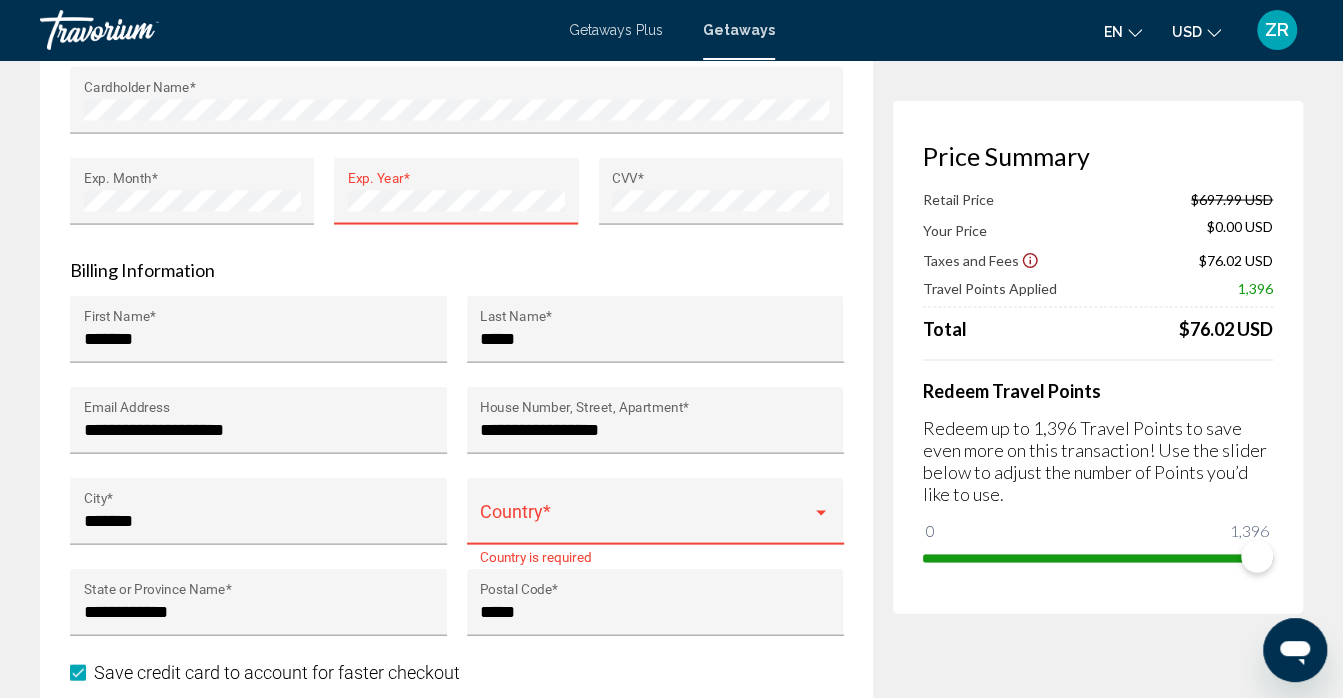 scroll, scrollTop: 1956, scrollLeft: 0, axis: vertical 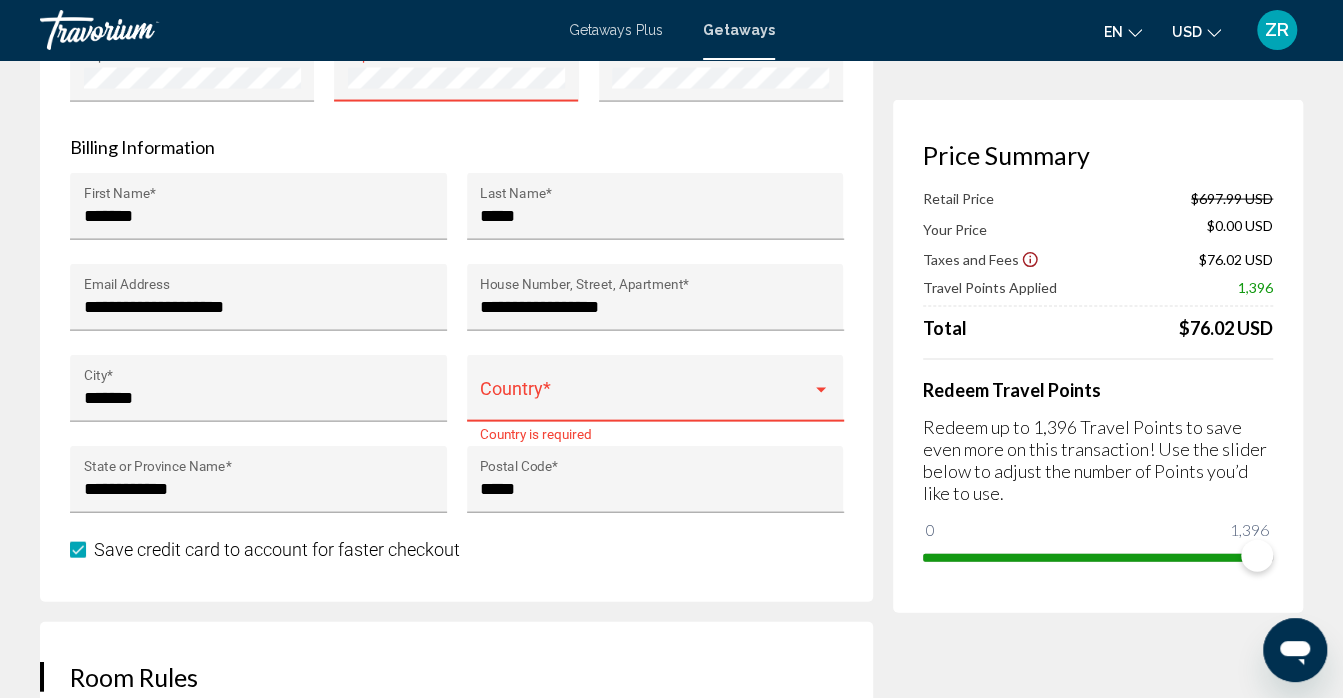 click at bounding box center [821, 390] 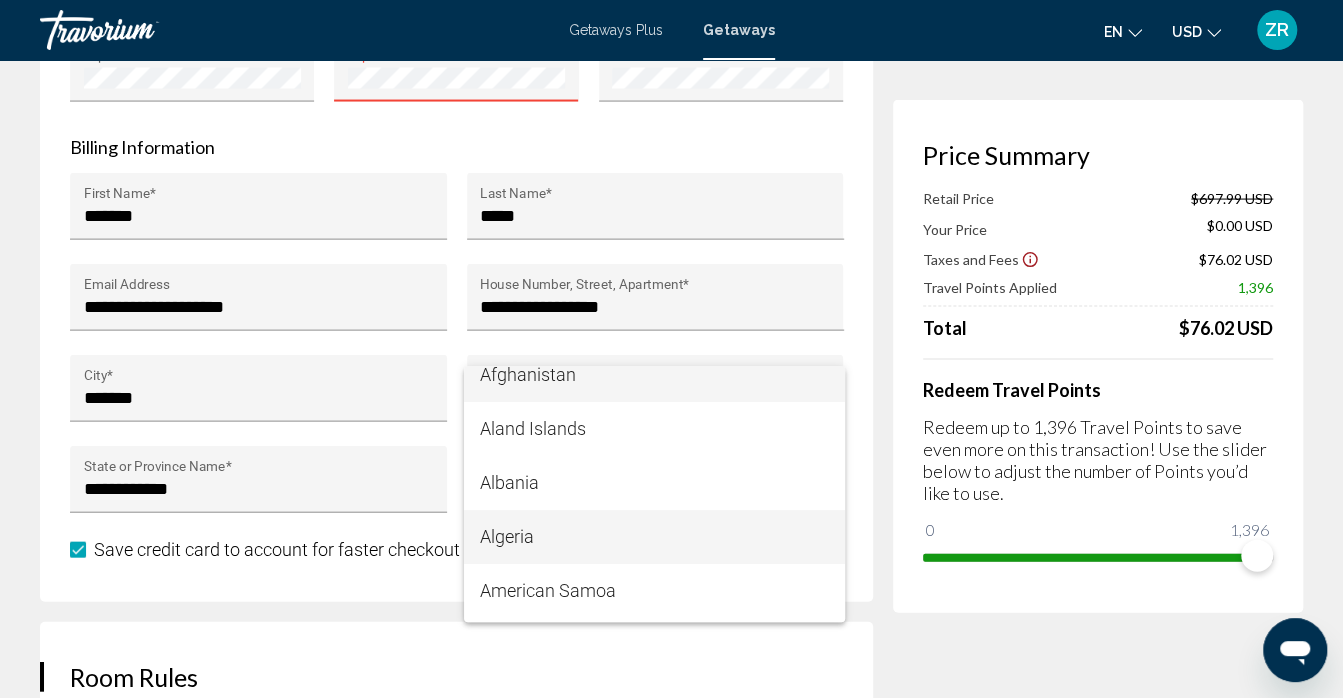 scroll, scrollTop: 0, scrollLeft: 0, axis: both 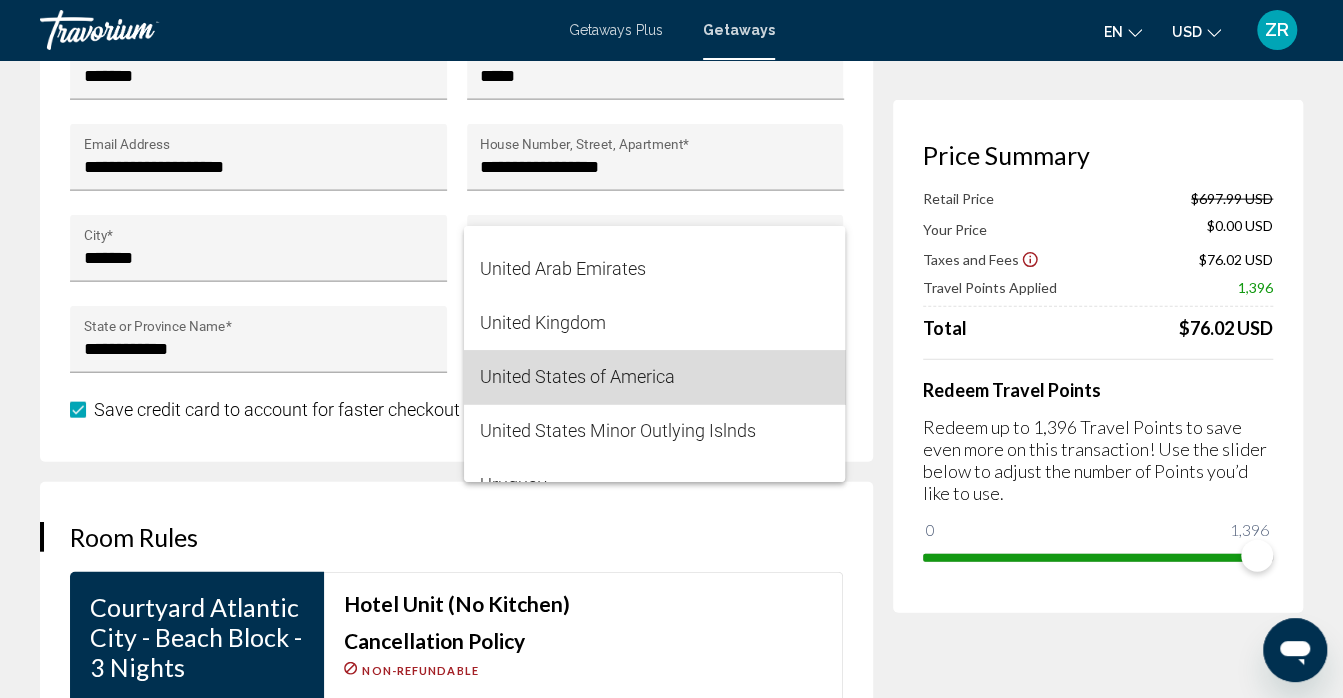 click on "United States of America" at bounding box center (654, 377) 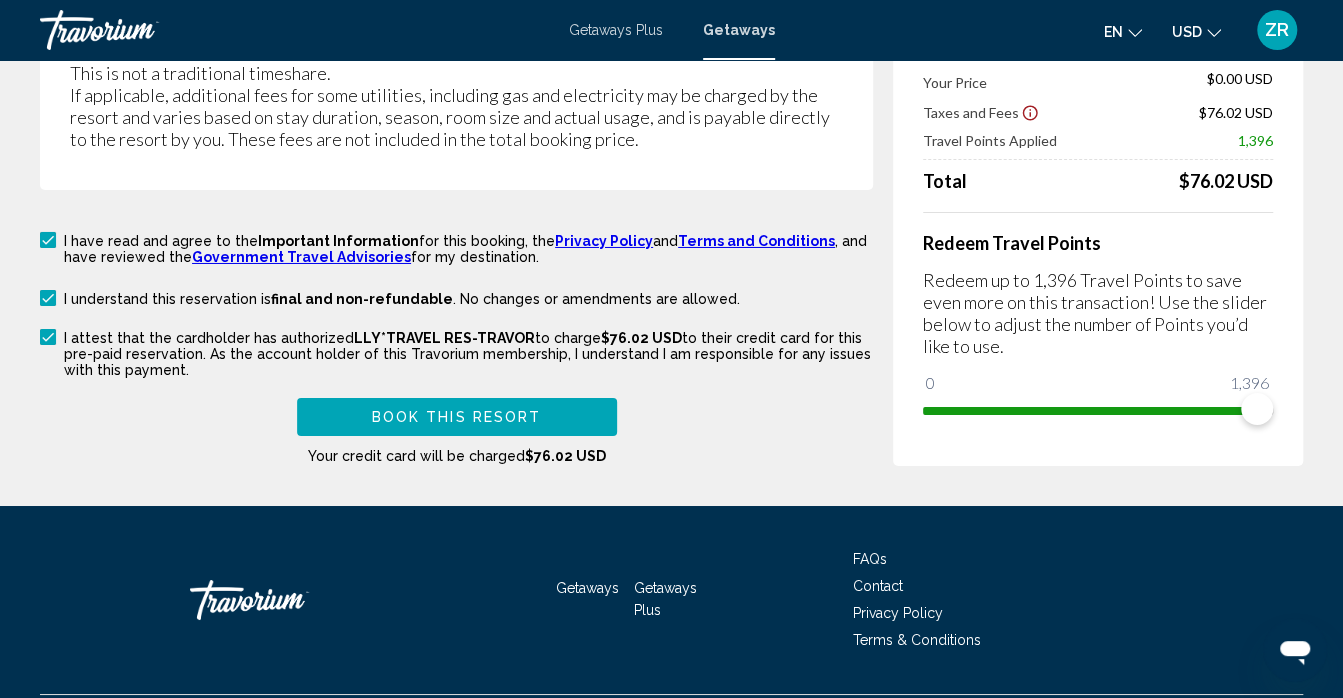 scroll, scrollTop: 3634, scrollLeft: 0, axis: vertical 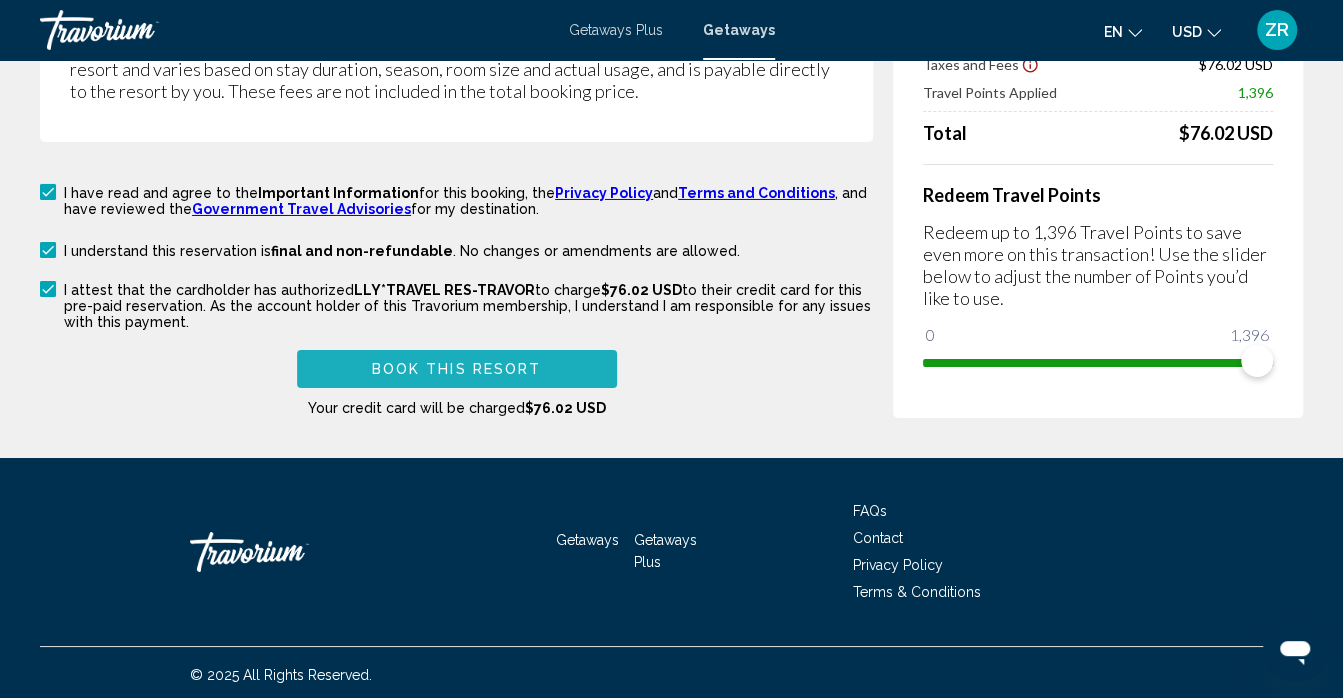 click on "Book this Resort" at bounding box center [457, 368] 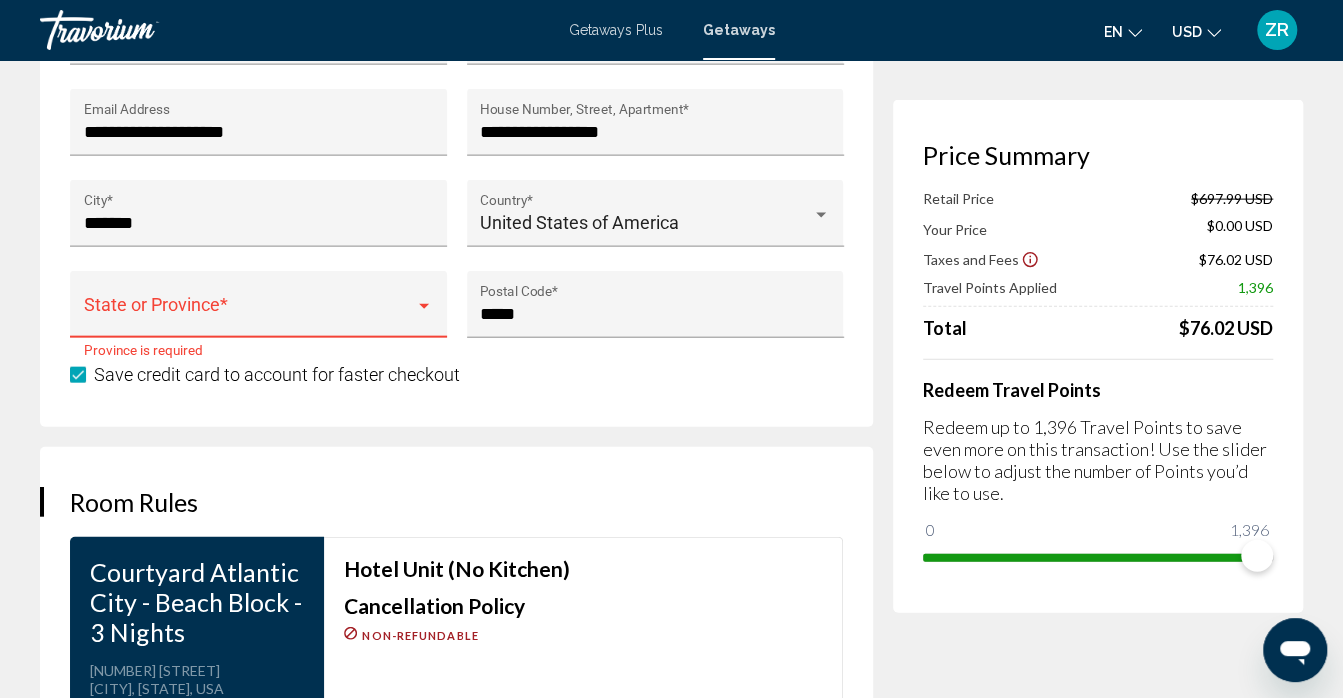 scroll, scrollTop: 2250, scrollLeft: 0, axis: vertical 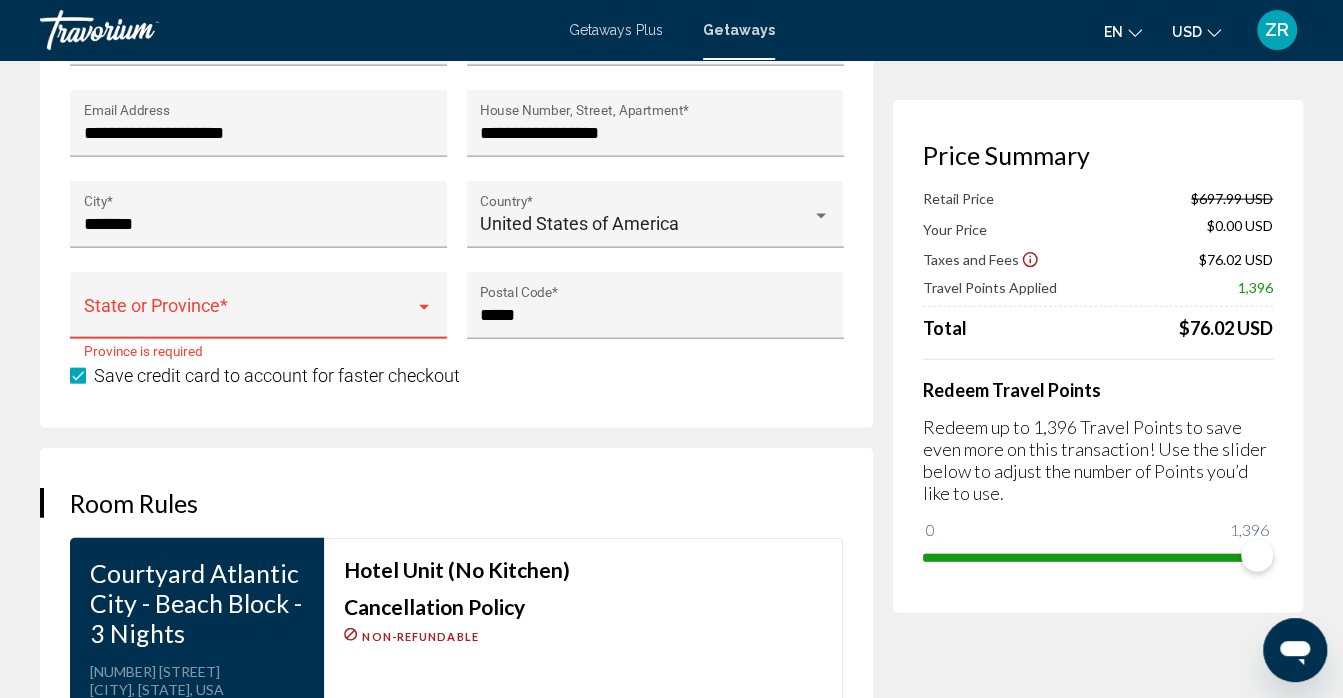 click at bounding box center (424, 307) 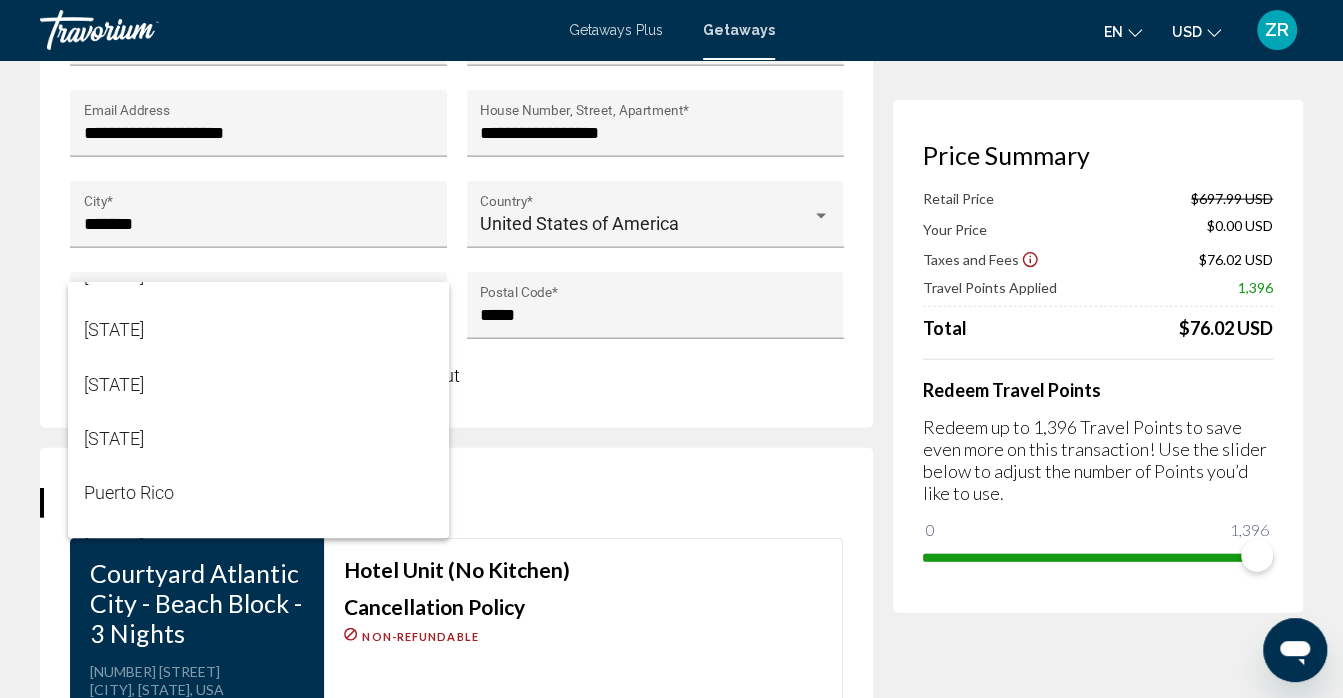 scroll, scrollTop: 1932, scrollLeft: 0, axis: vertical 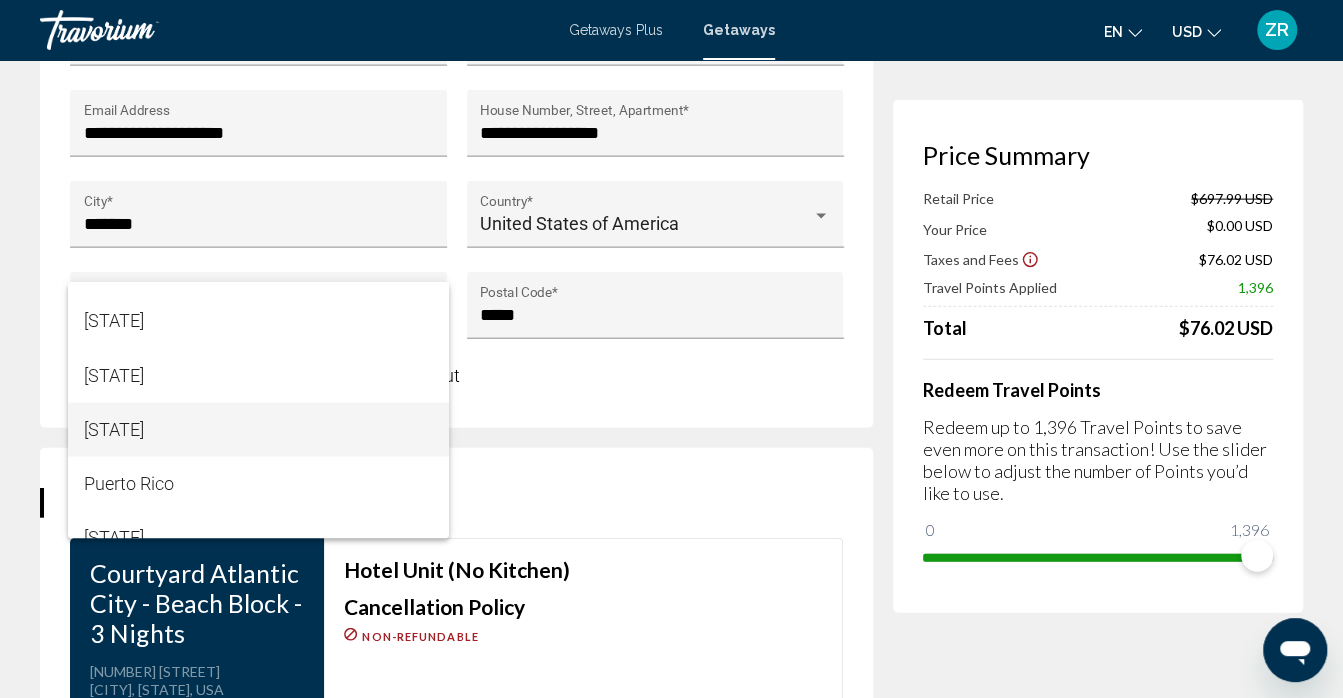 drag, startPoint x: 360, startPoint y: 450, endPoint x: 261, endPoint y: 424, distance: 102.357216 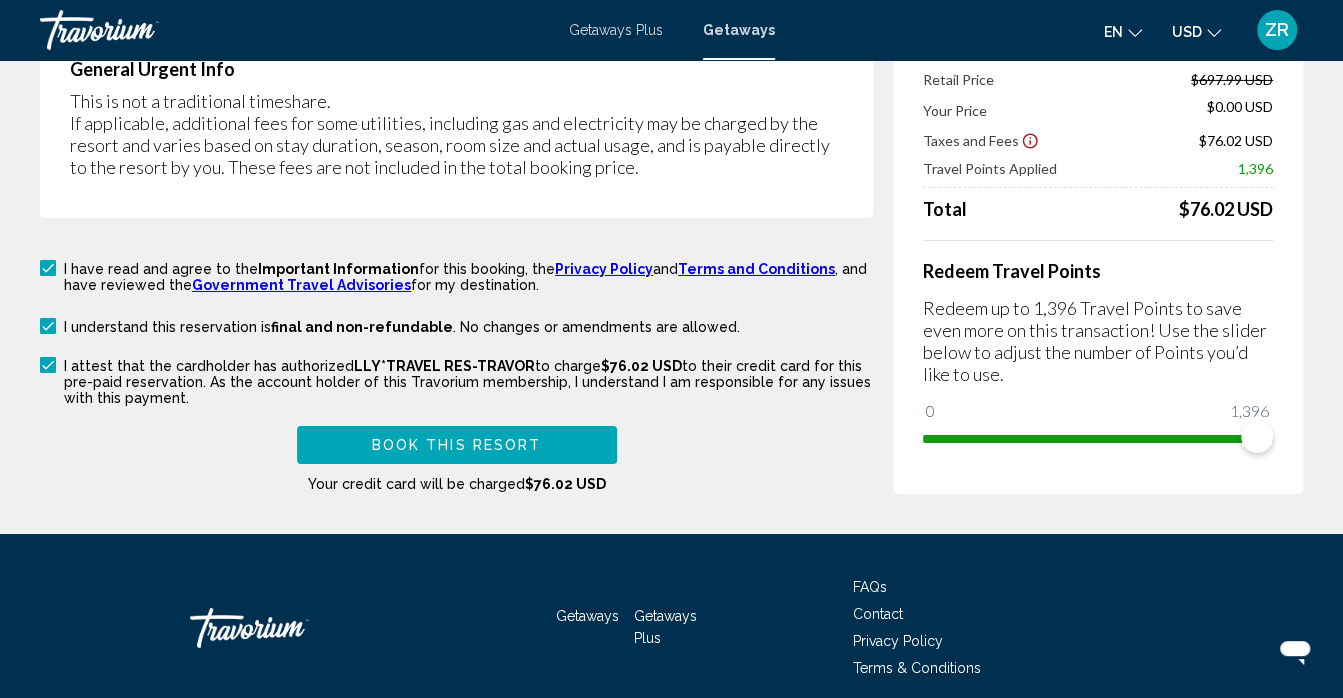 scroll, scrollTop: 3559, scrollLeft: 0, axis: vertical 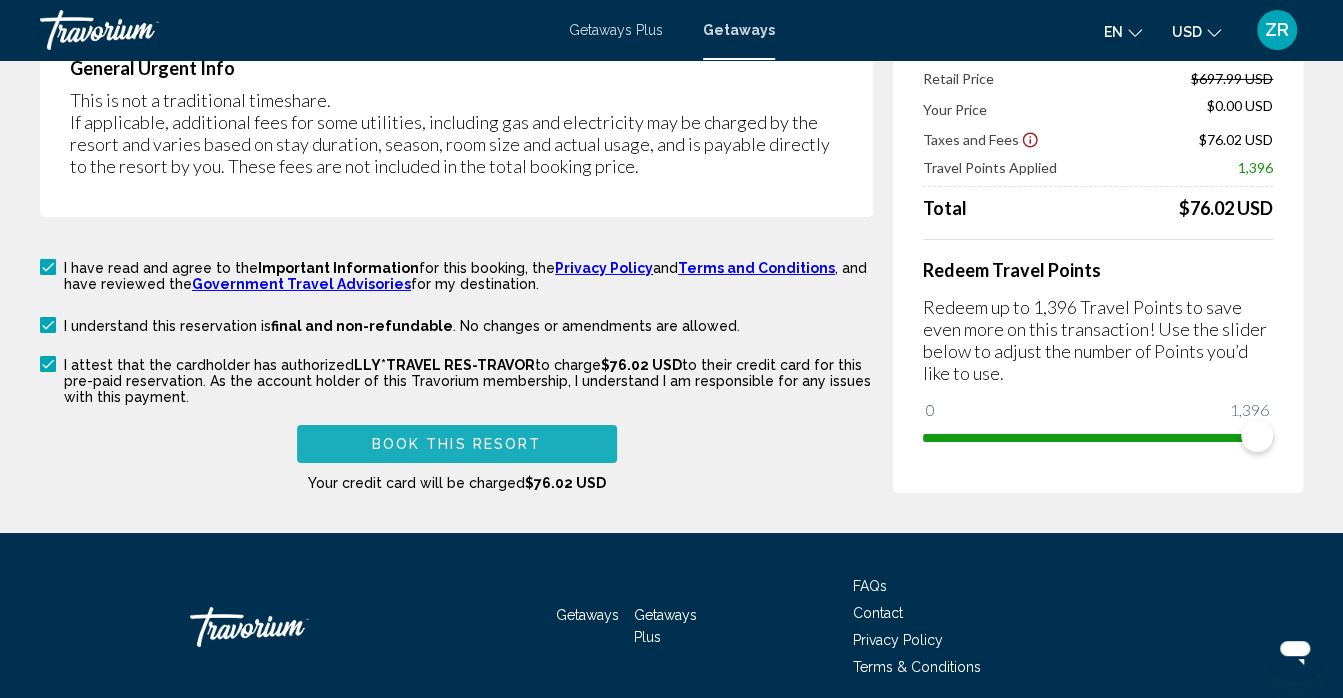 click on "Book this Resort" at bounding box center (457, 445) 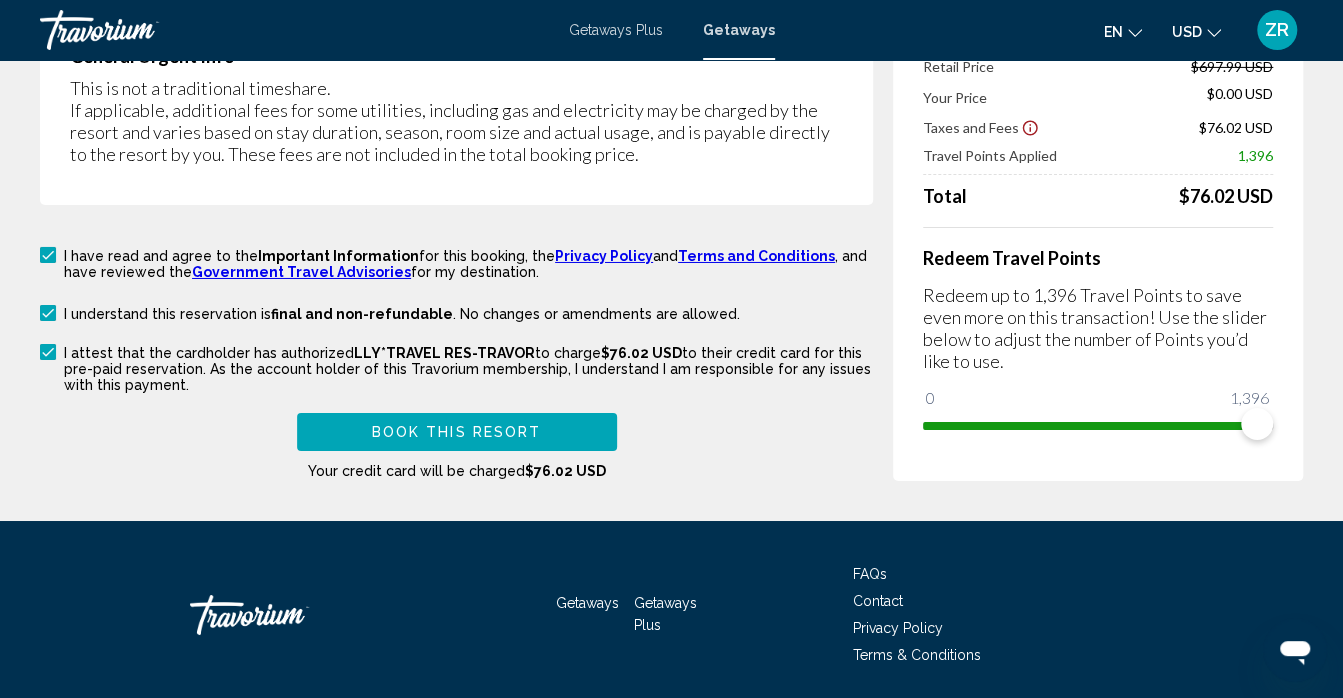 scroll, scrollTop: 3573, scrollLeft: 0, axis: vertical 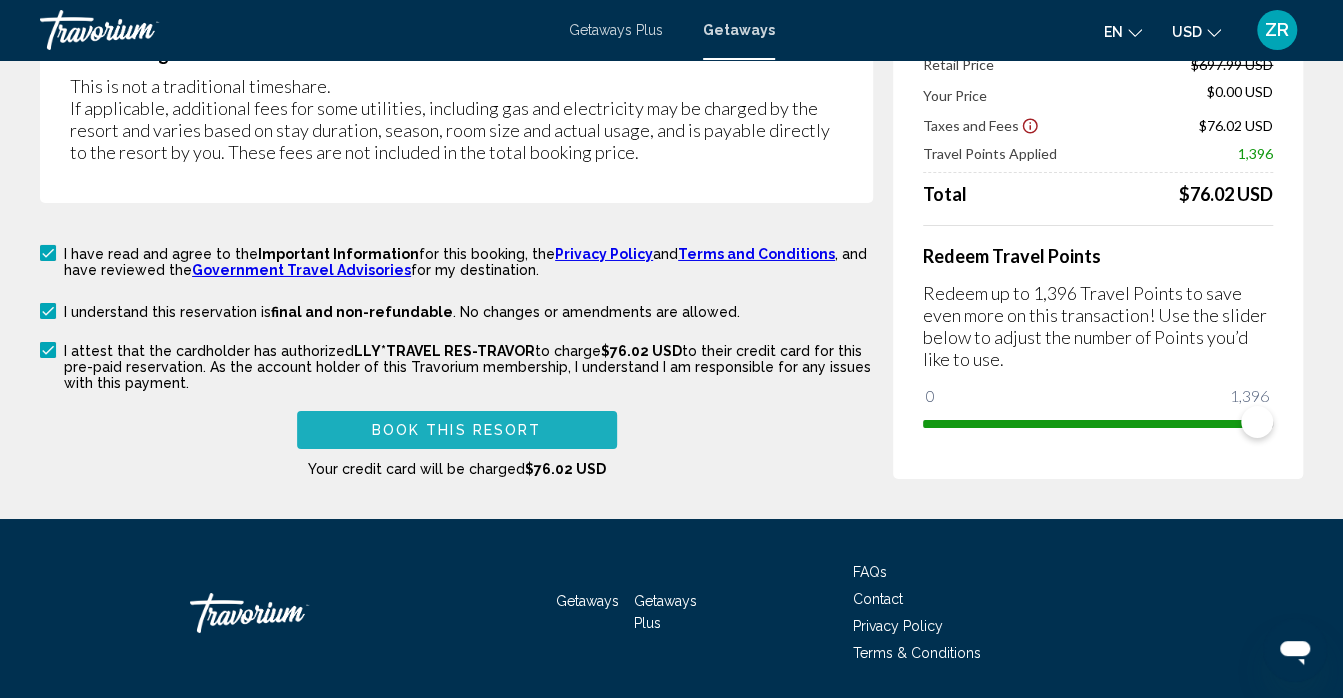 click on "Book this Resort" at bounding box center (457, 429) 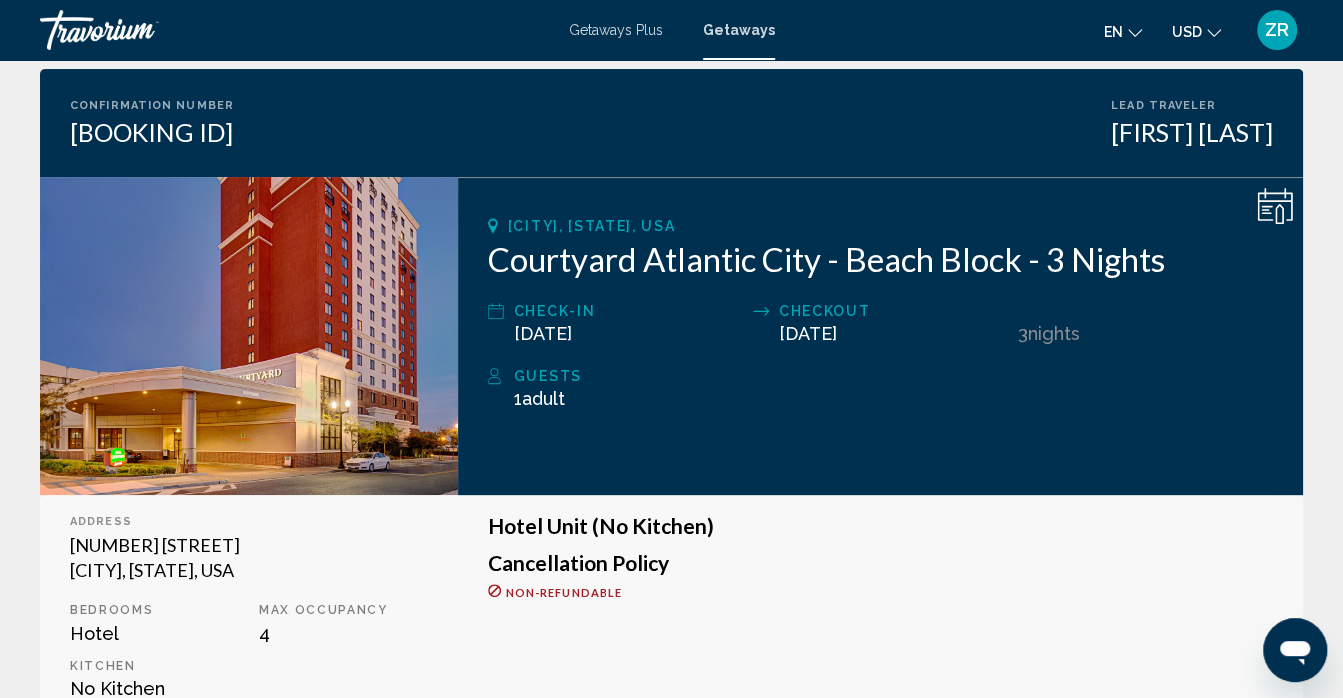 scroll, scrollTop: 142, scrollLeft: 0, axis: vertical 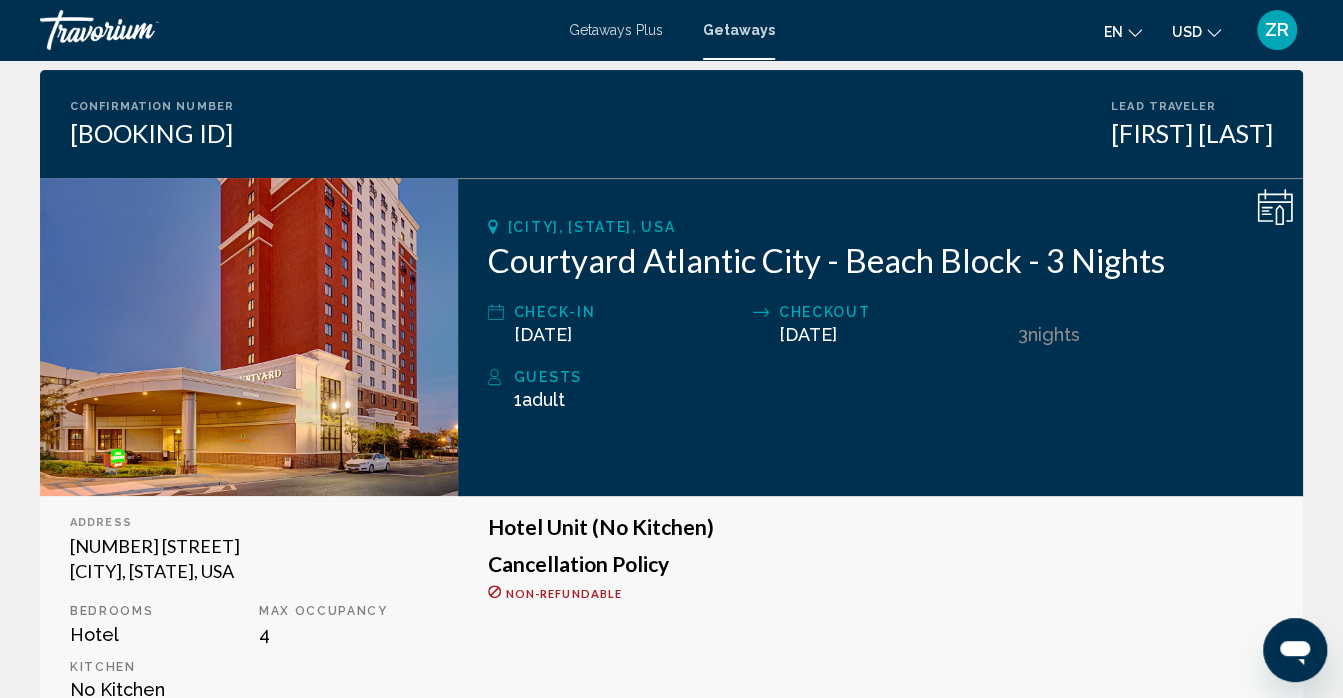 click on "Guests" at bounding box center [893, 377] 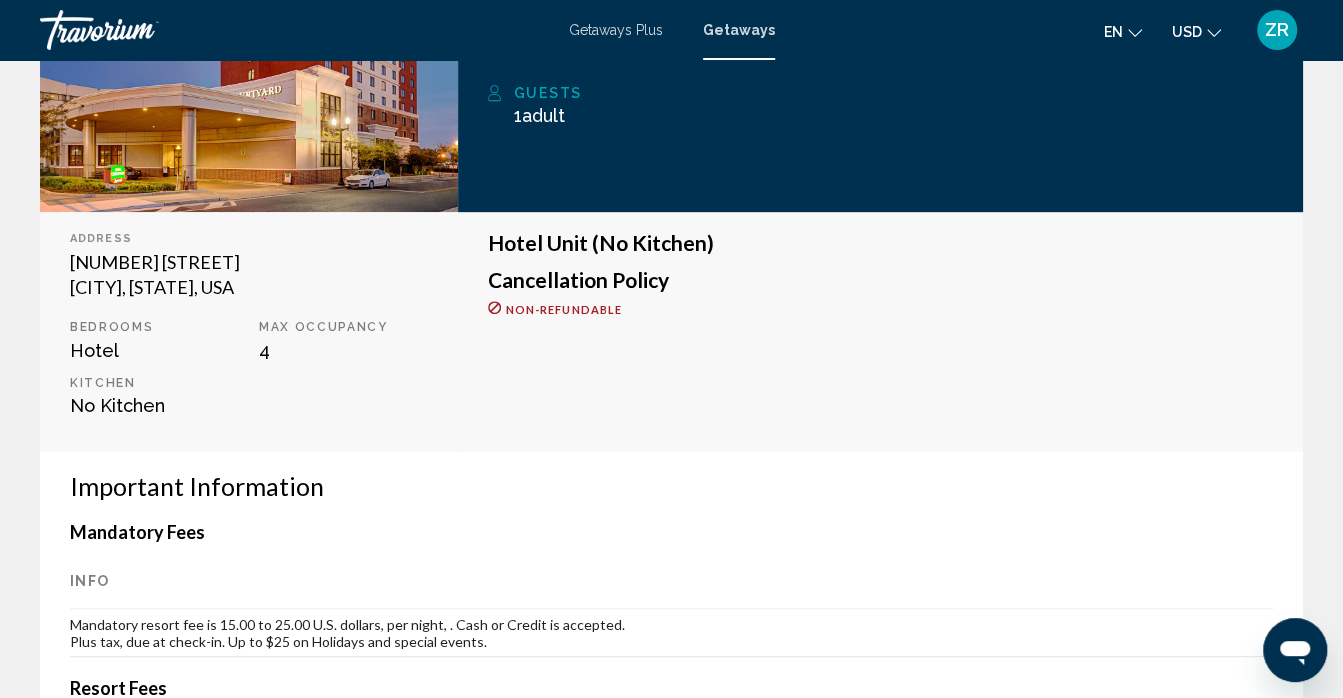 scroll, scrollTop: 425, scrollLeft: 0, axis: vertical 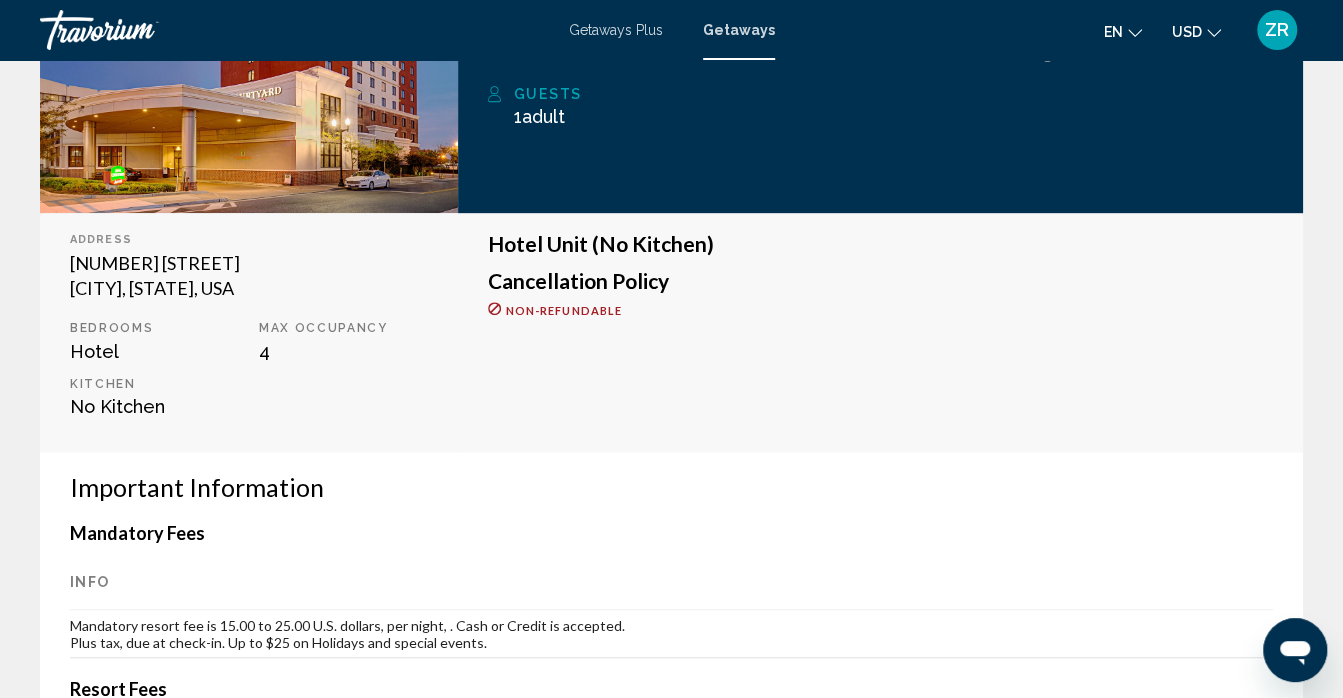 click at bounding box center (249, 54) 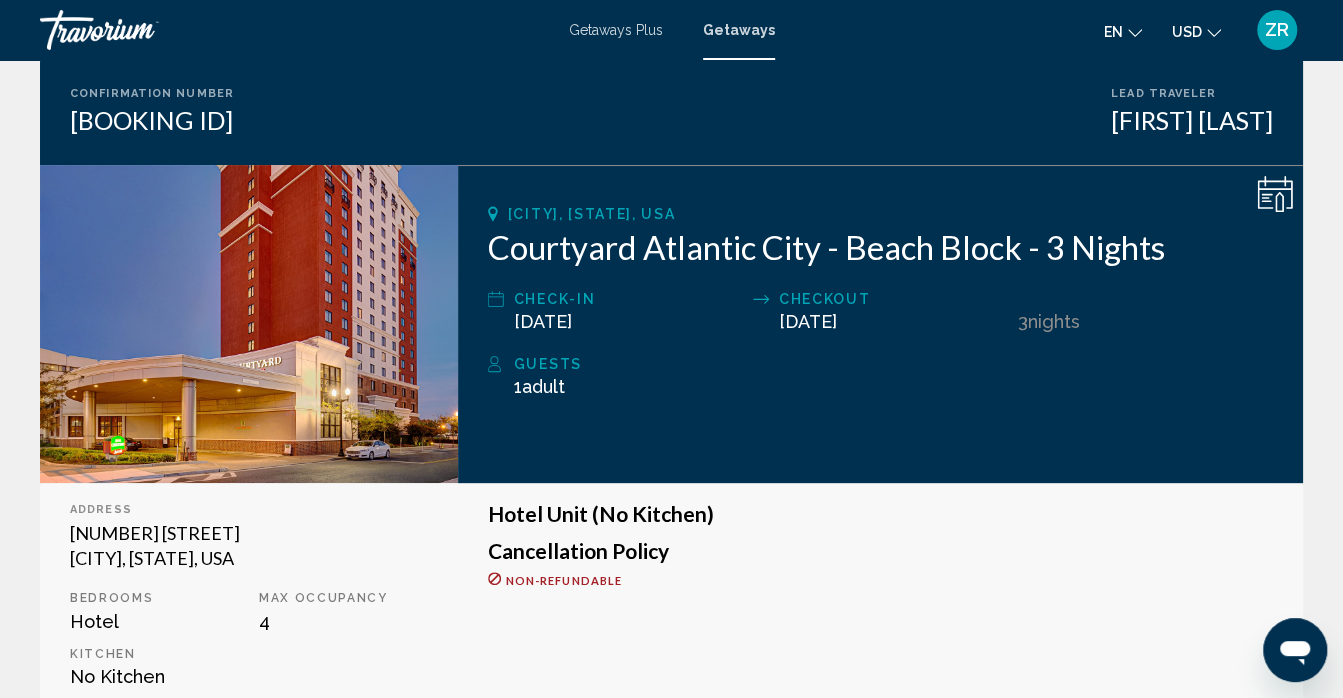 scroll, scrollTop: 144, scrollLeft: 0, axis: vertical 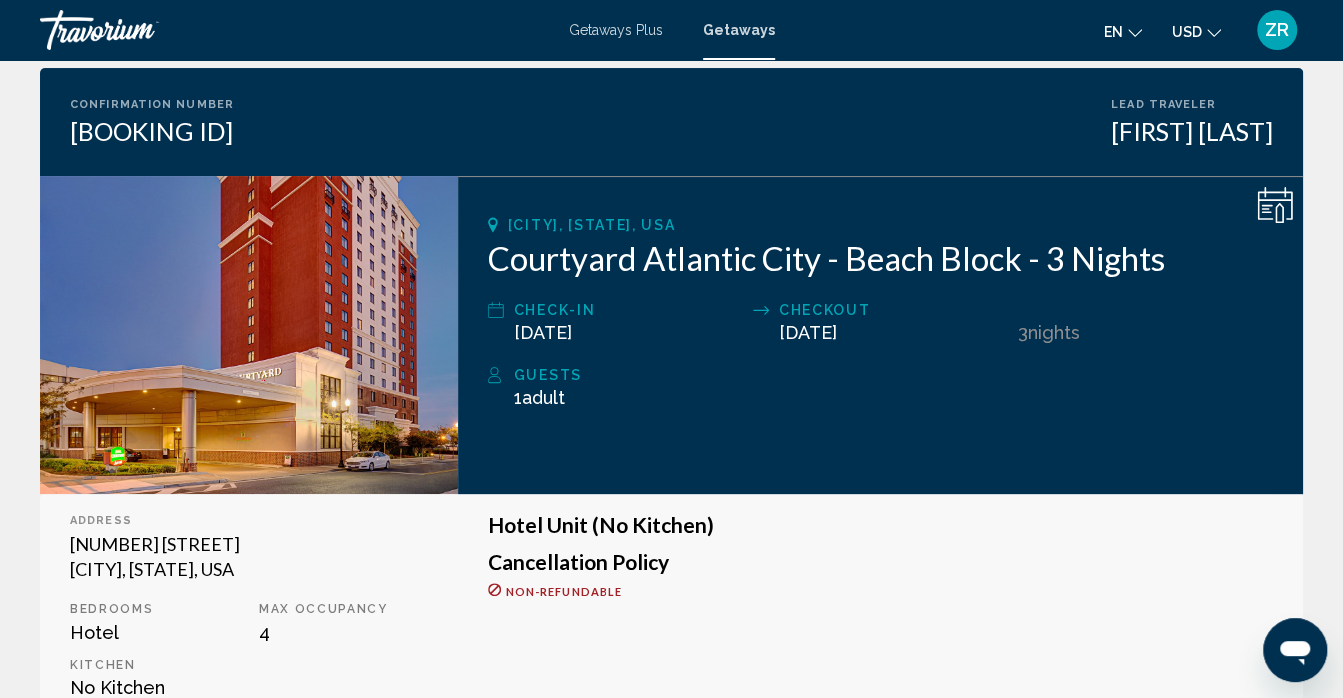 click at bounding box center (249, 335) 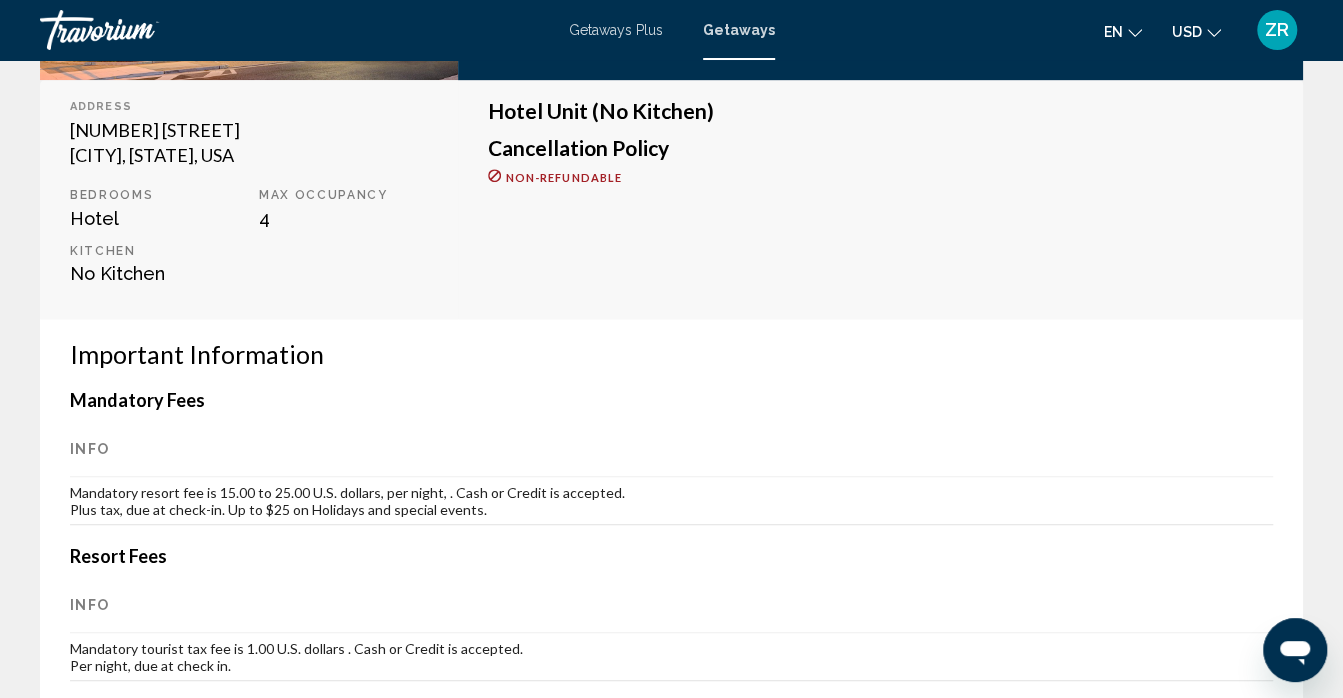 scroll, scrollTop: 556, scrollLeft: 0, axis: vertical 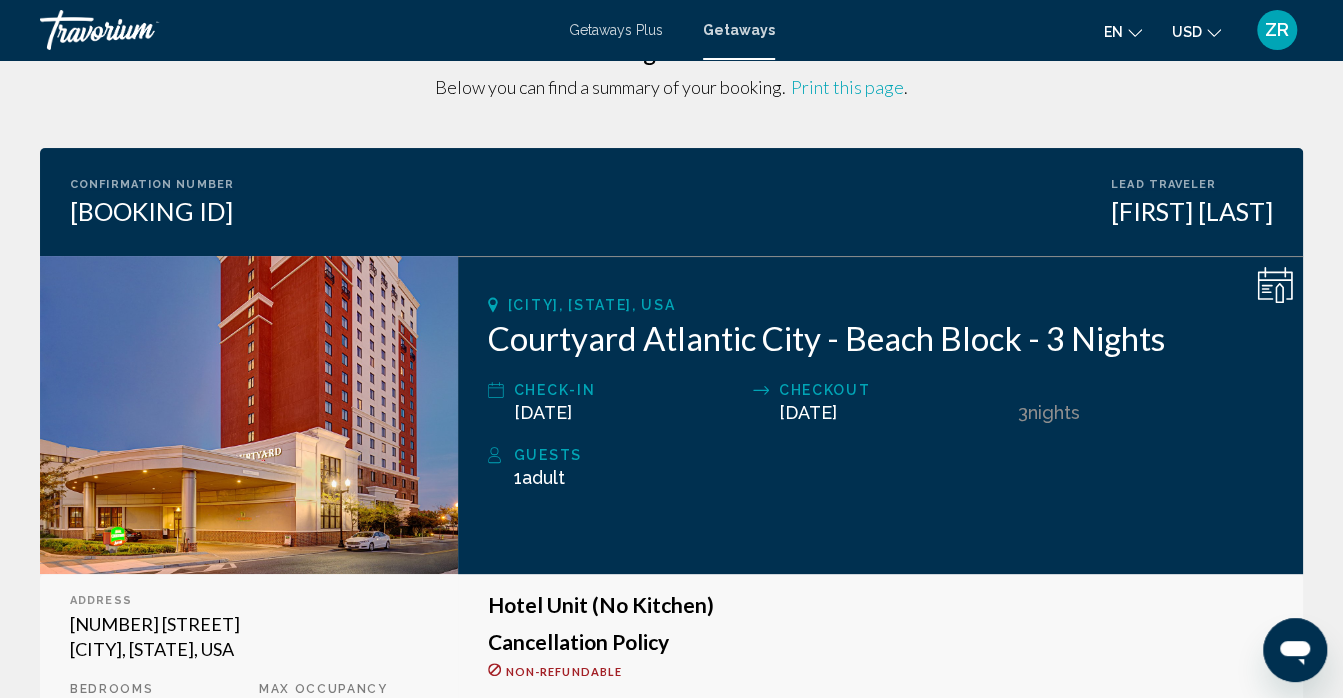 click at bounding box center (249, 415) 